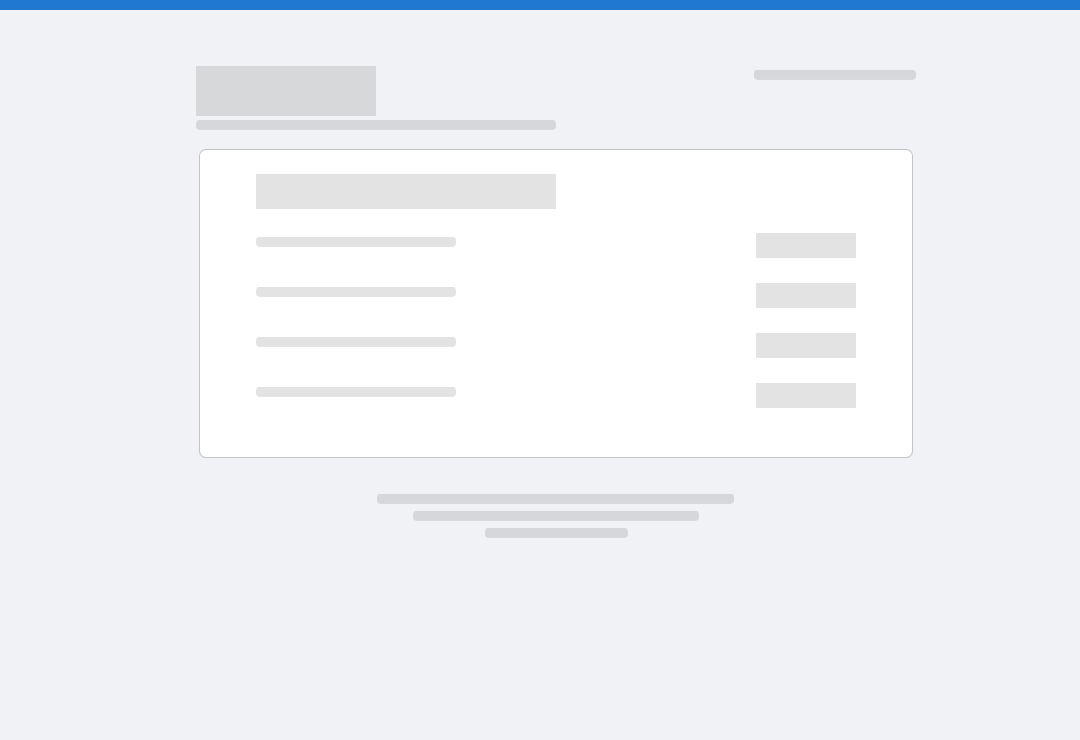 scroll, scrollTop: 0, scrollLeft: 0, axis: both 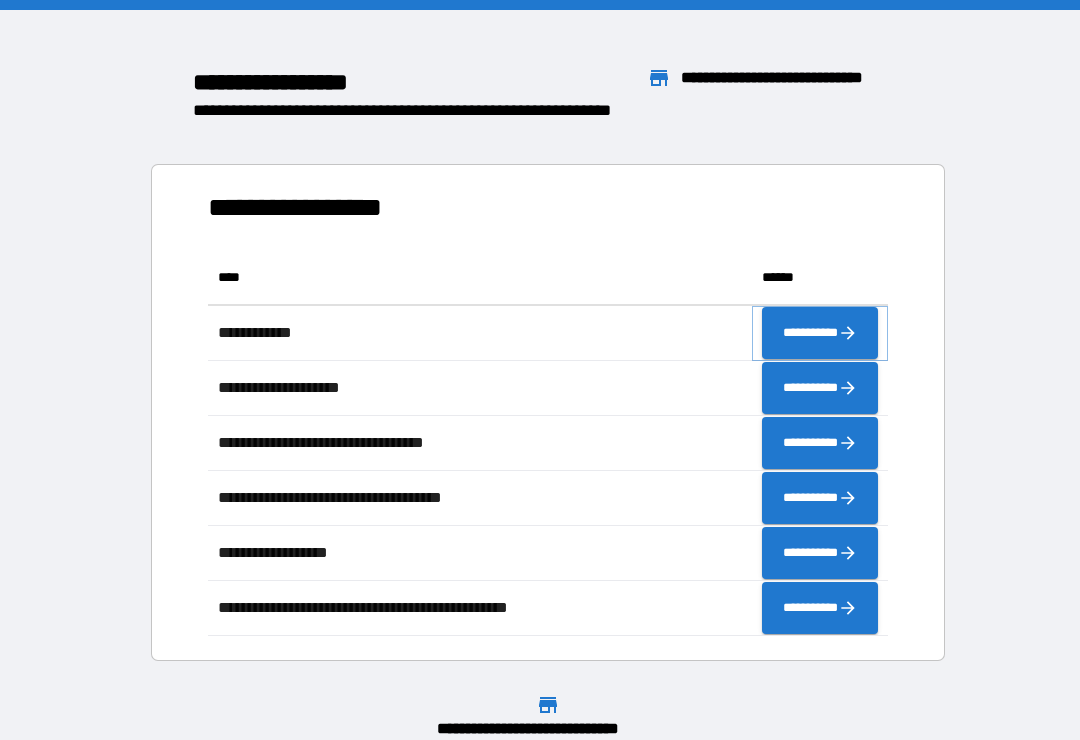 click on "**********" at bounding box center [820, 333] 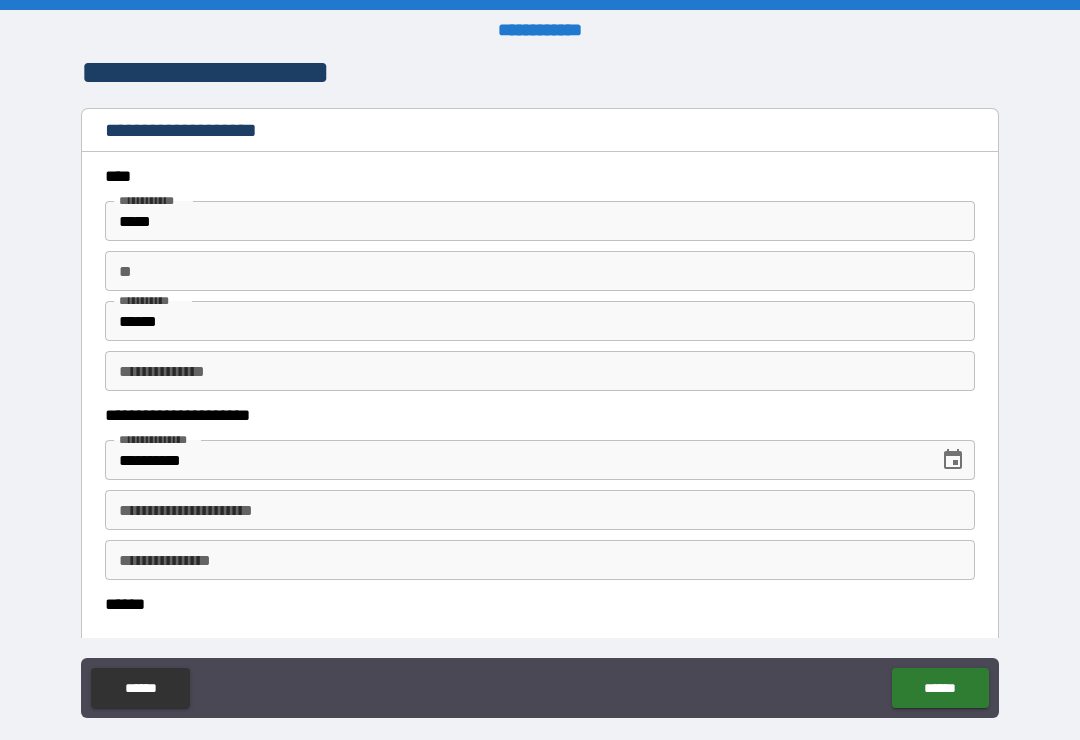 click on "**********" at bounding box center (540, 510) 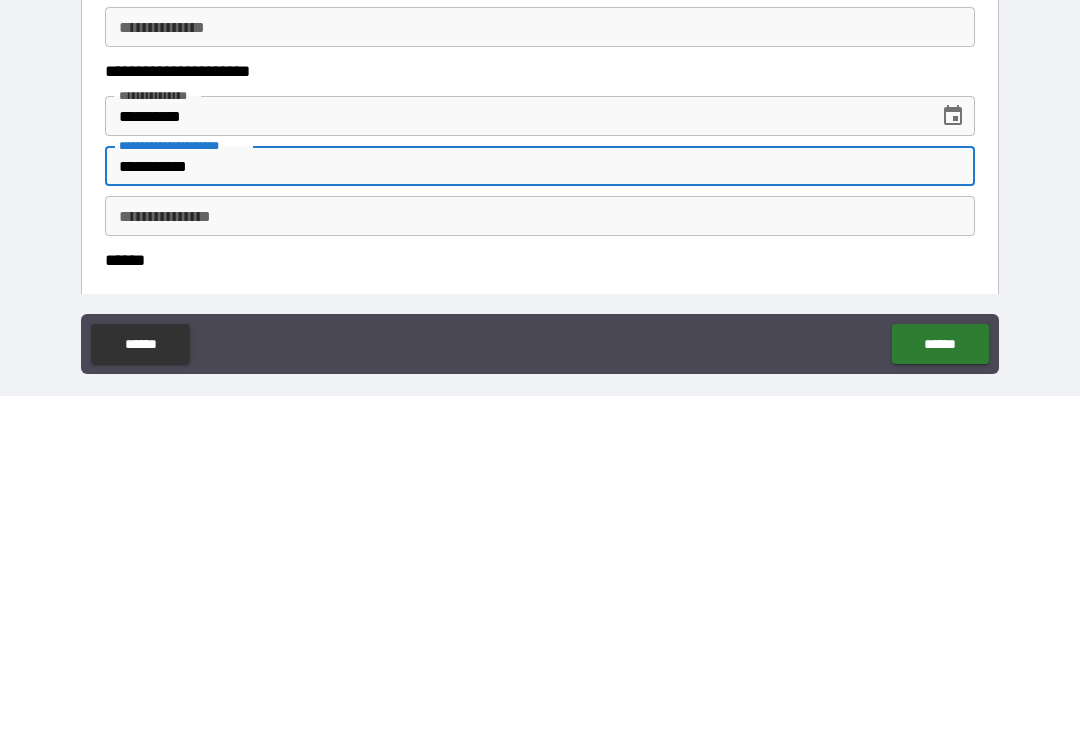 type on "**********" 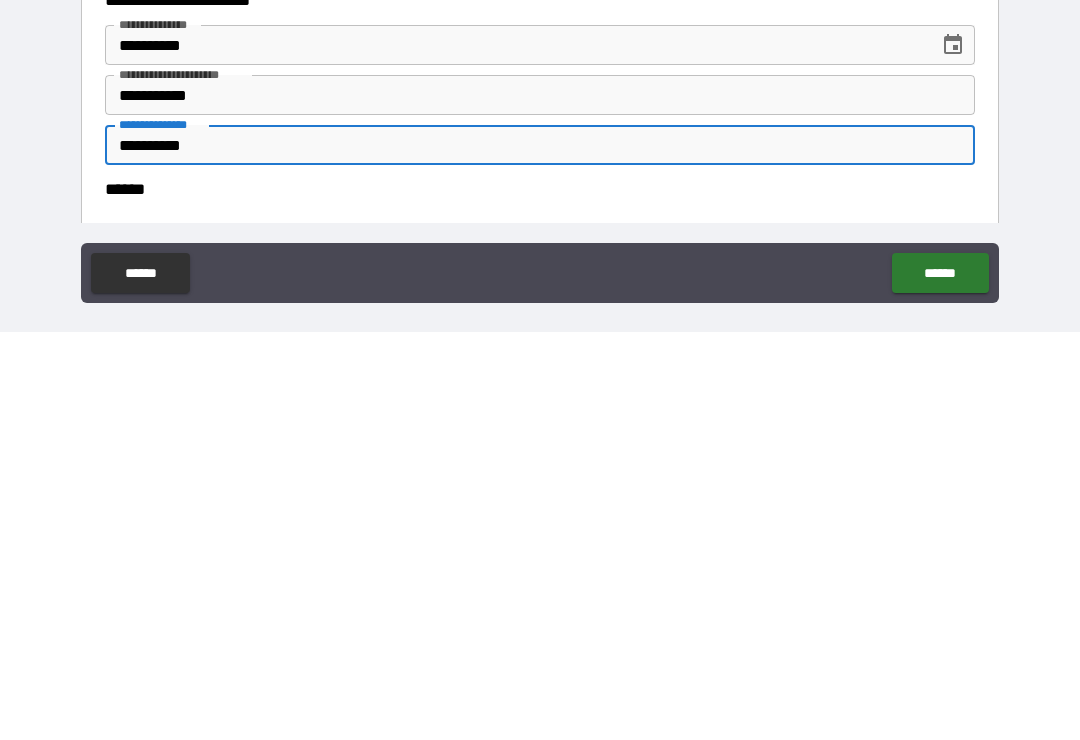 scroll, scrollTop: 31, scrollLeft: 0, axis: vertical 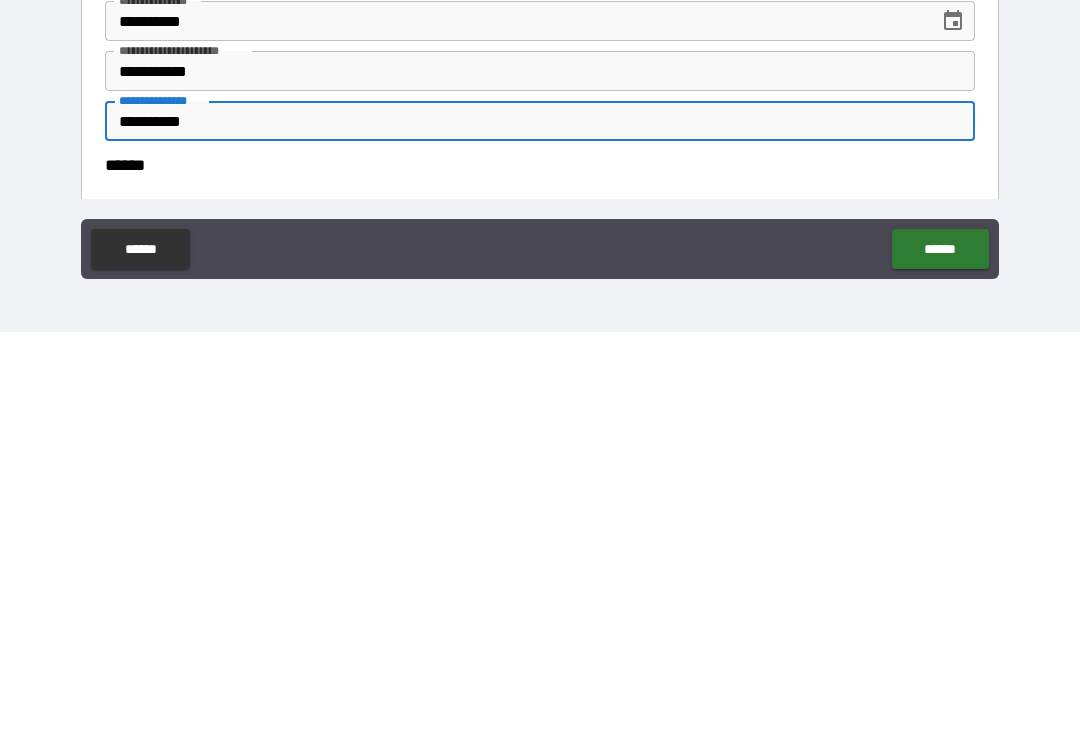 type on "**********" 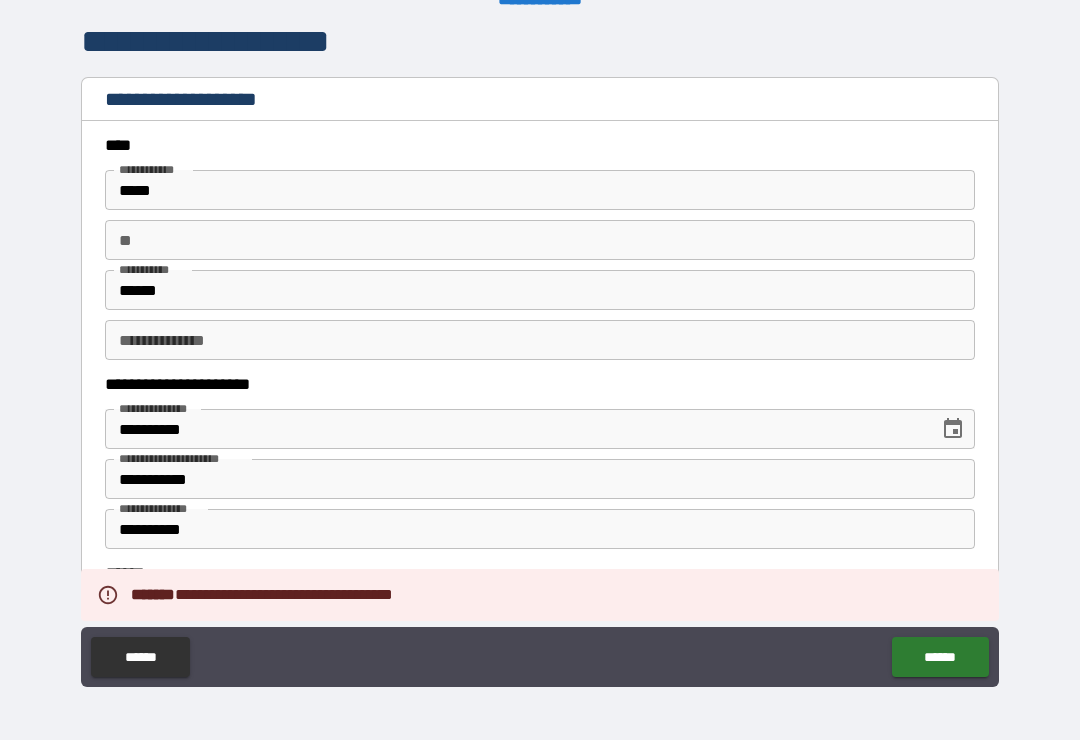 click on "****** ****** ****" at bounding box center (540, 602) 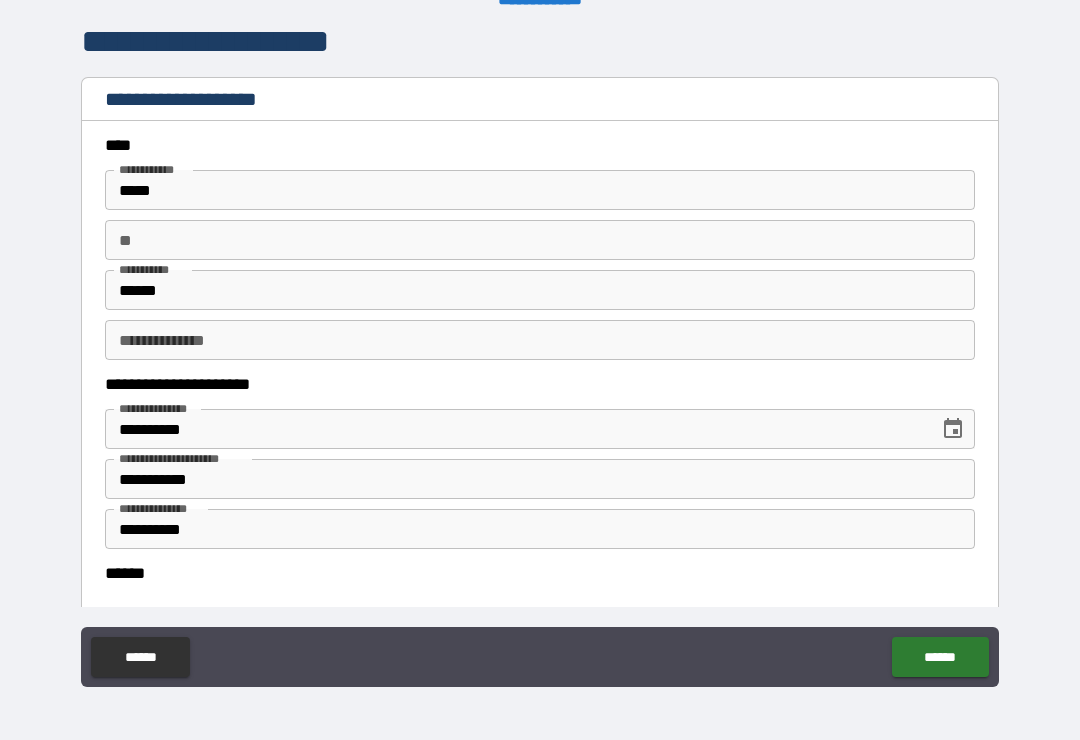 click on "******" at bounding box center (540, 573) 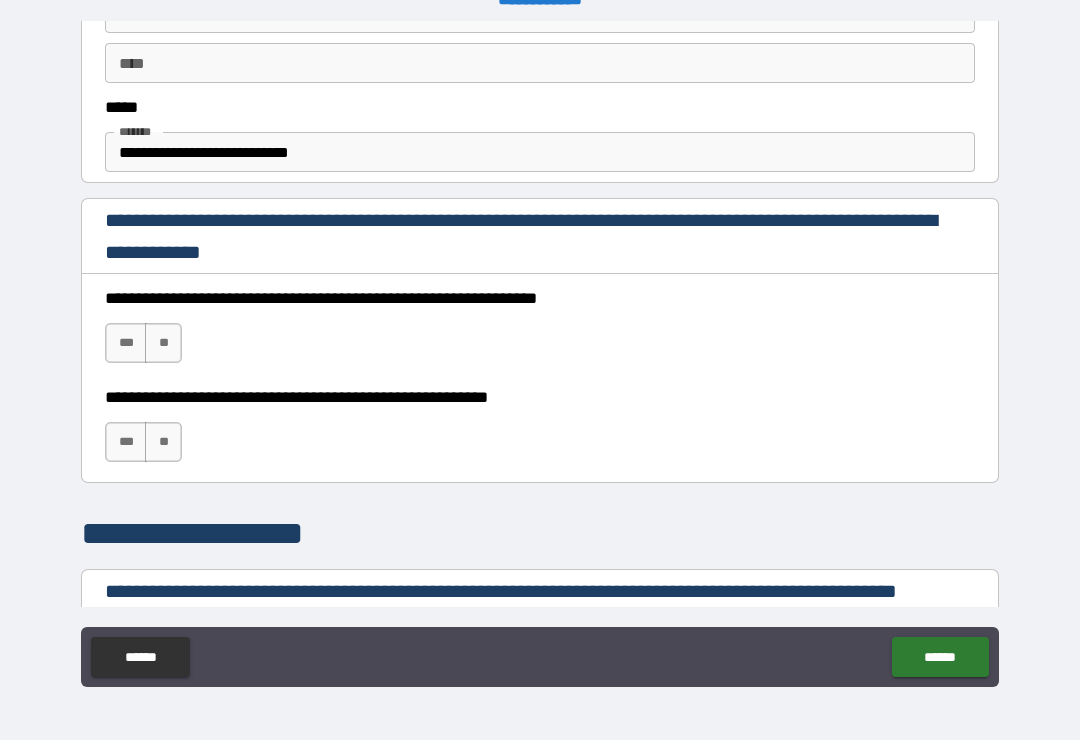 scroll, scrollTop: 1211, scrollLeft: 0, axis: vertical 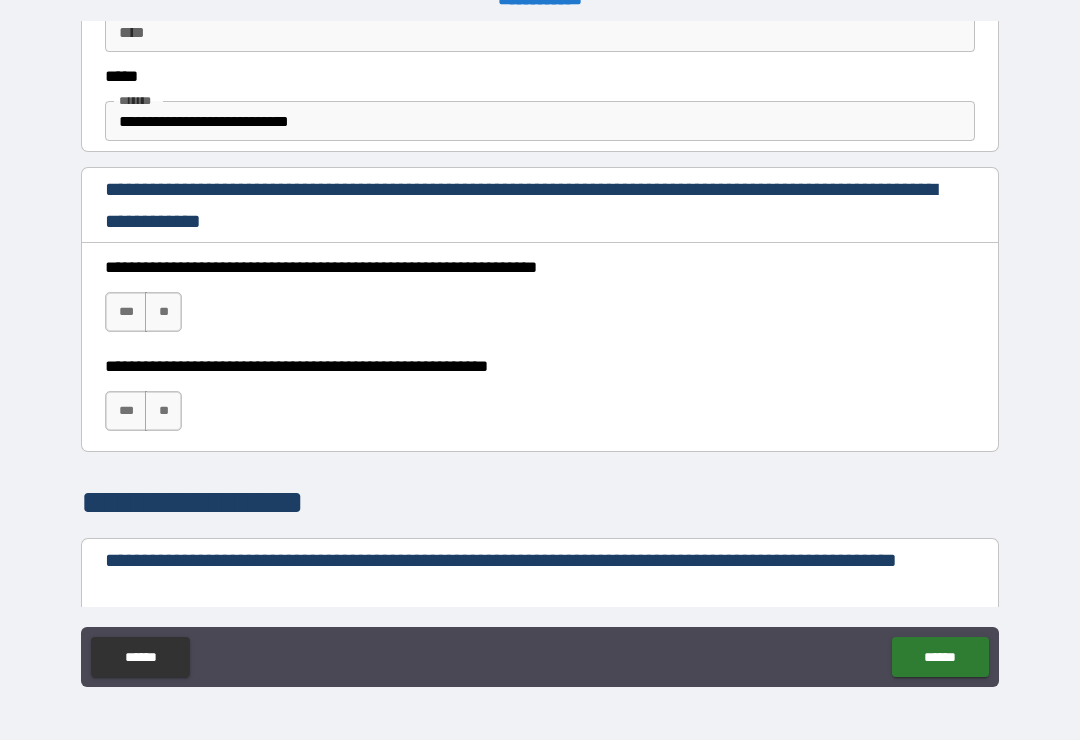 click on "***" at bounding box center [126, 312] 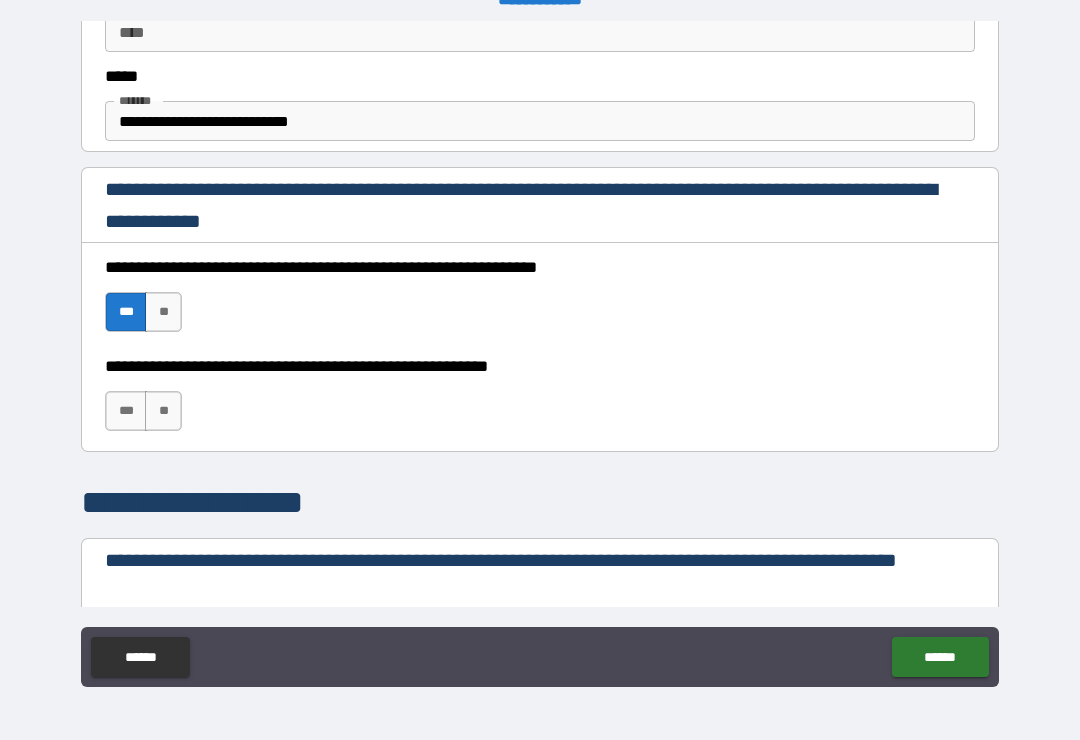 click on "***" at bounding box center [126, 411] 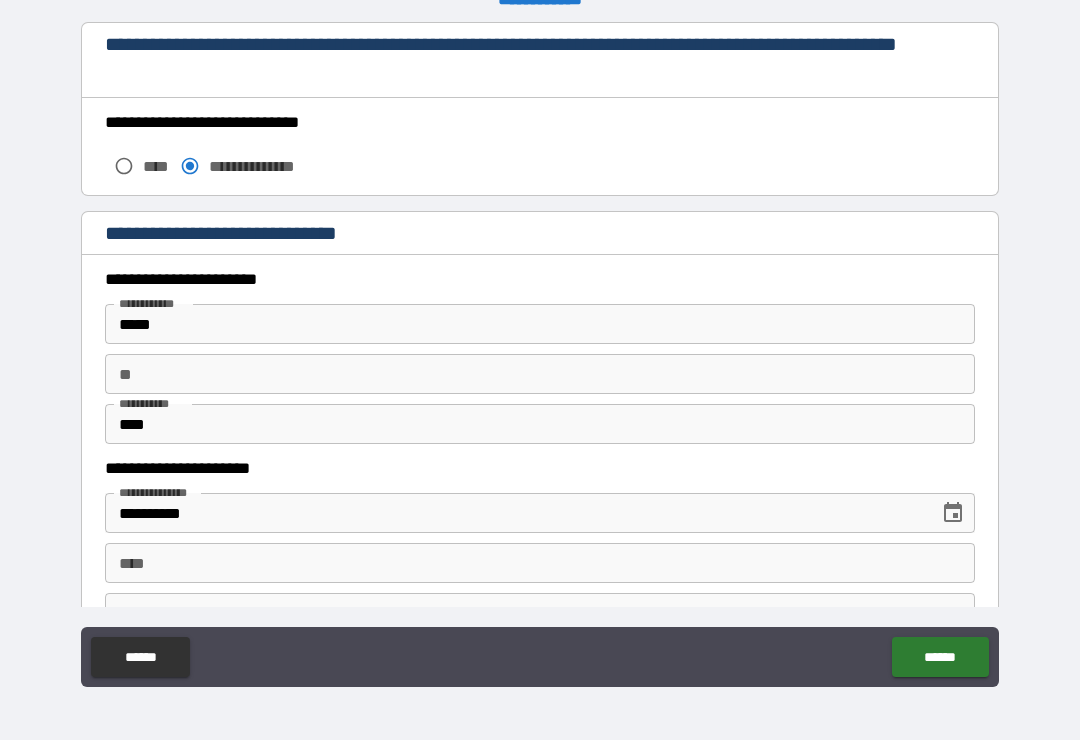 scroll, scrollTop: 1730, scrollLeft: 0, axis: vertical 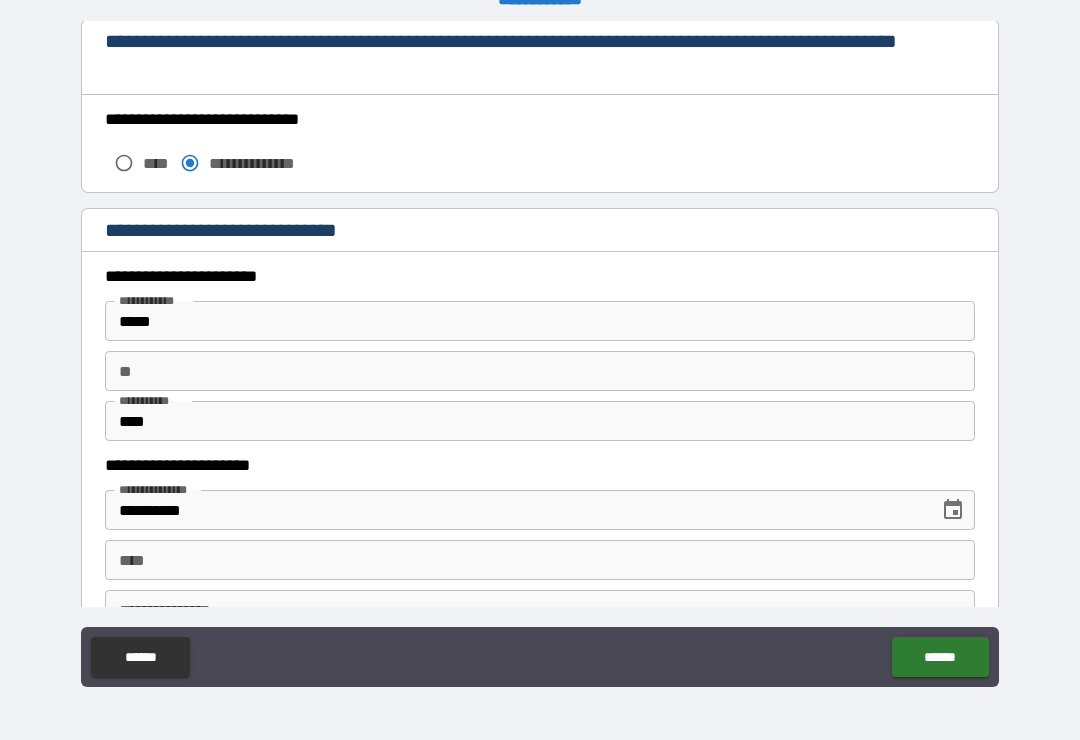 click on "*****" at bounding box center [540, 321] 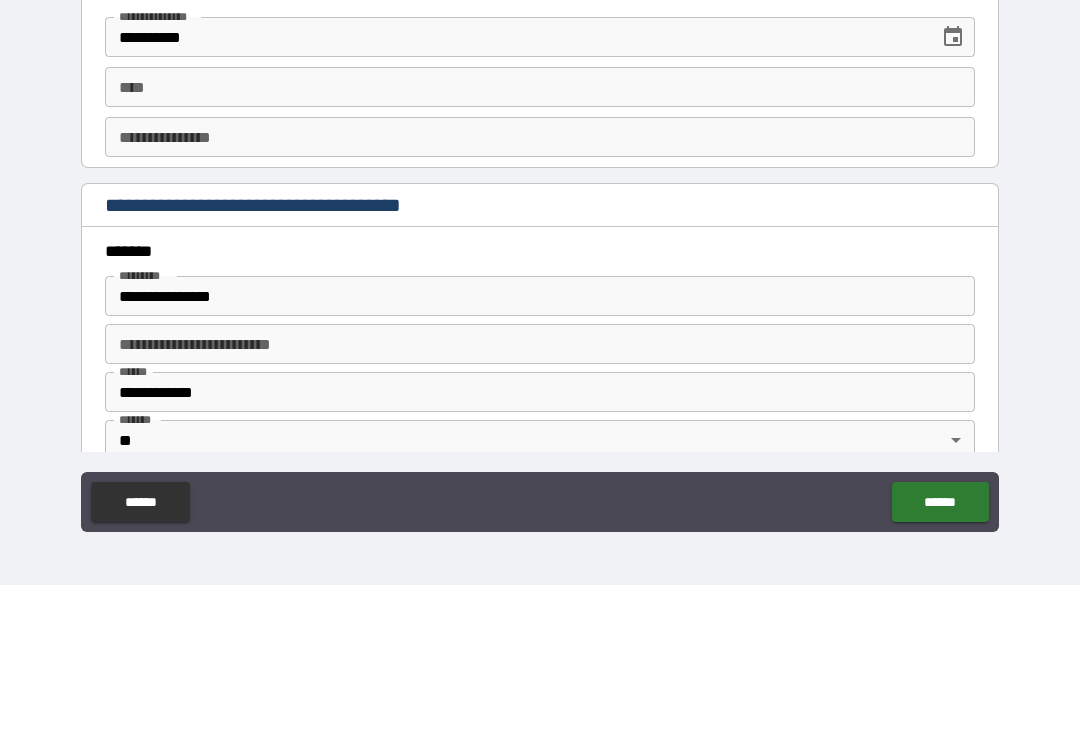 scroll, scrollTop: 2057, scrollLeft: 0, axis: vertical 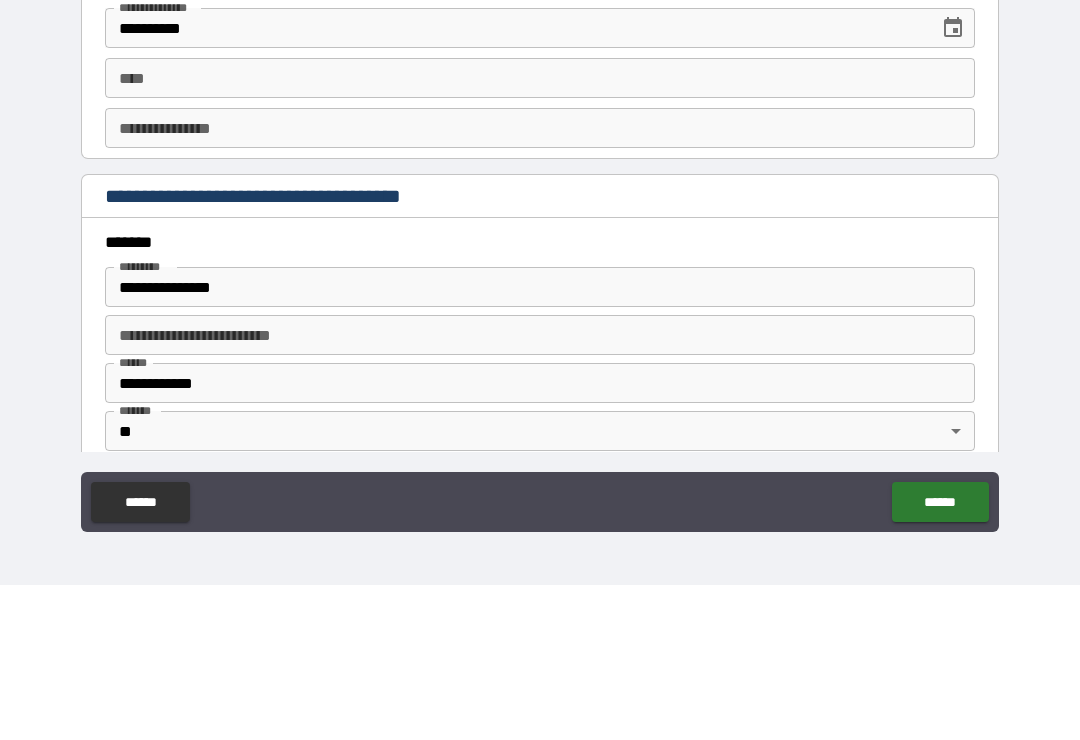type on "*****" 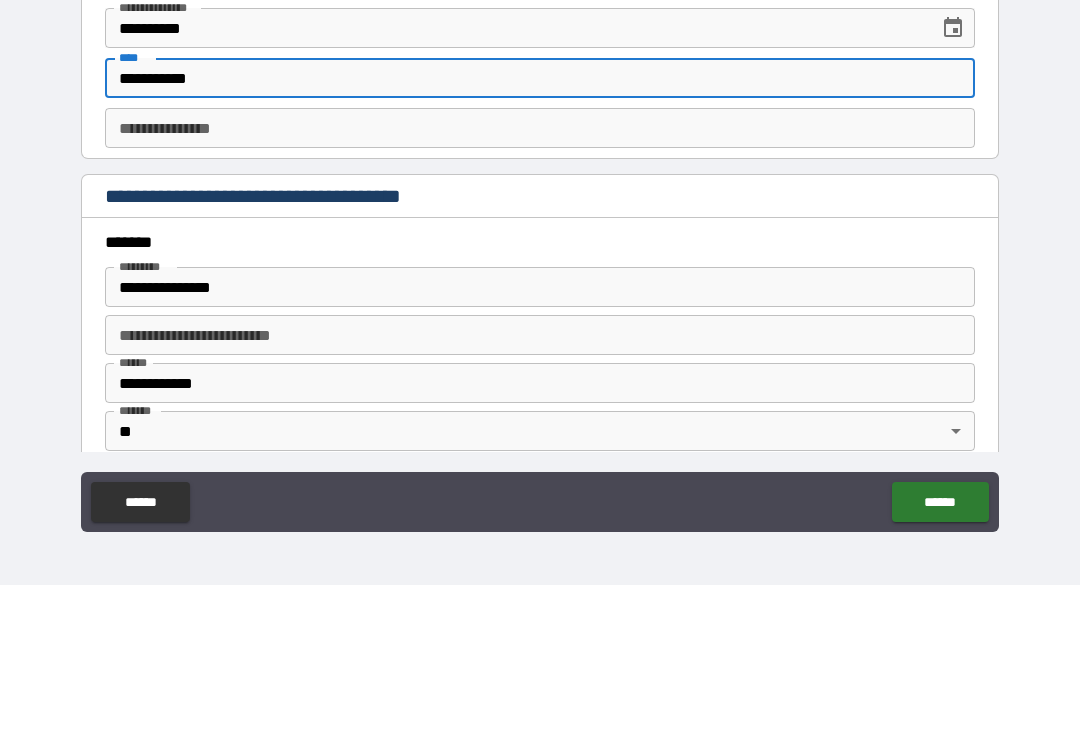 type on "**********" 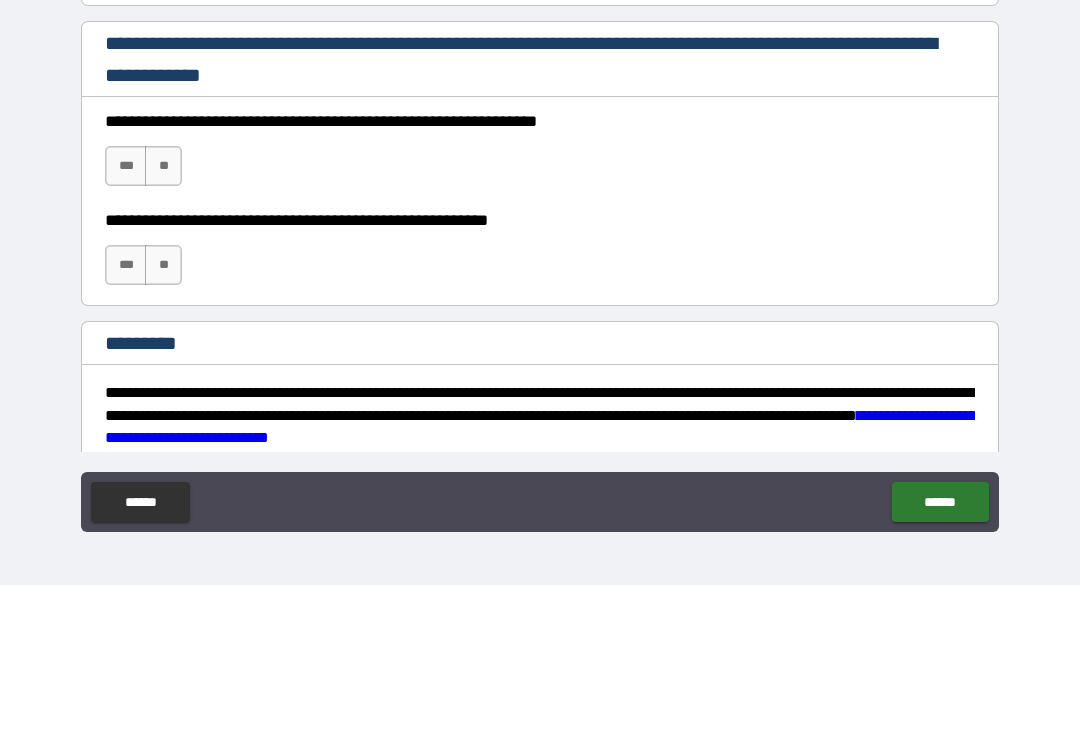 scroll, scrollTop: 2848, scrollLeft: 0, axis: vertical 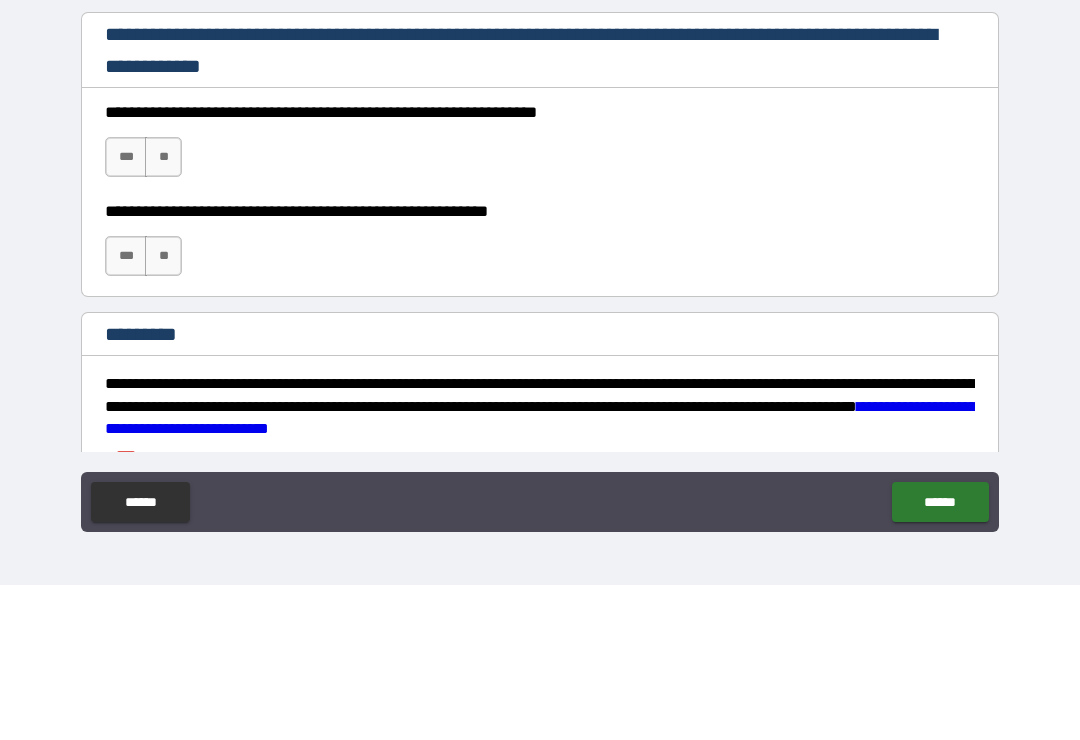 type on "**********" 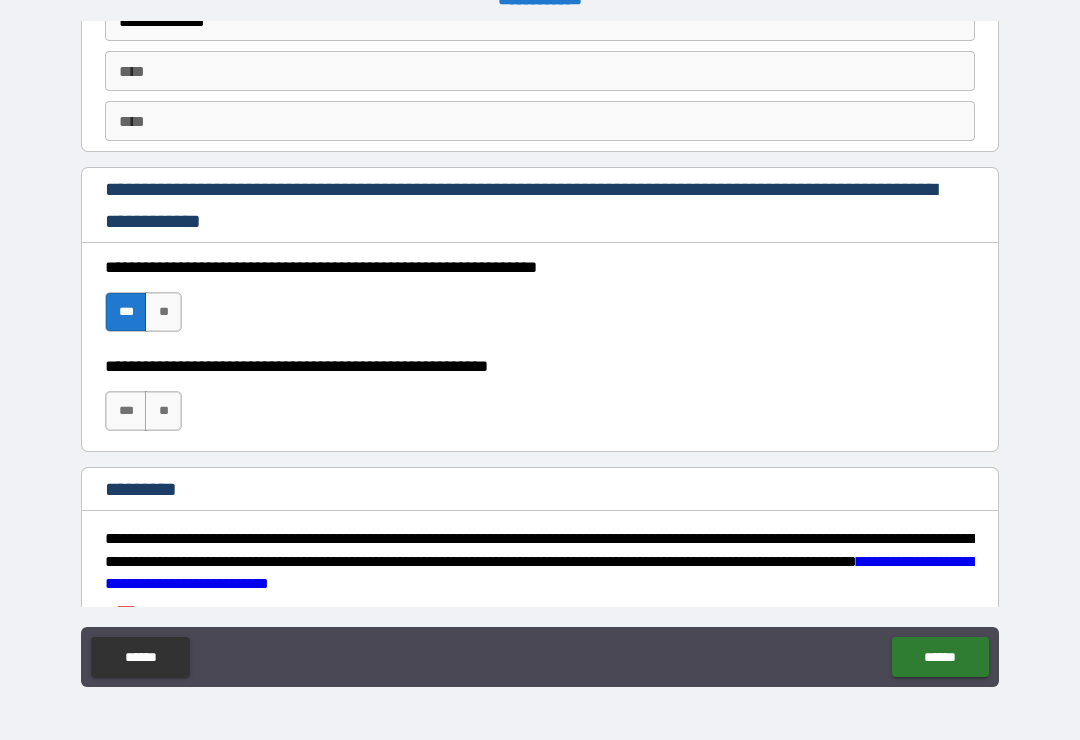 click on "***" at bounding box center (126, 411) 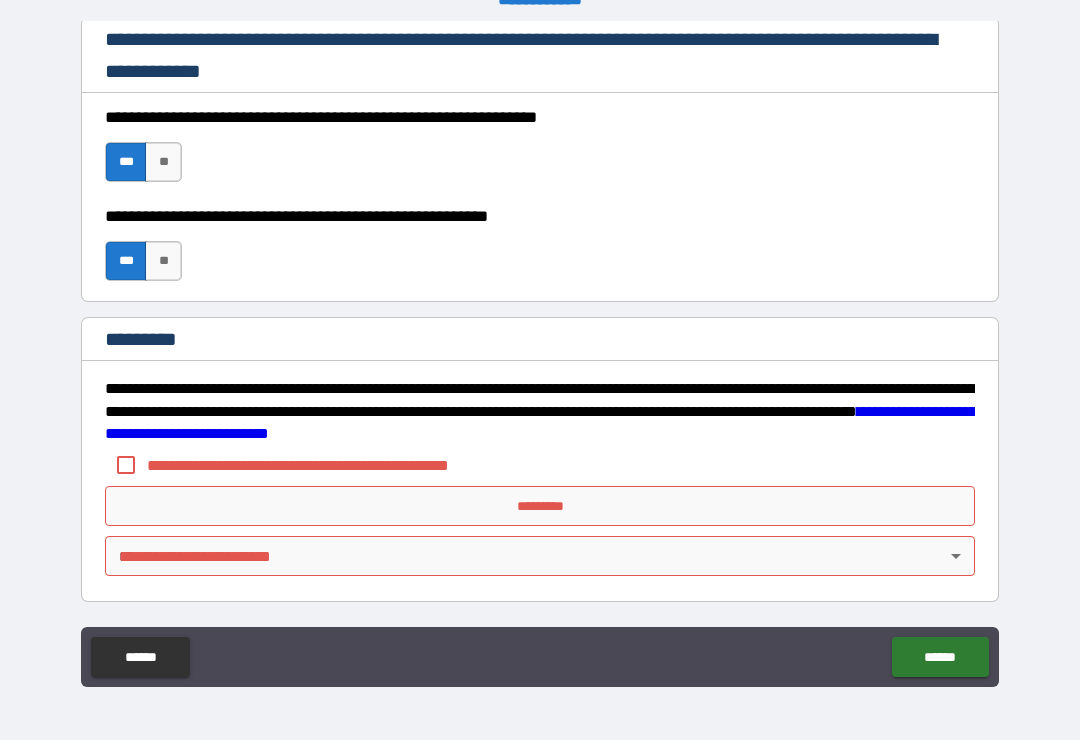 scroll, scrollTop: 2998, scrollLeft: 0, axis: vertical 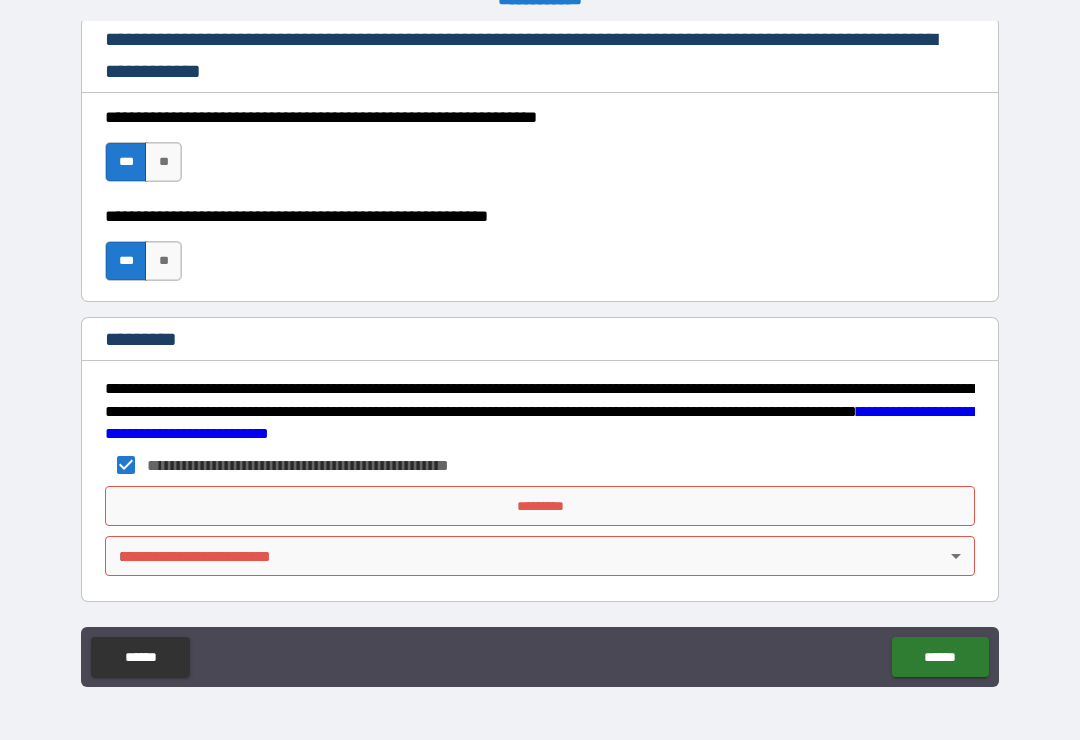 click on "*********" at bounding box center [540, 506] 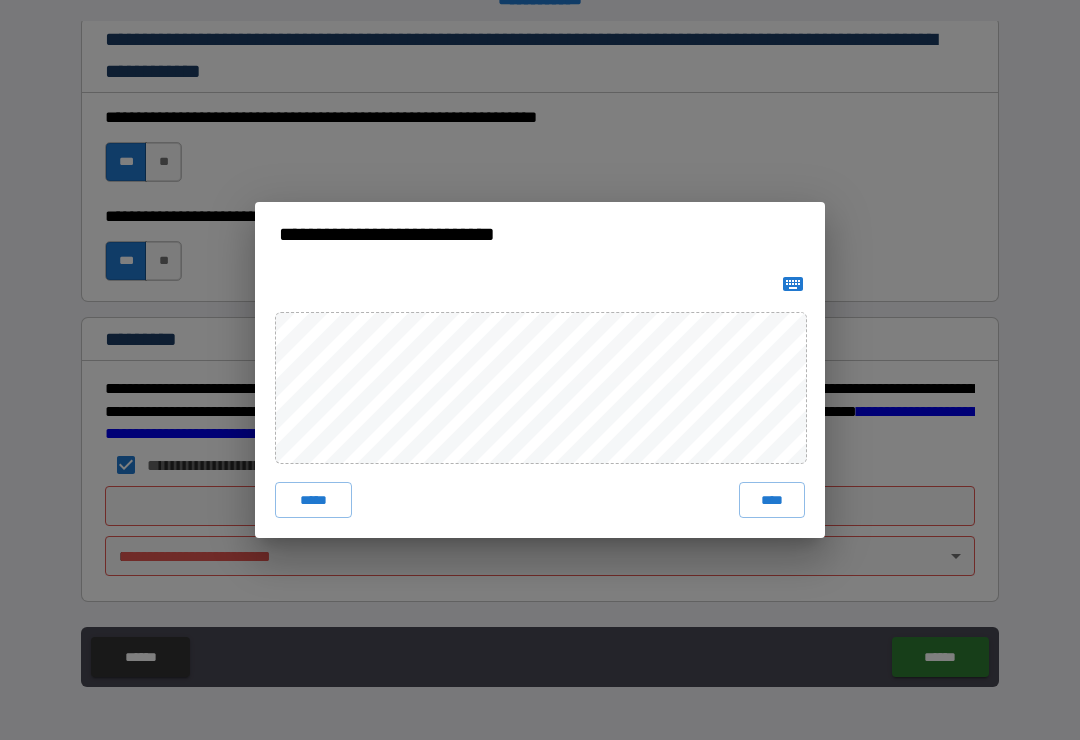 click on "****" at bounding box center (772, 500) 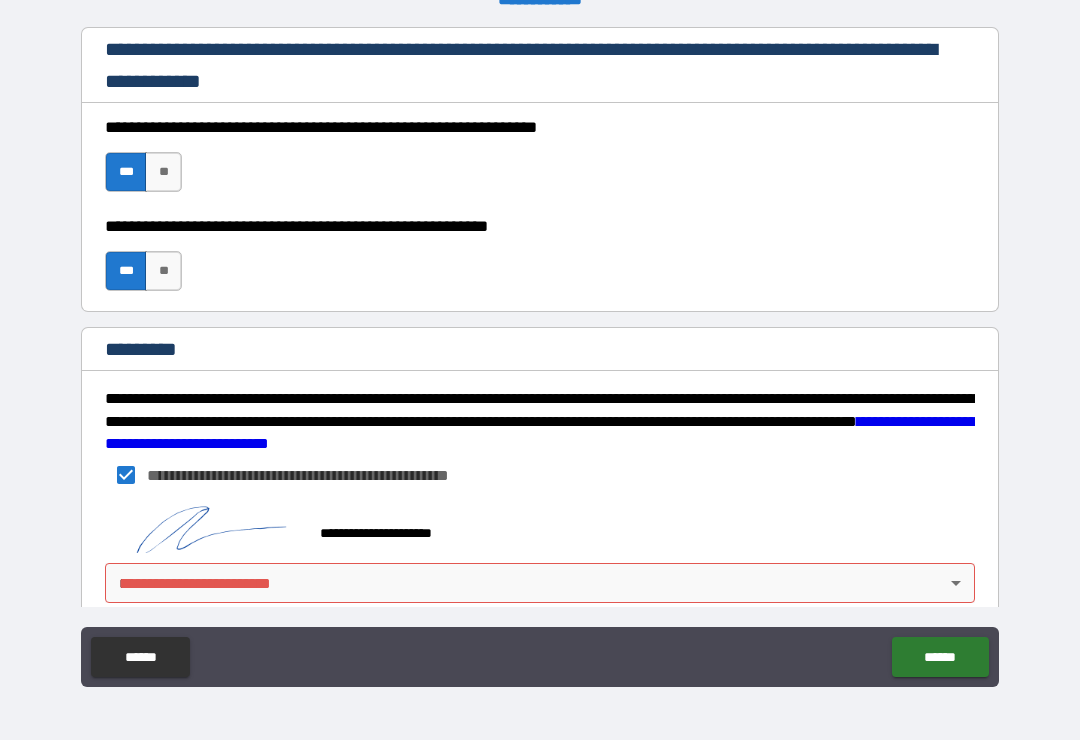 click on "**********" at bounding box center (540, 354) 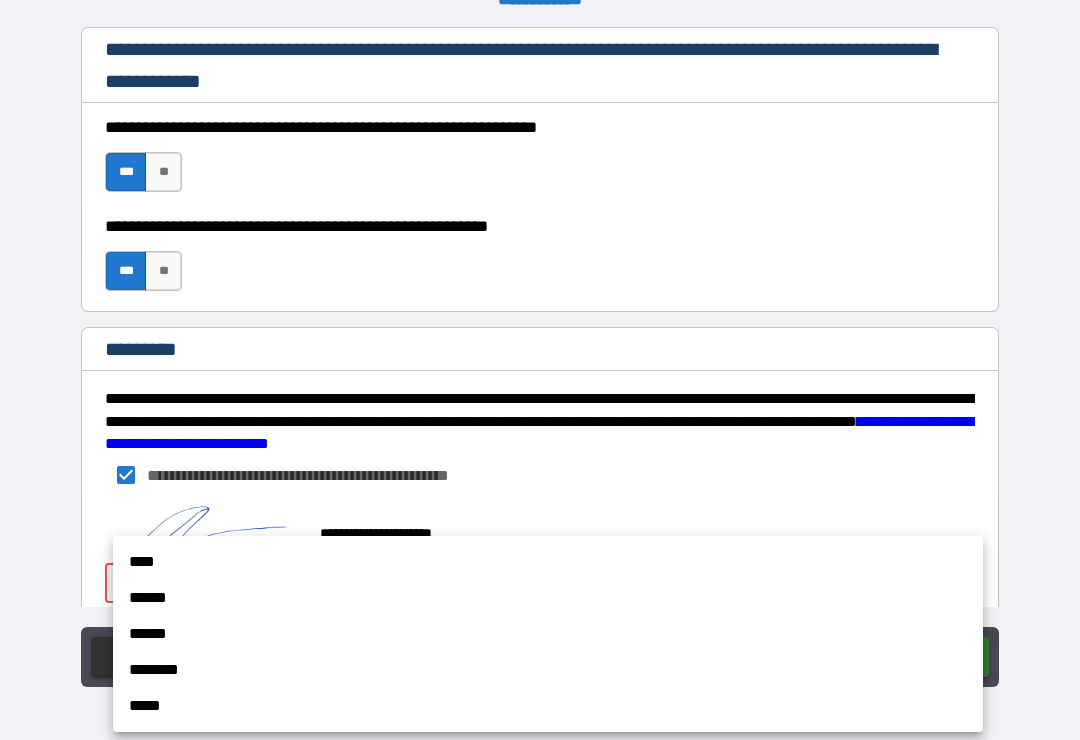 click on "****" at bounding box center (548, 562) 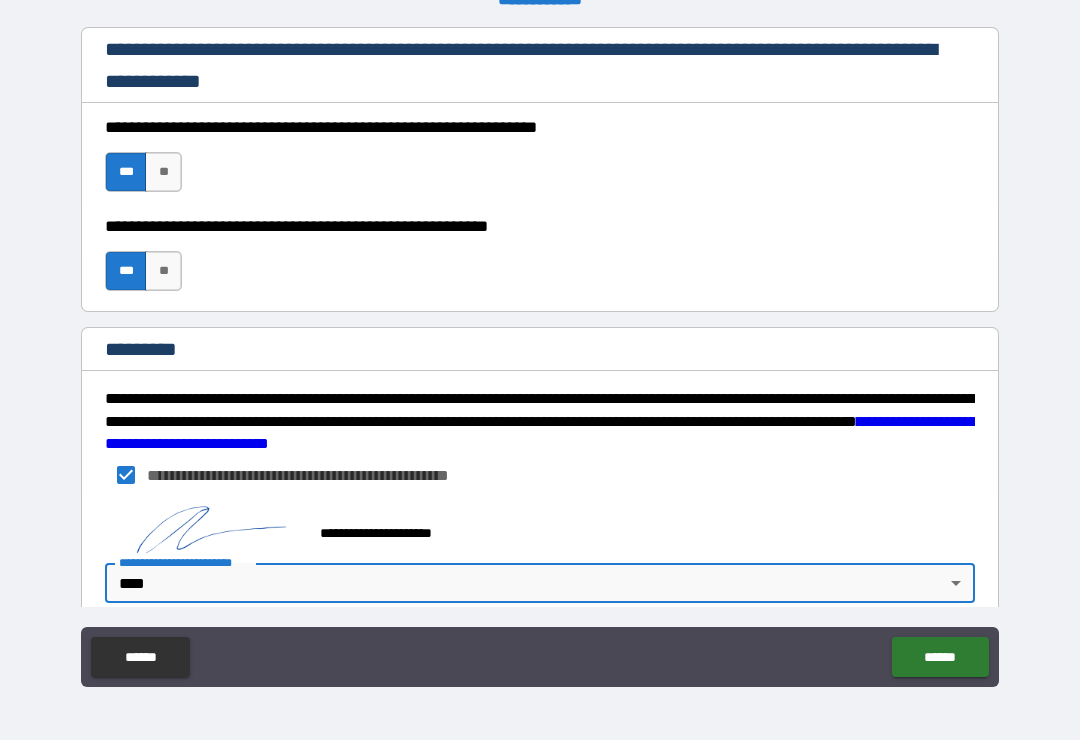 click on "**********" at bounding box center [540, 354] 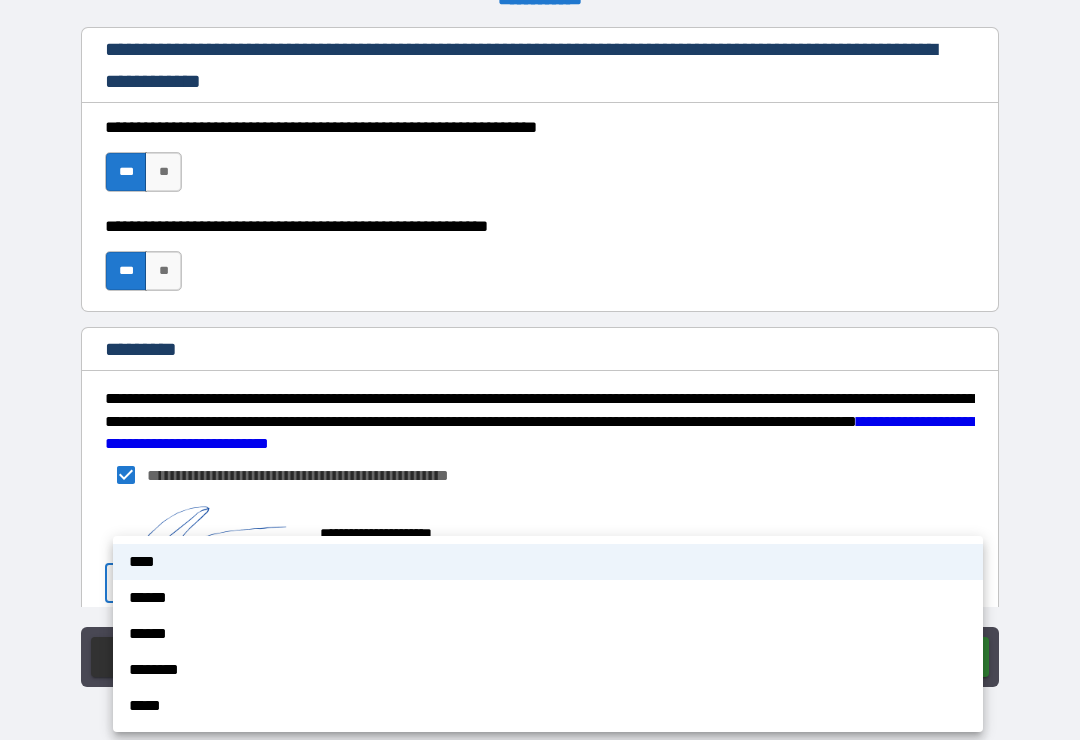 click at bounding box center [540, 370] 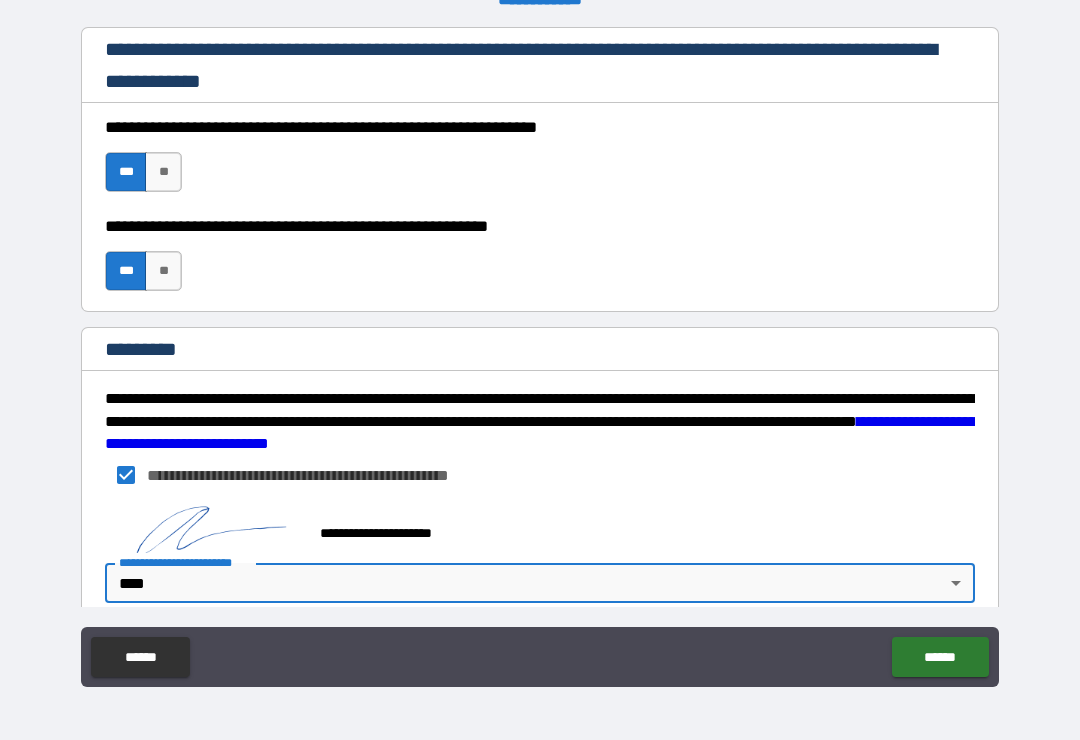 click on "******" at bounding box center (940, 657) 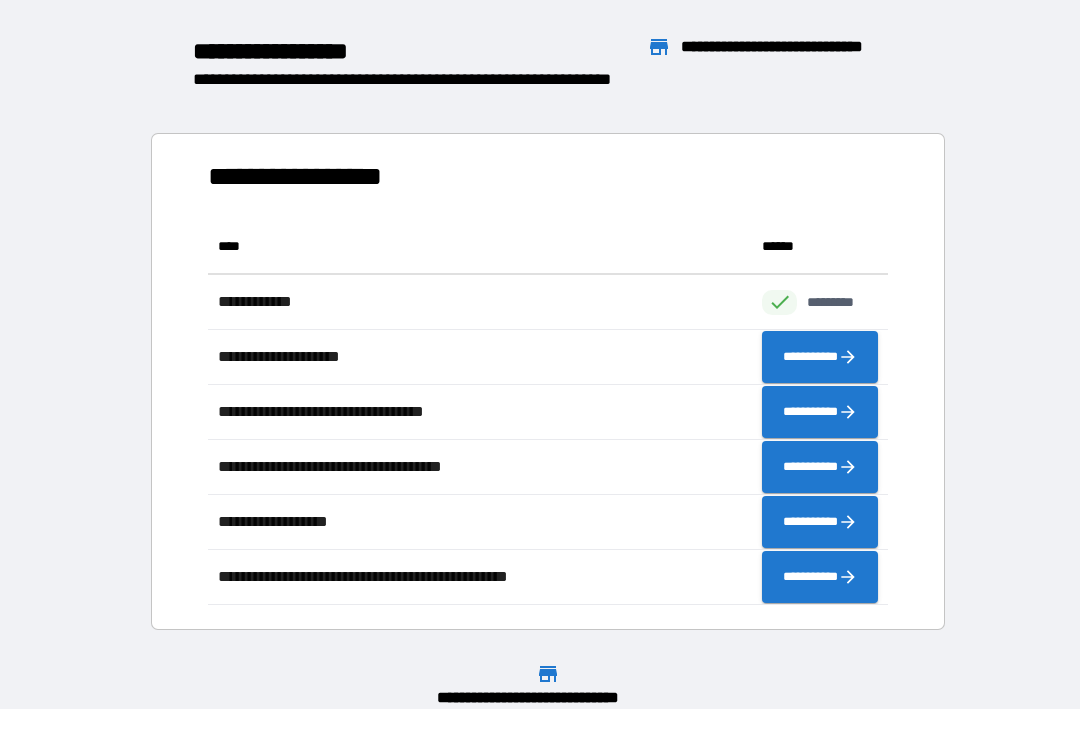 scroll, scrollTop: 386, scrollLeft: 680, axis: both 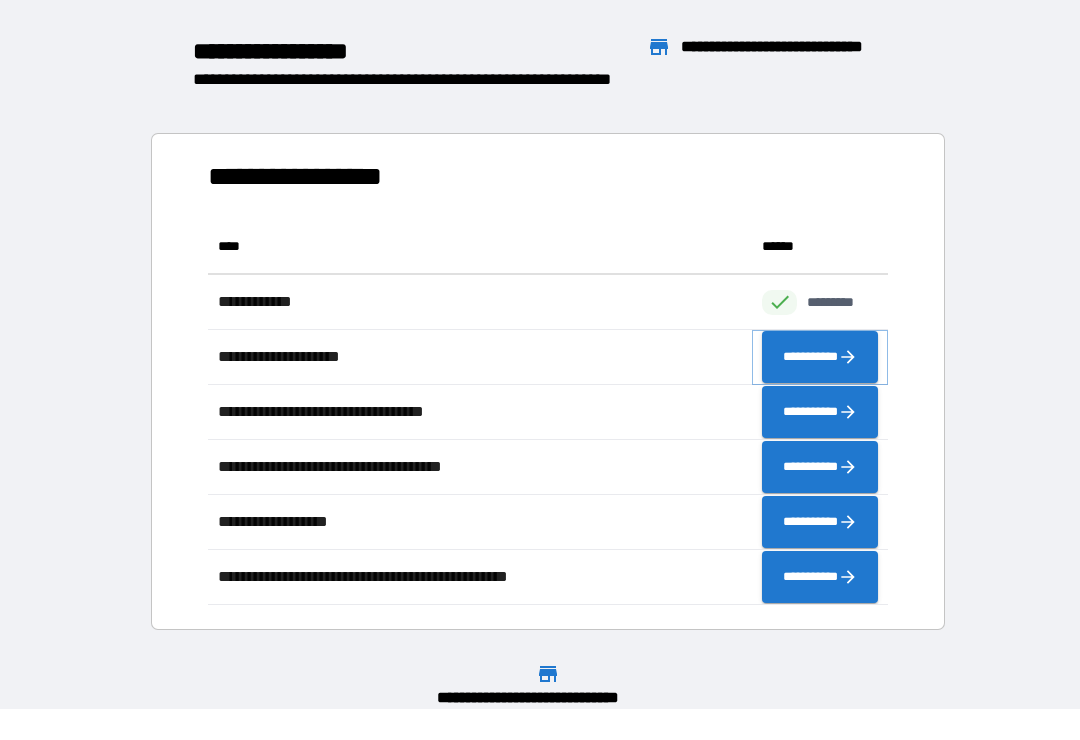 click on "**********" at bounding box center [820, 357] 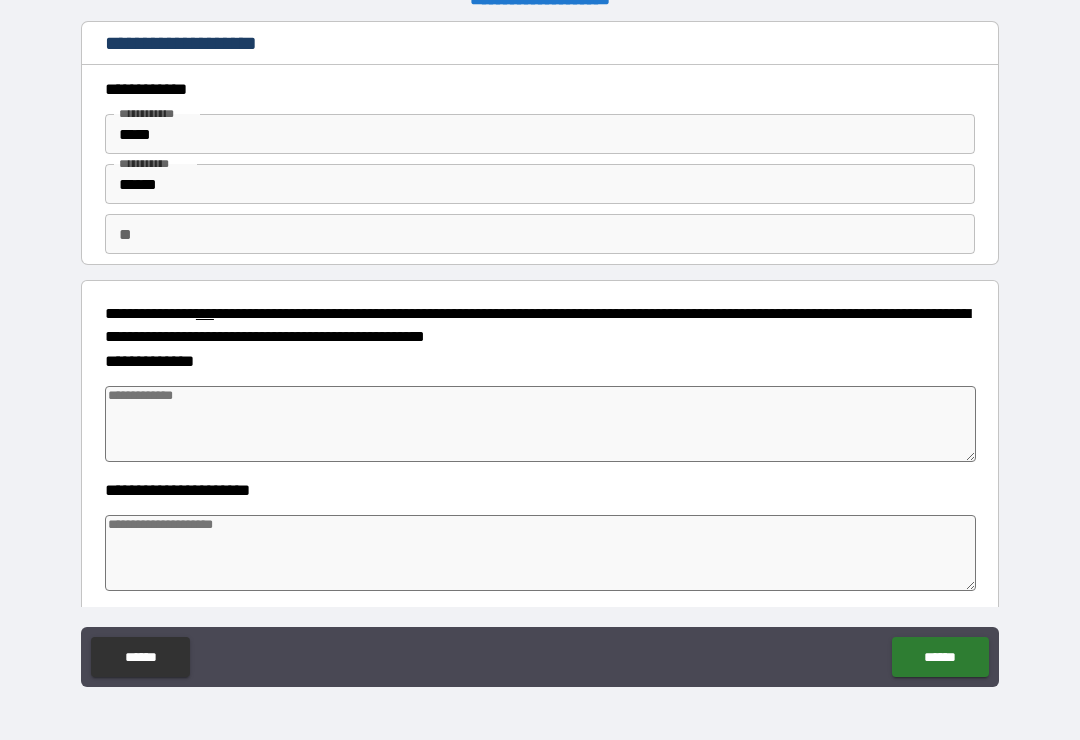 type on "*" 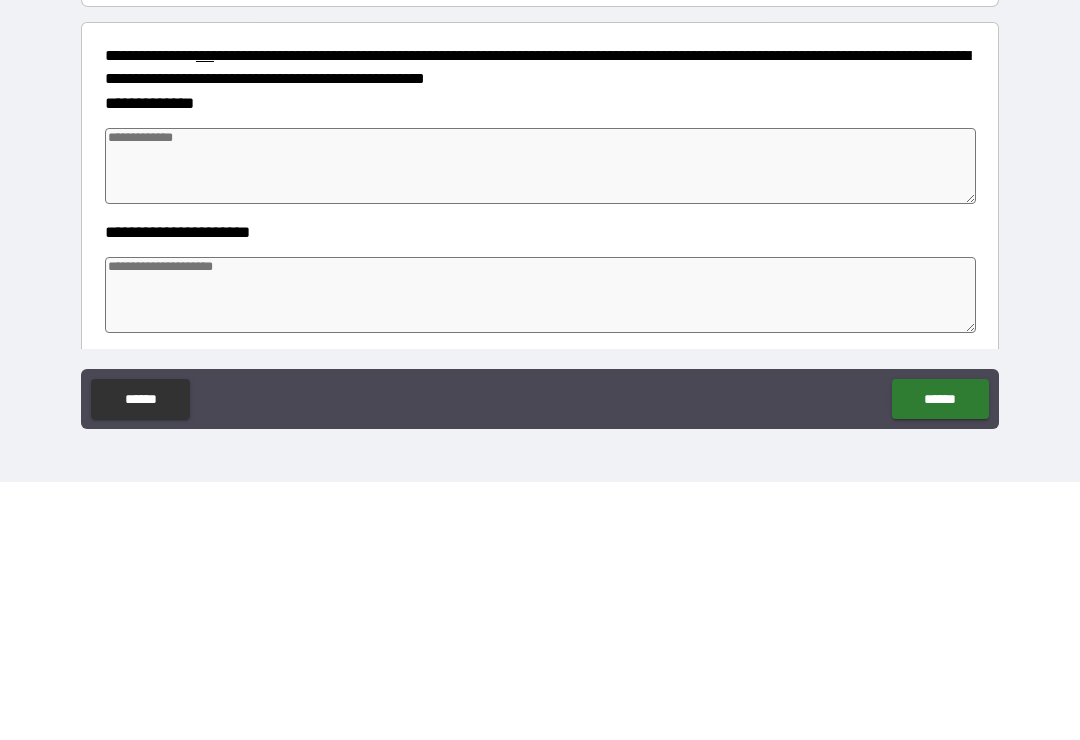 type on "*" 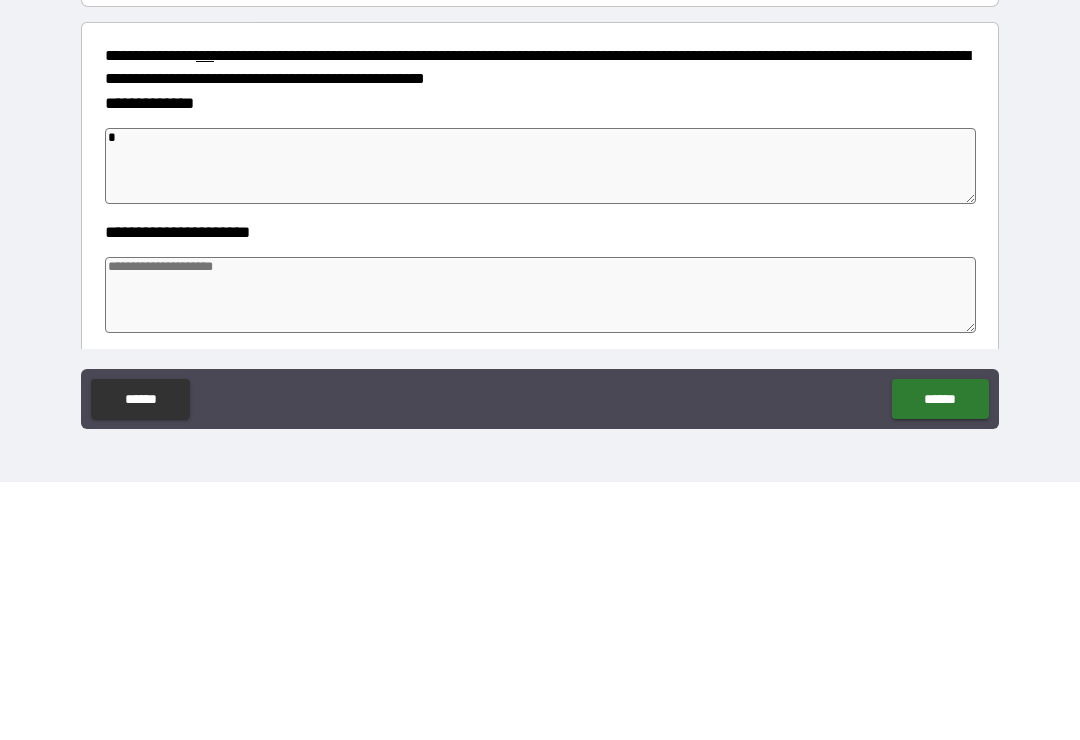 type on "**" 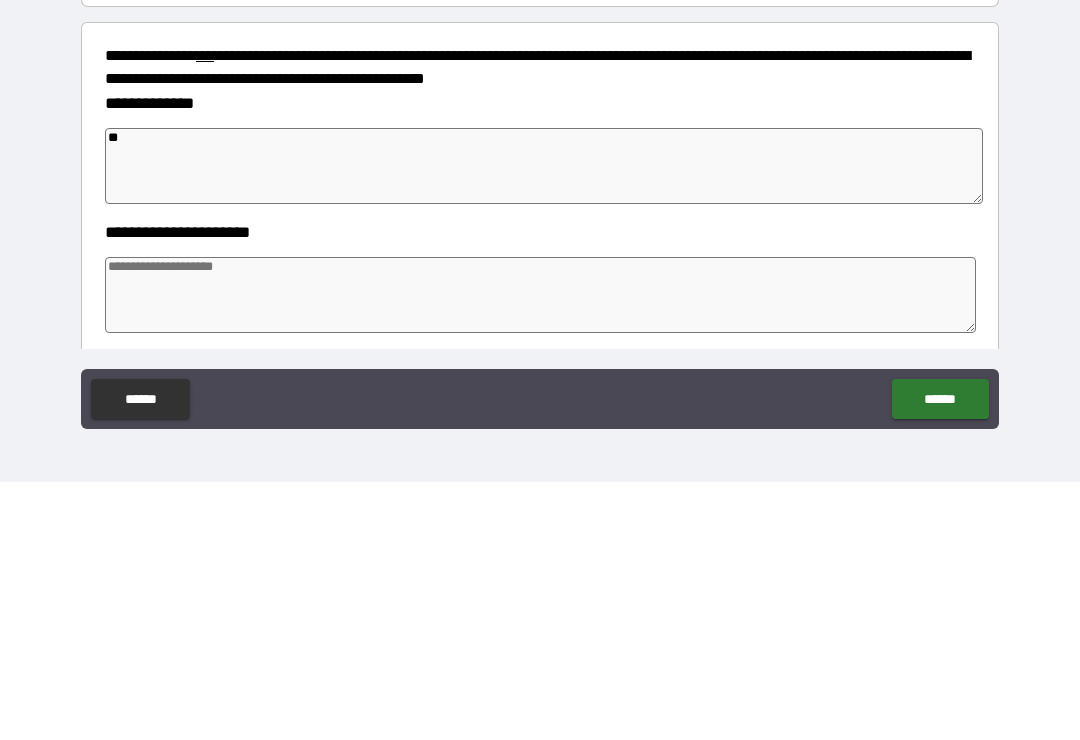 type on "*" 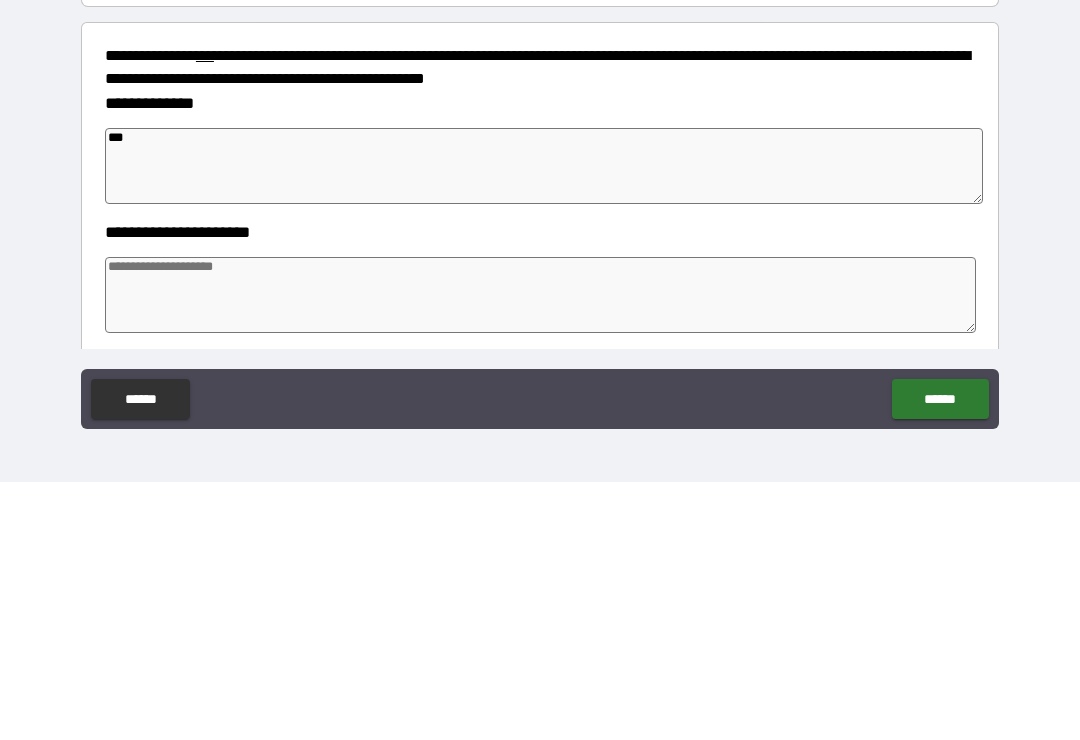 type on "*" 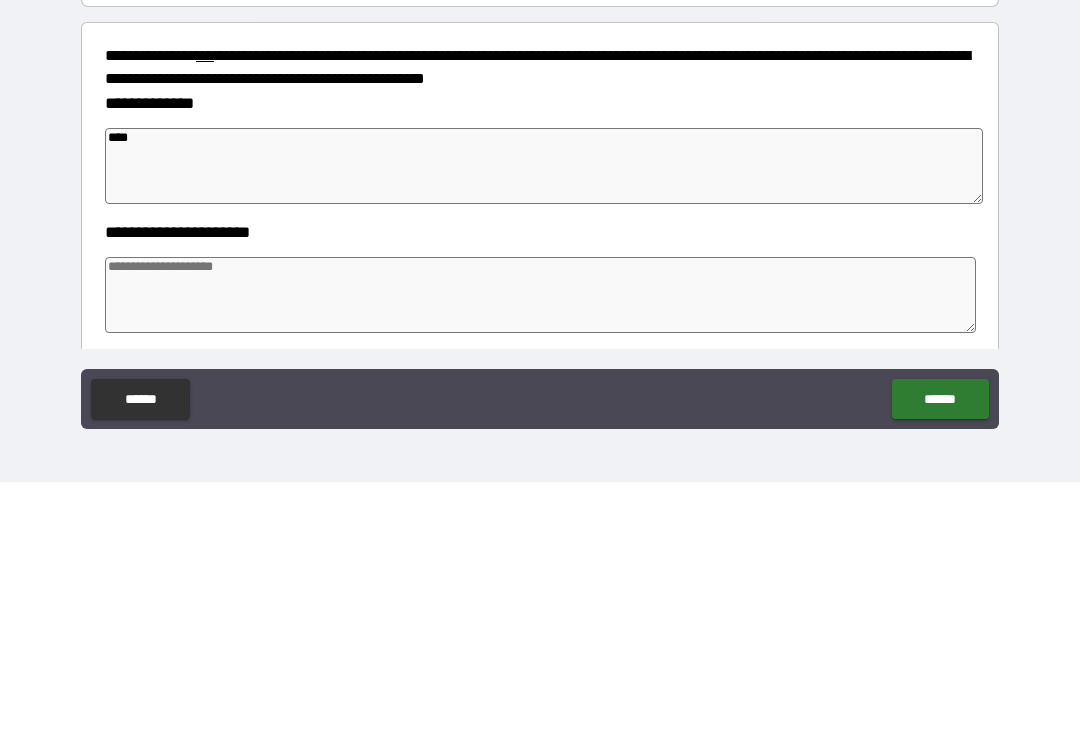 type on "*" 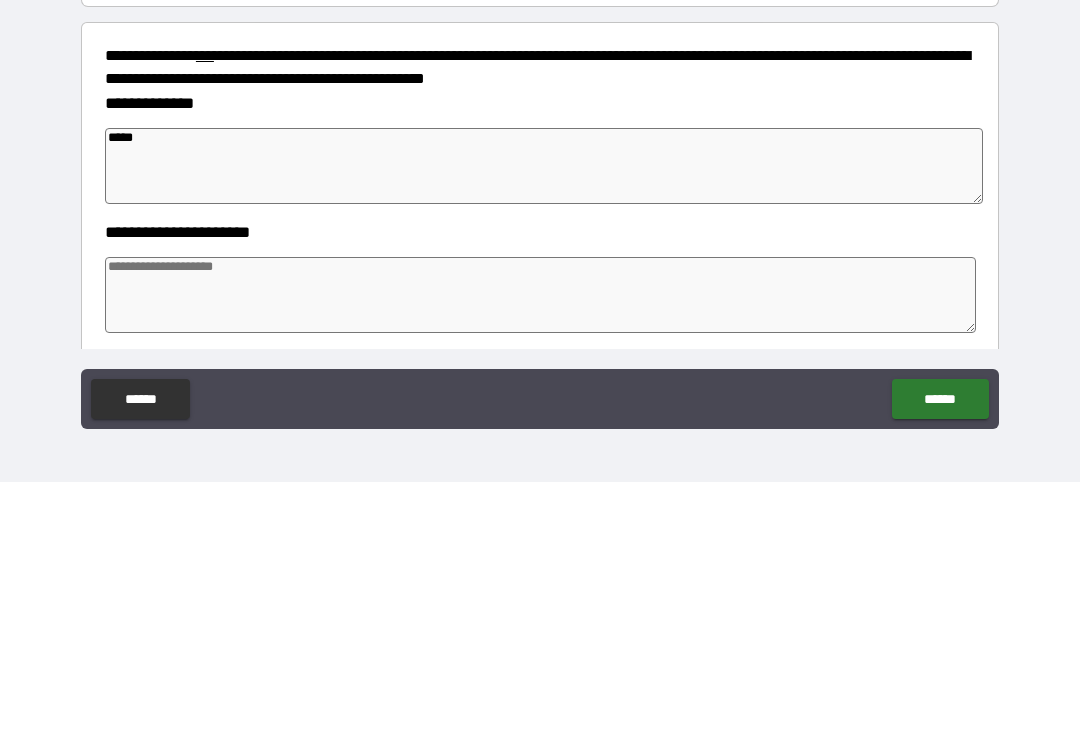type on "*" 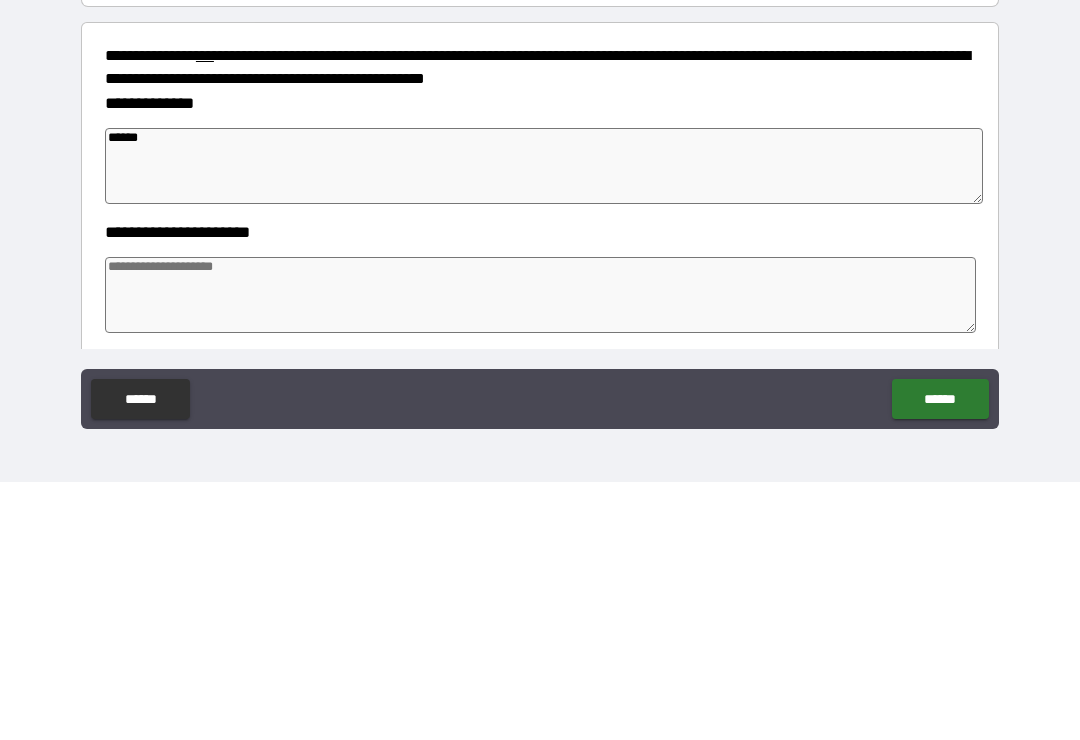 type on "*******" 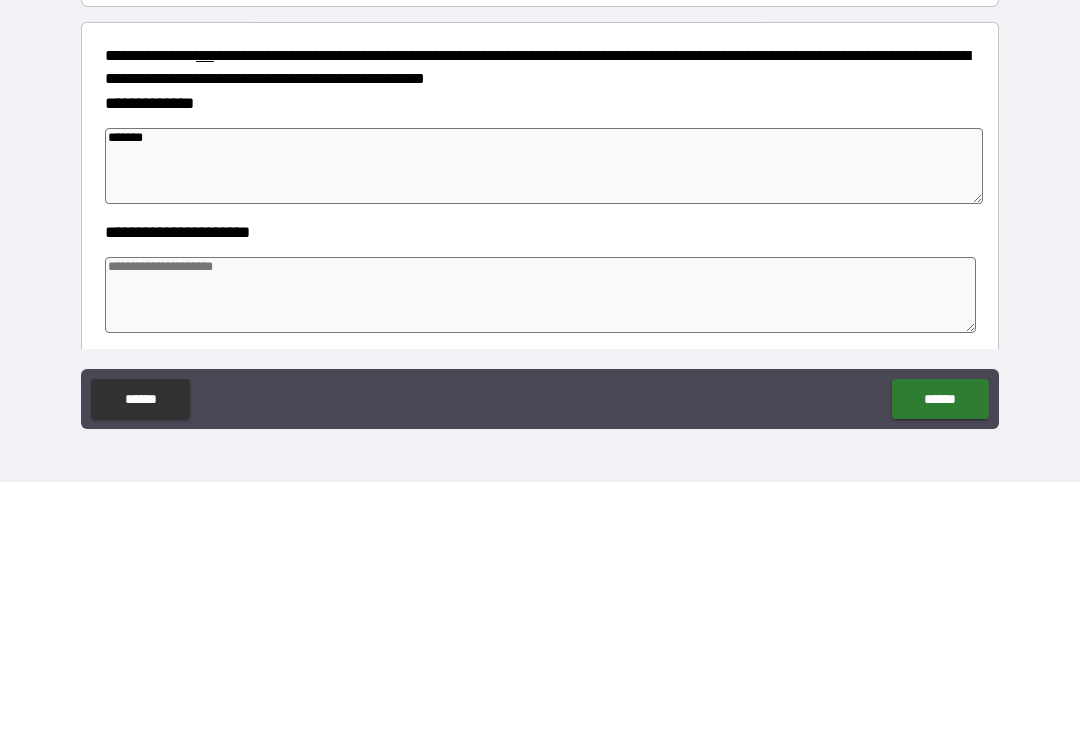 type on "*" 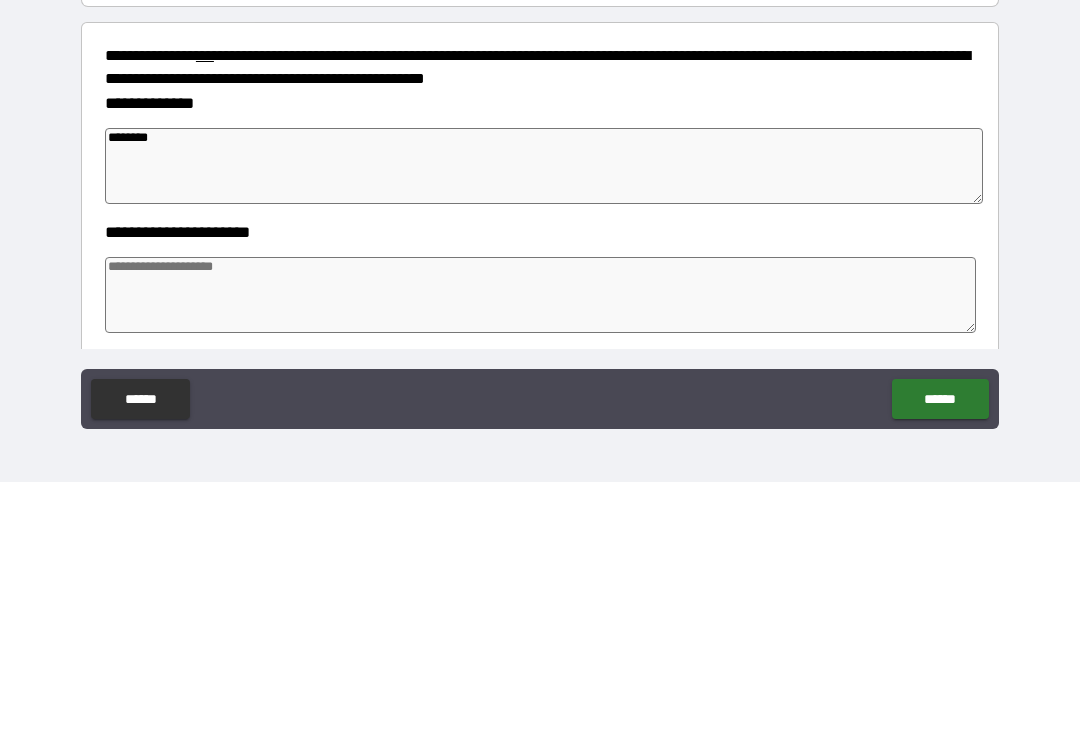 type on "*" 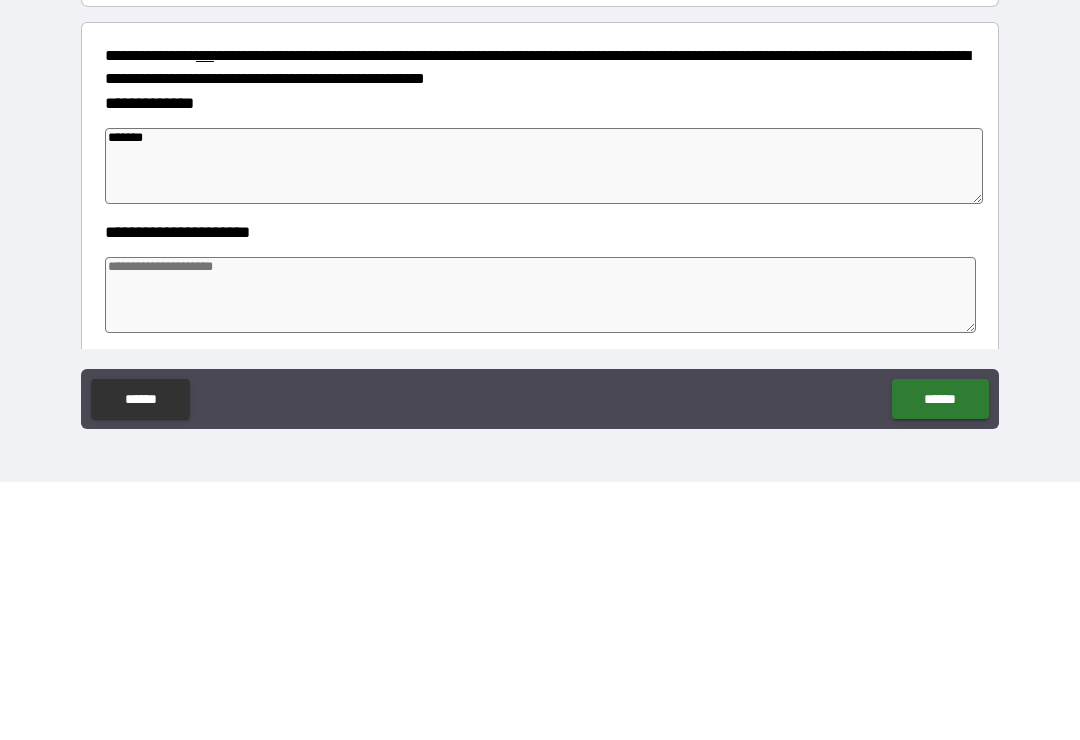 type on "*" 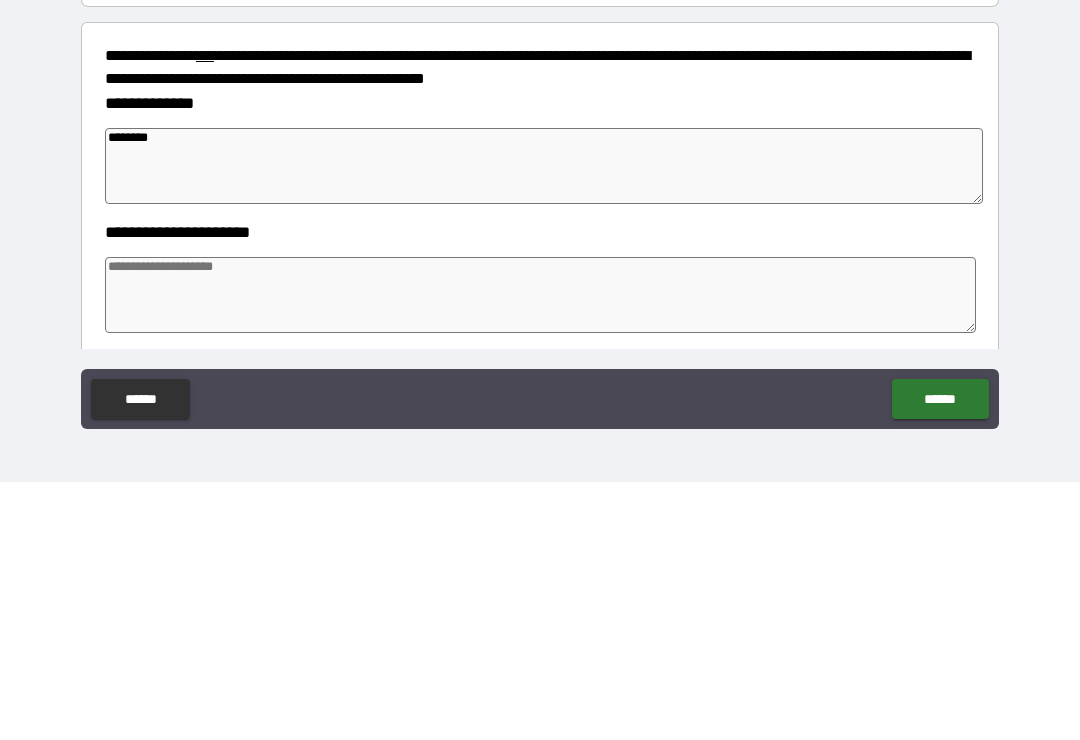 type on "*" 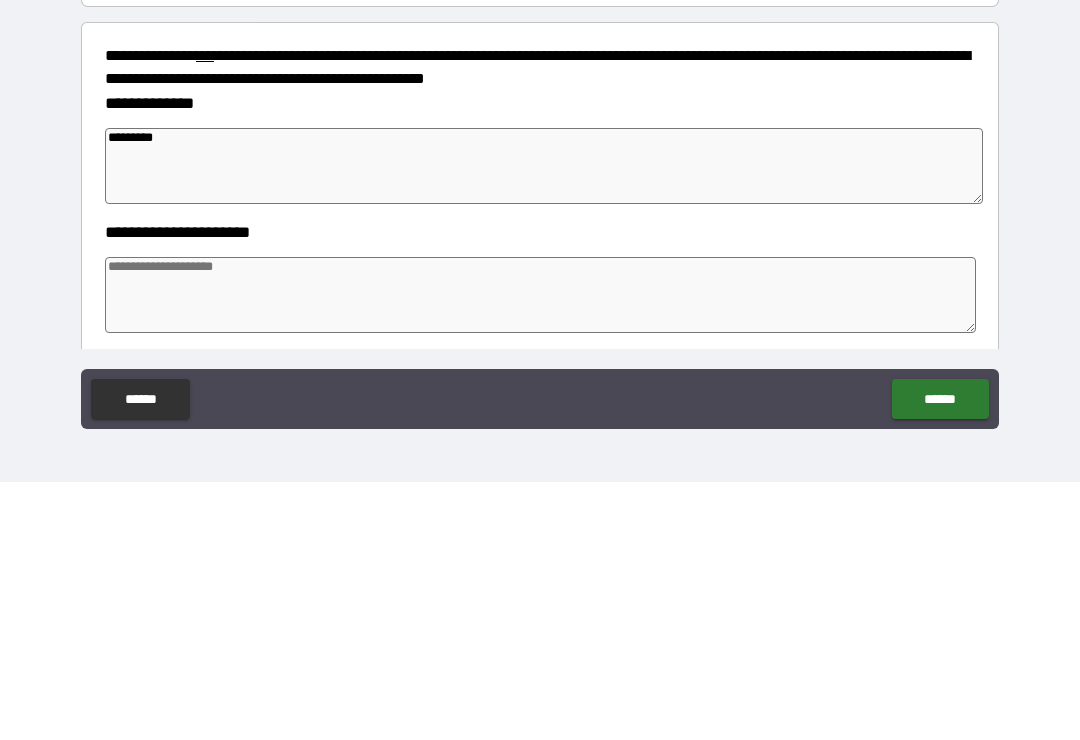 type on "*" 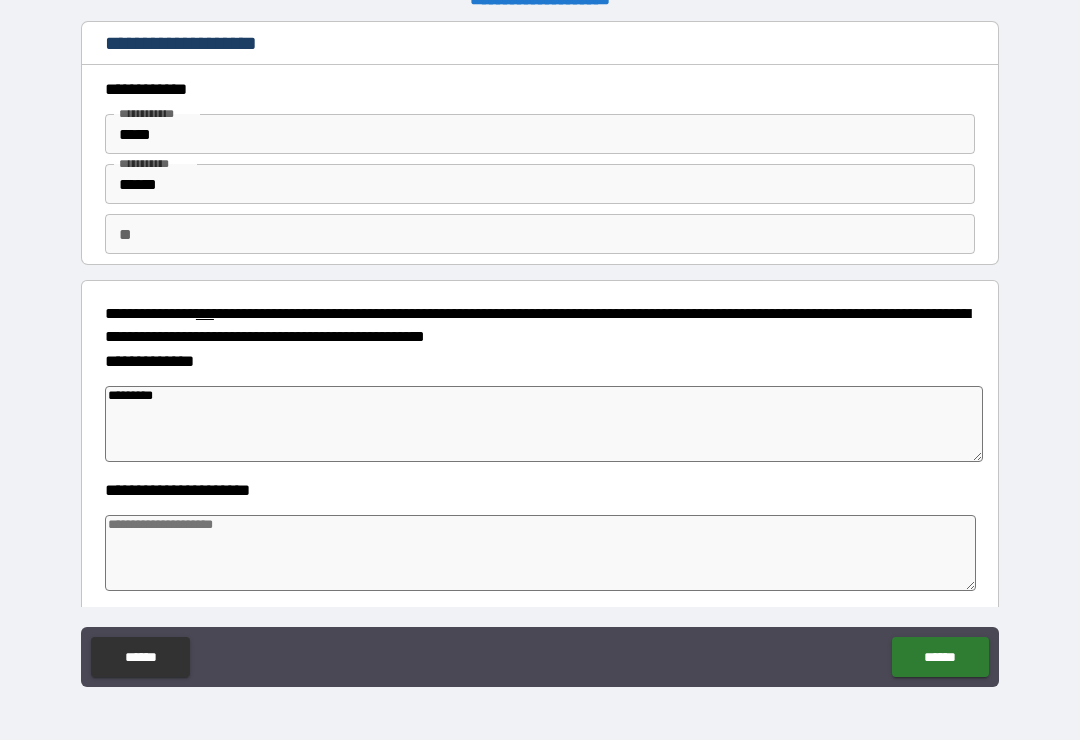 click at bounding box center [540, 553] 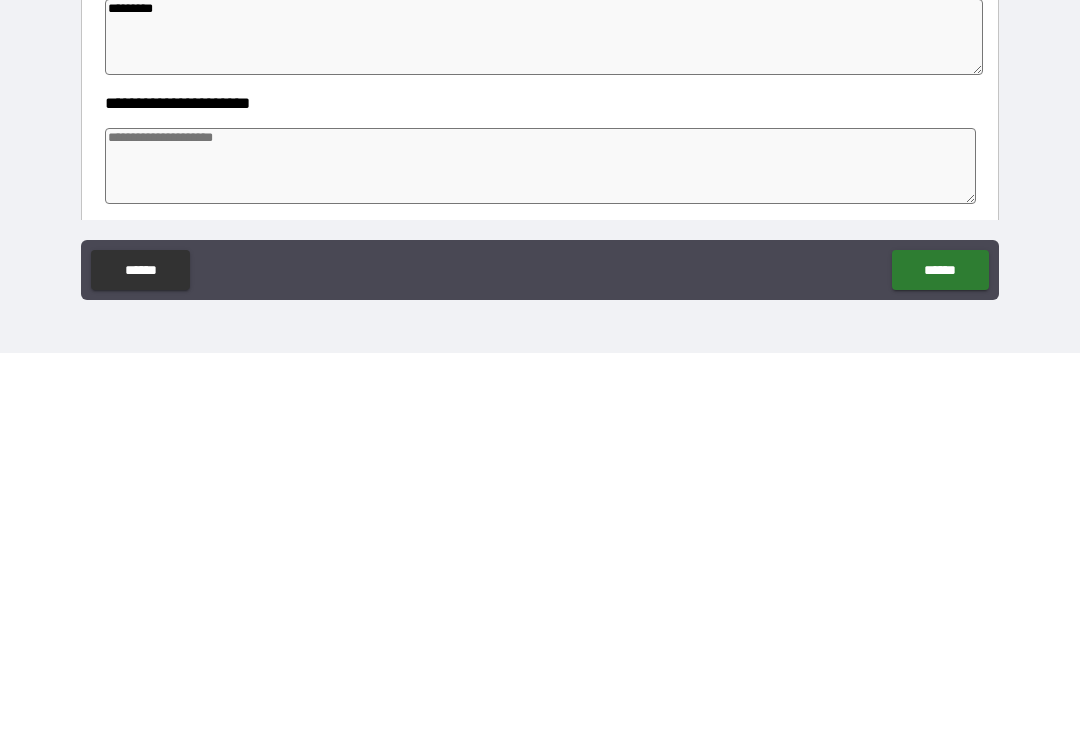 click on "******" at bounding box center (940, 657) 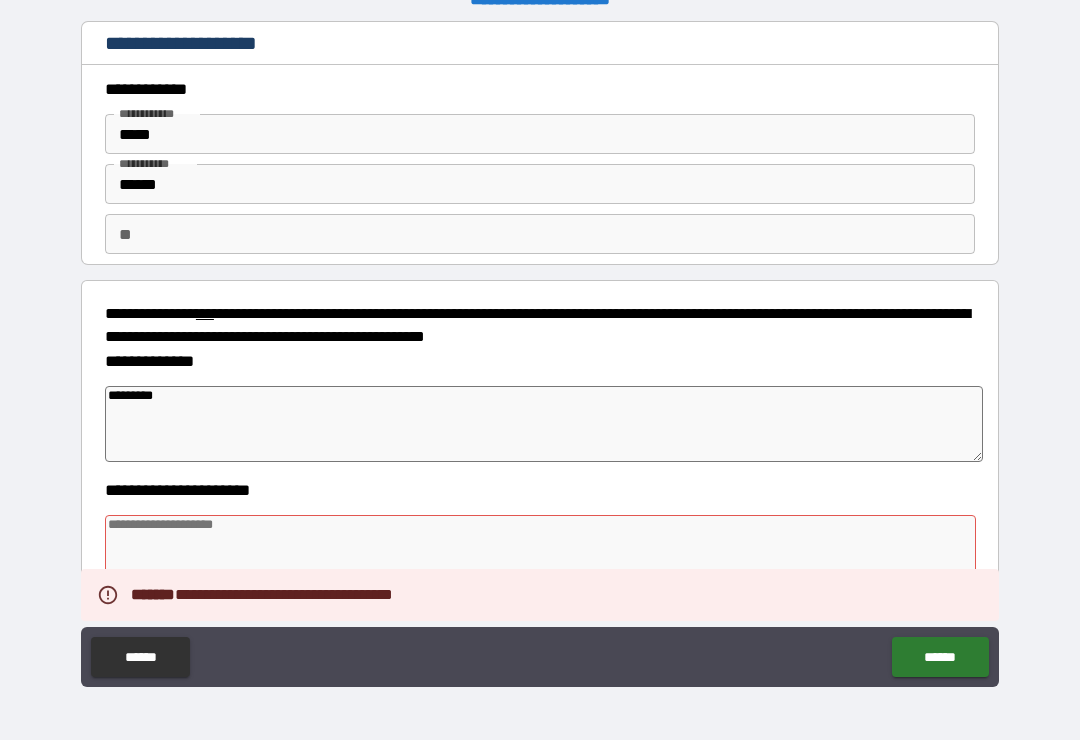 type on "*" 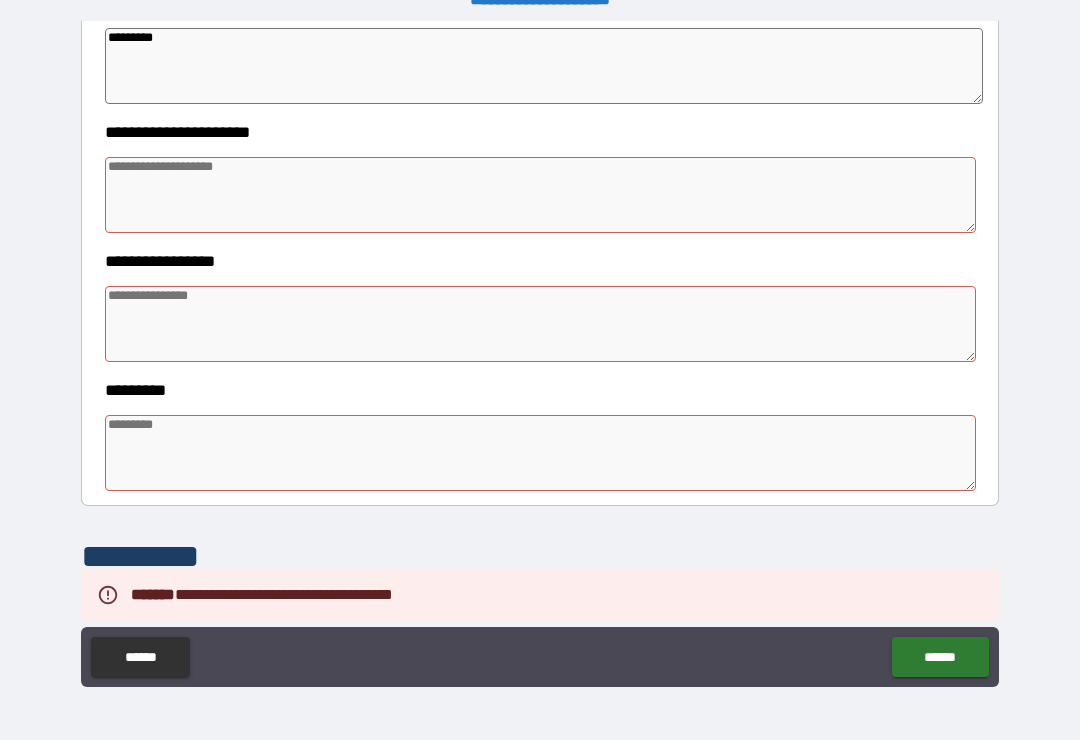 scroll, scrollTop: 371, scrollLeft: 0, axis: vertical 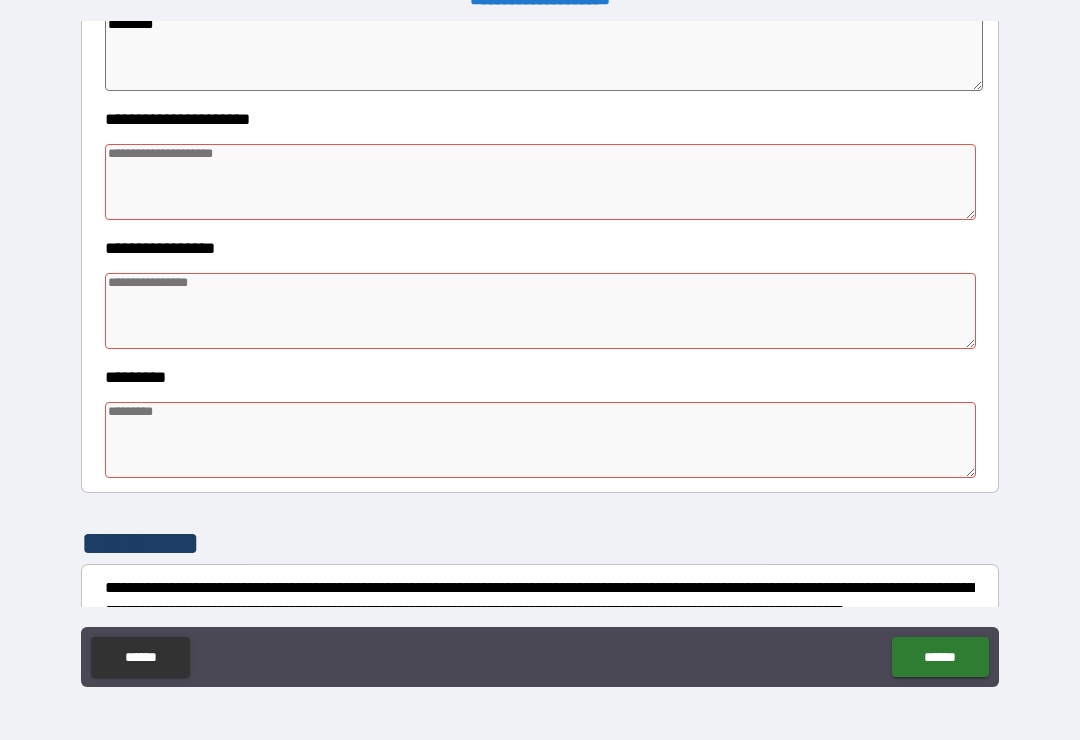 click at bounding box center [540, 182] 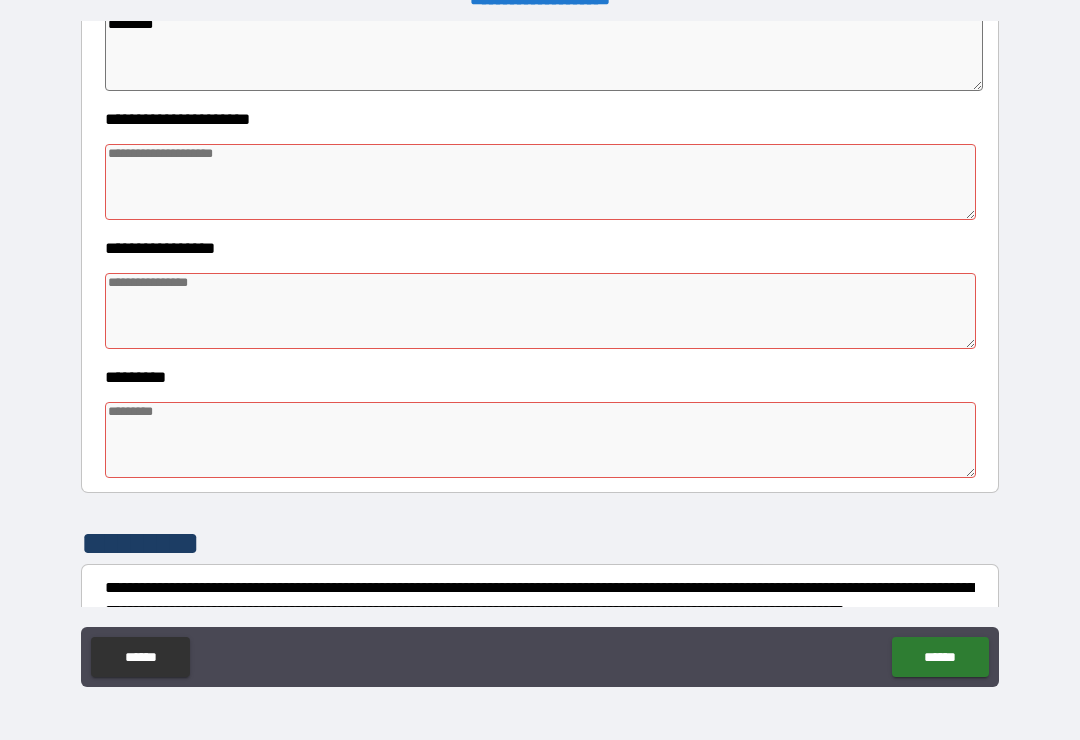 type on "*" 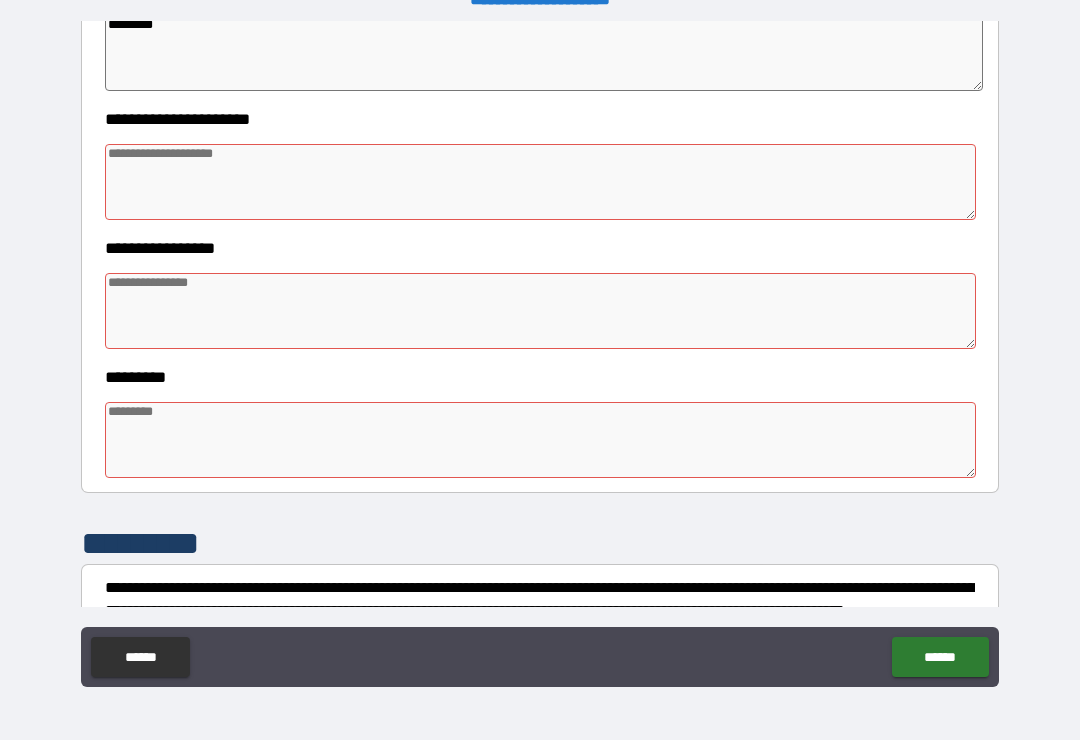 type on "*" 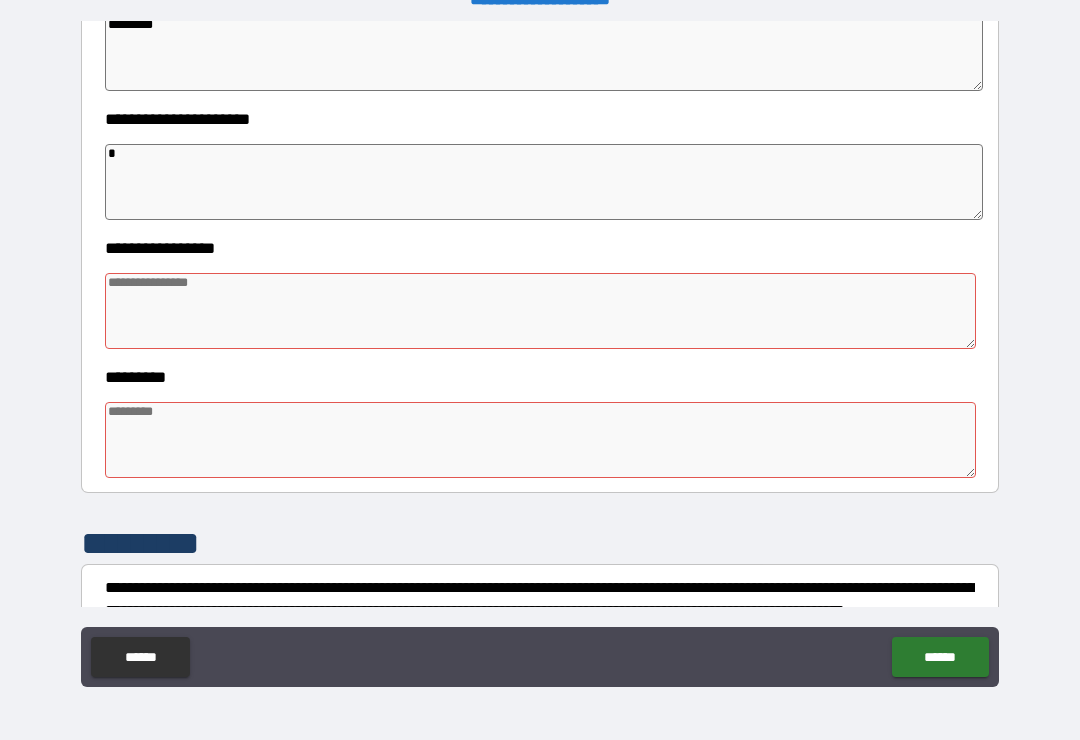 type on "*" 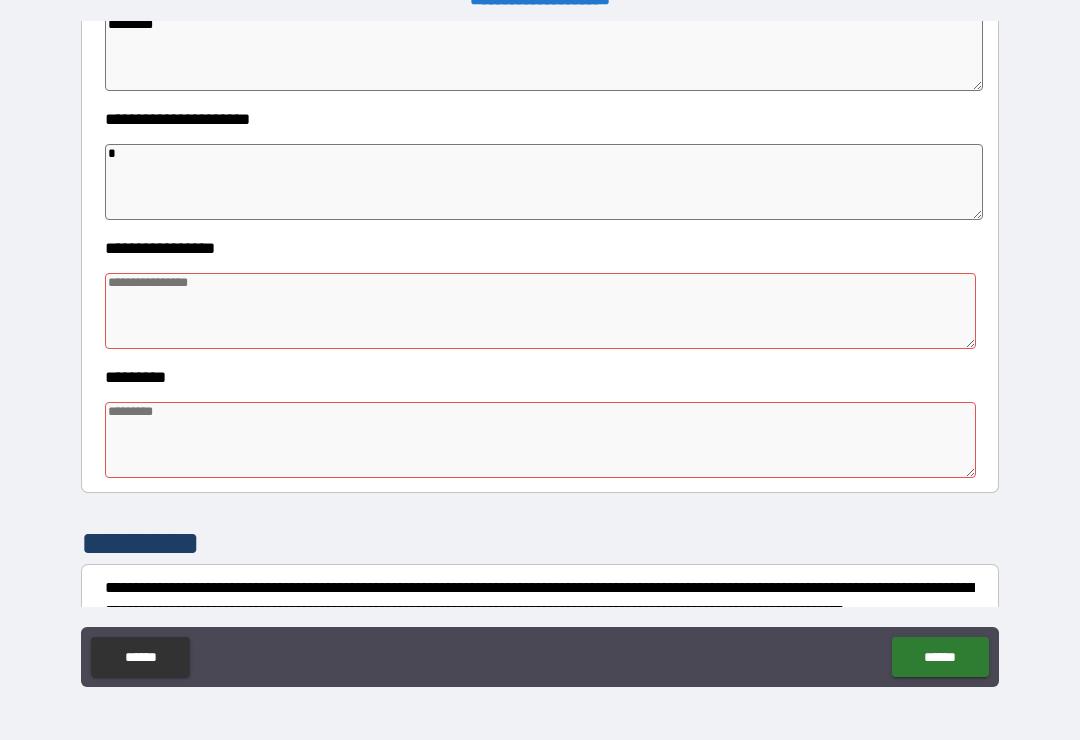 type on "*" 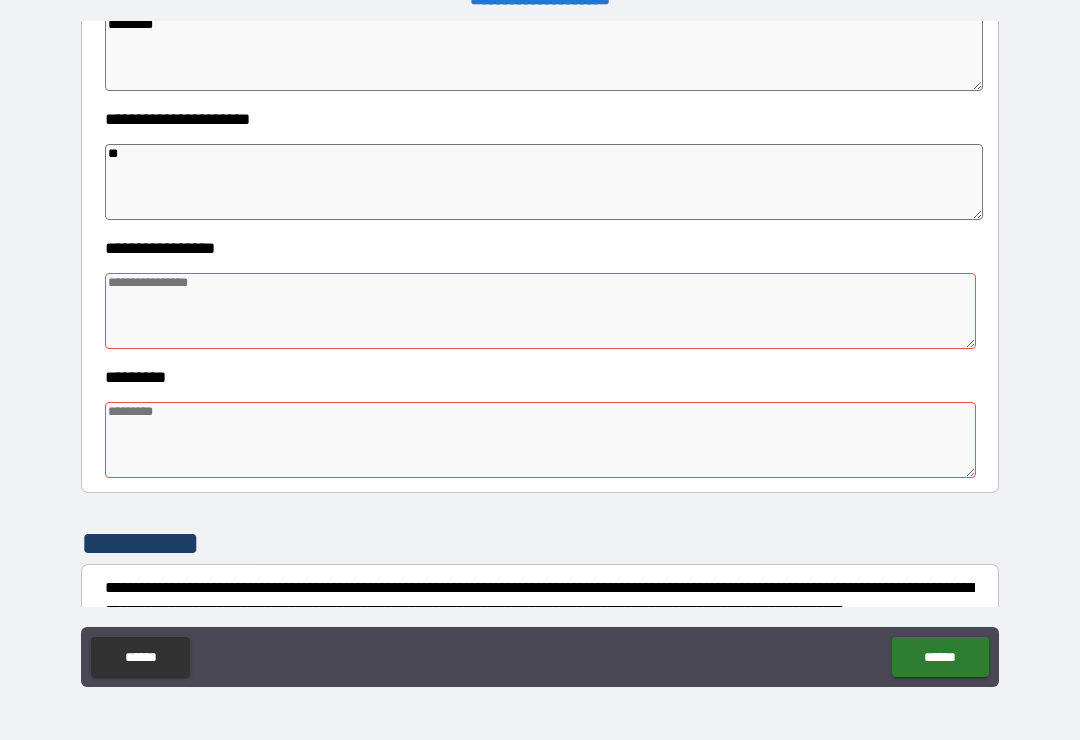 type on "*" 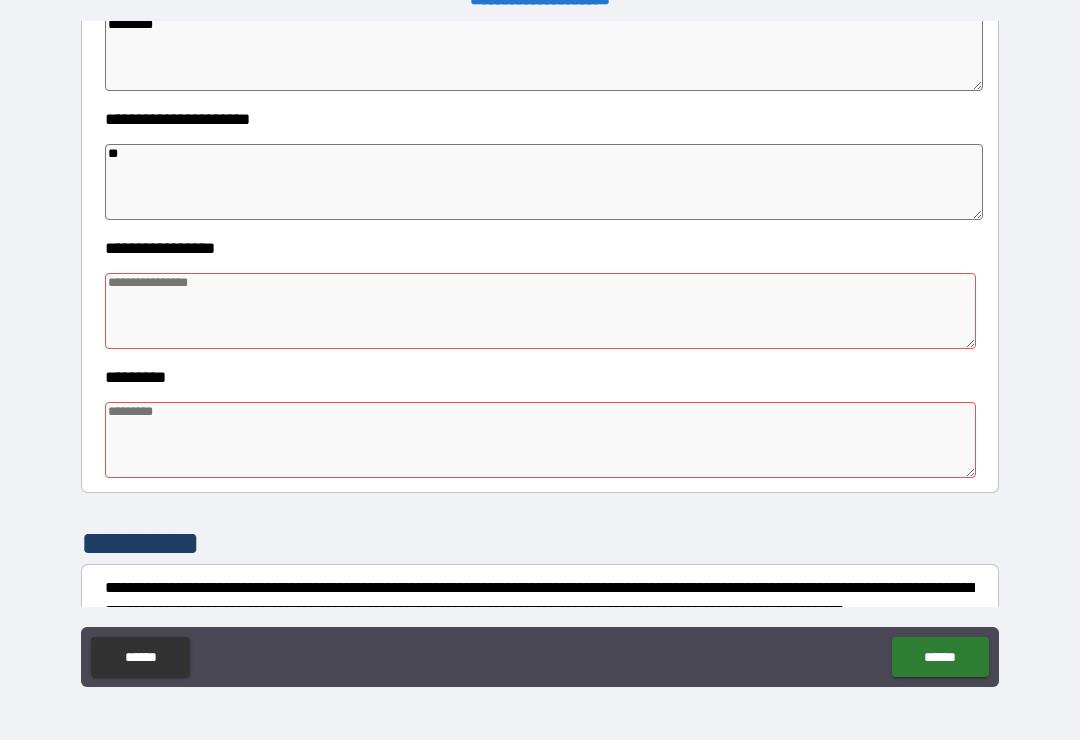type on "*" 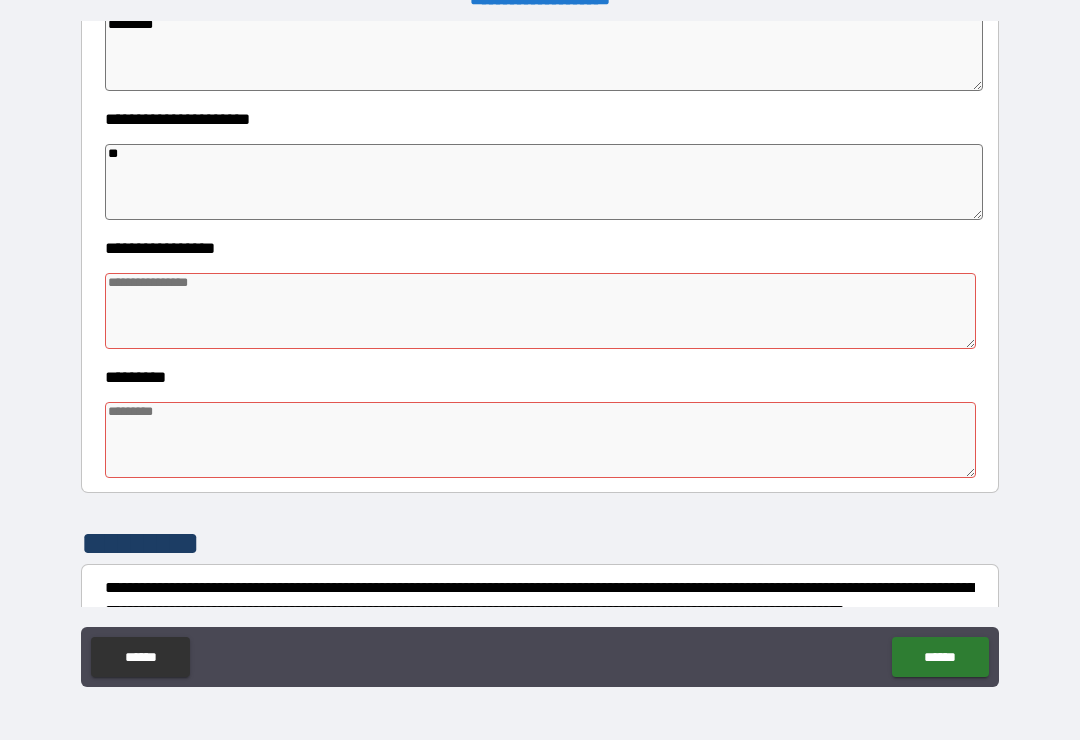 type on "*" 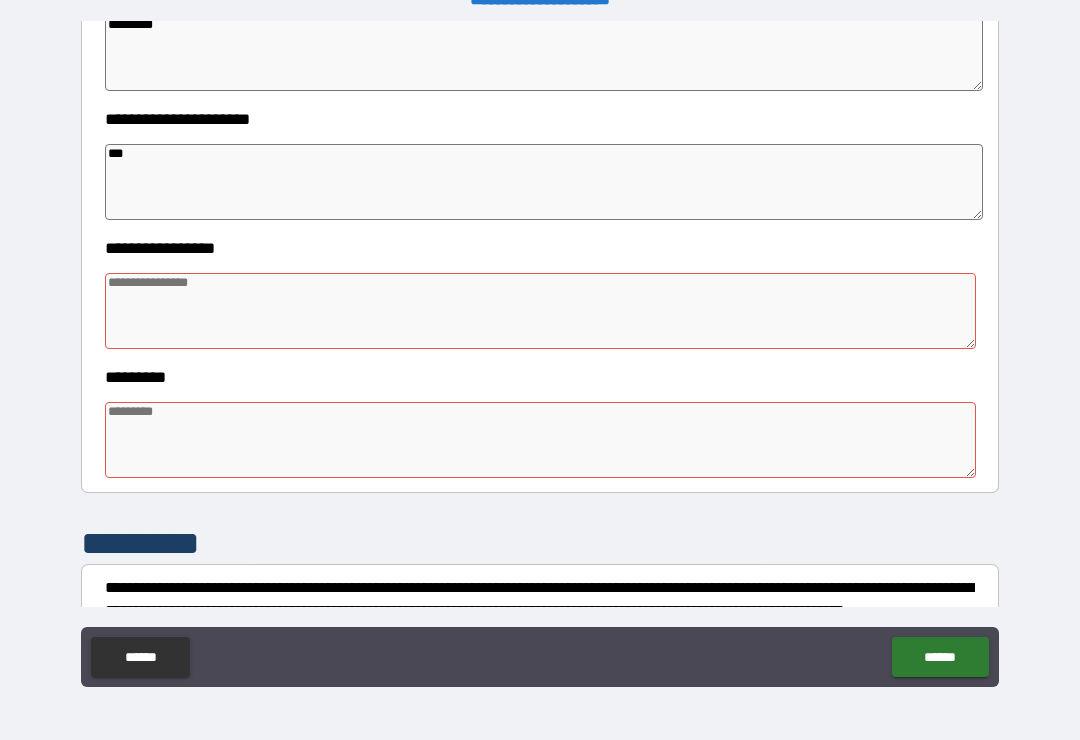 type on "*" 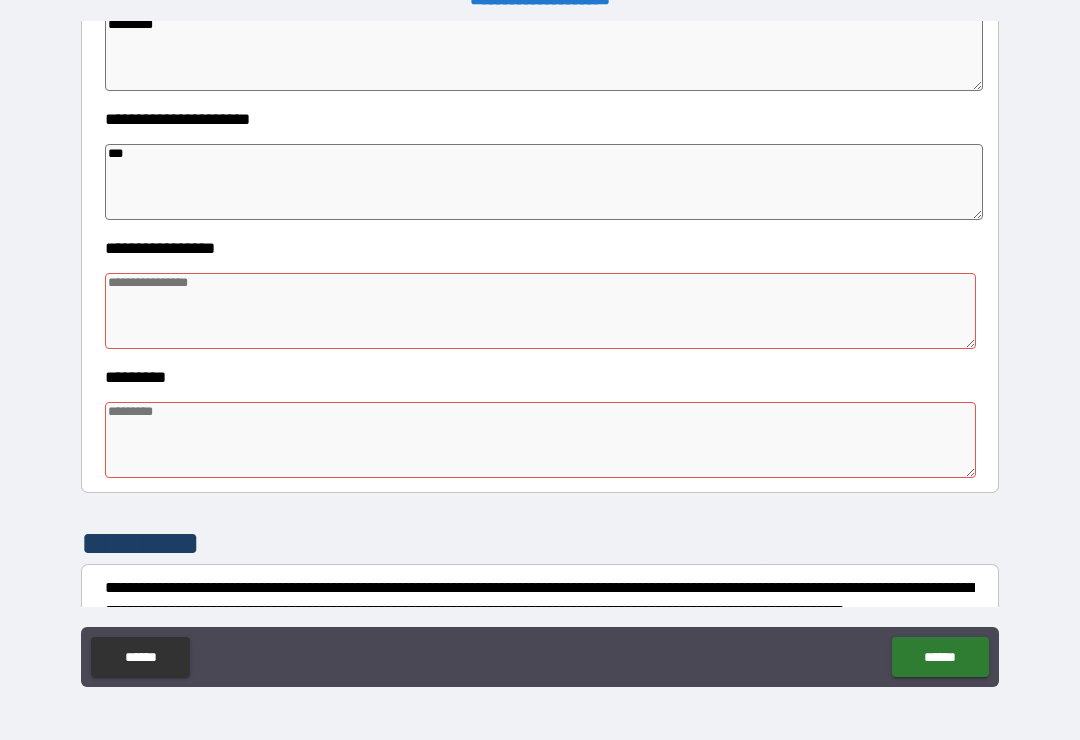 type on "*" 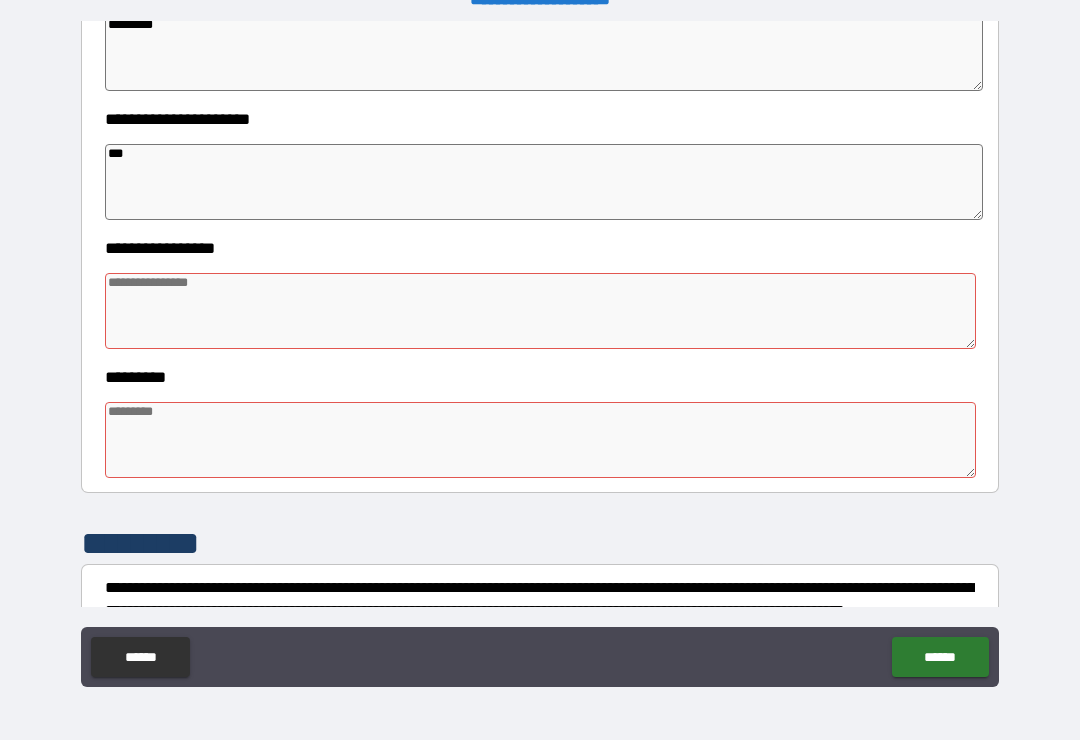 type on "*" 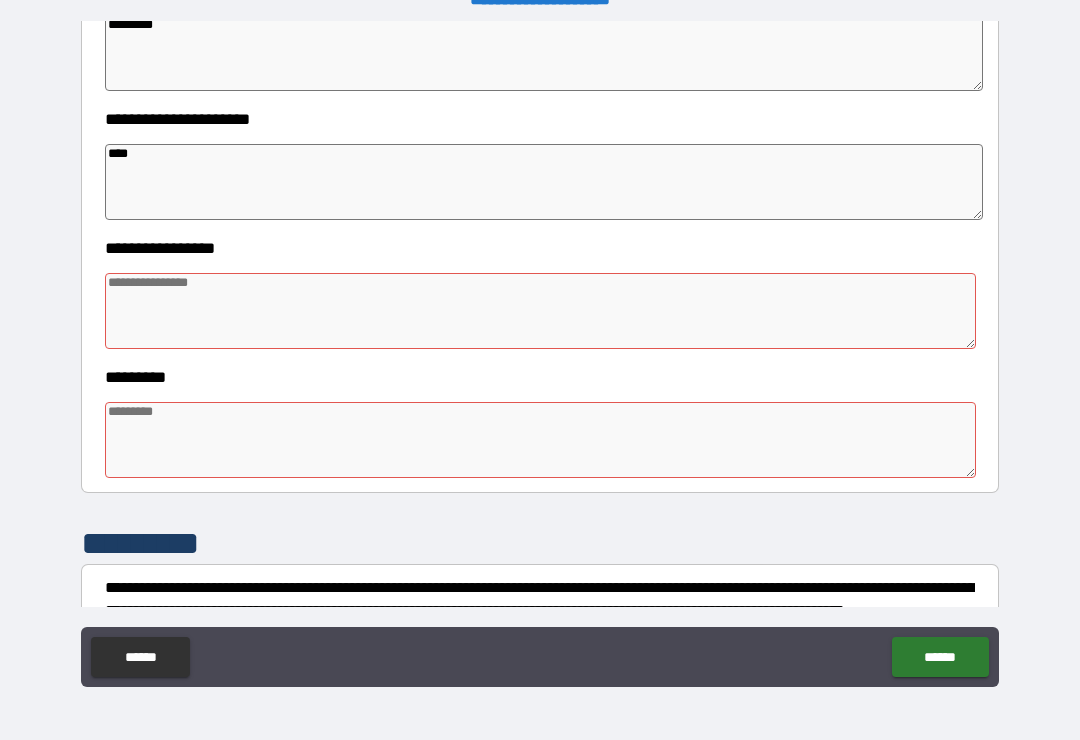 type on "*" 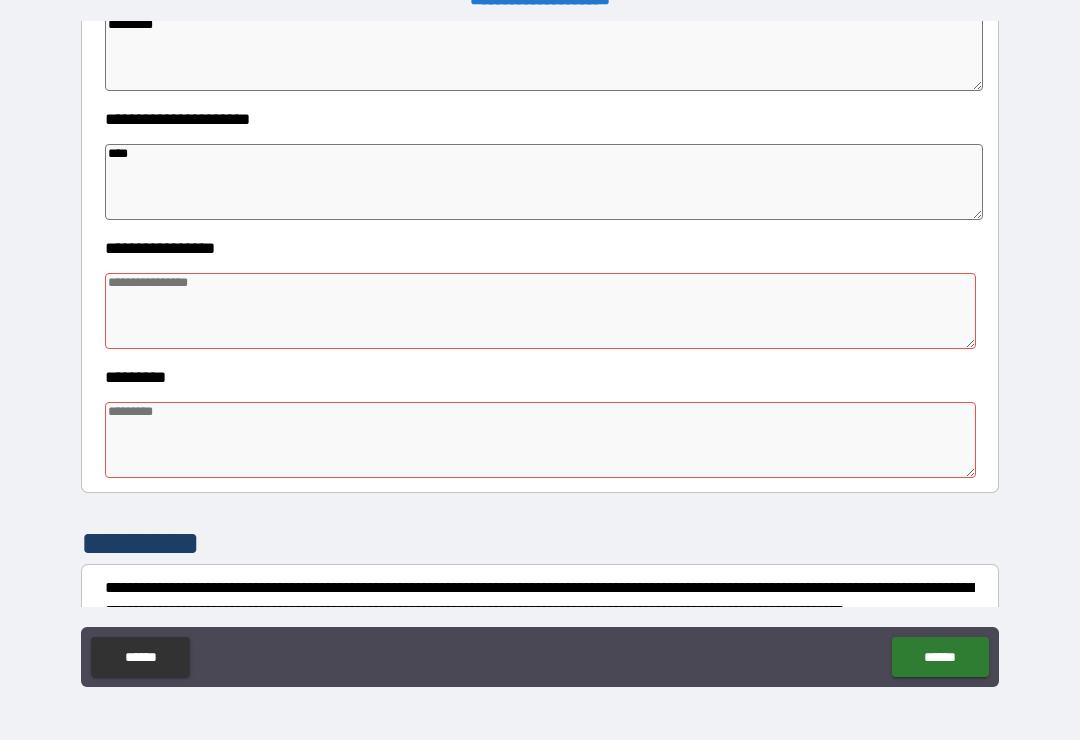 type on "*" 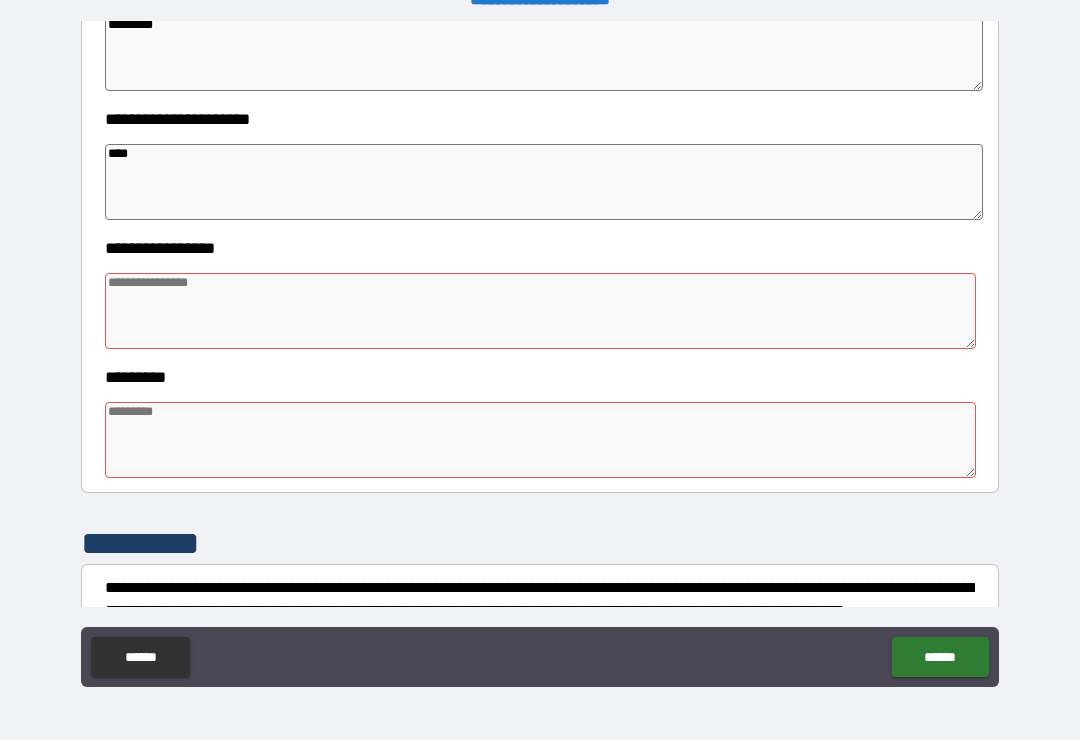 type on "*" 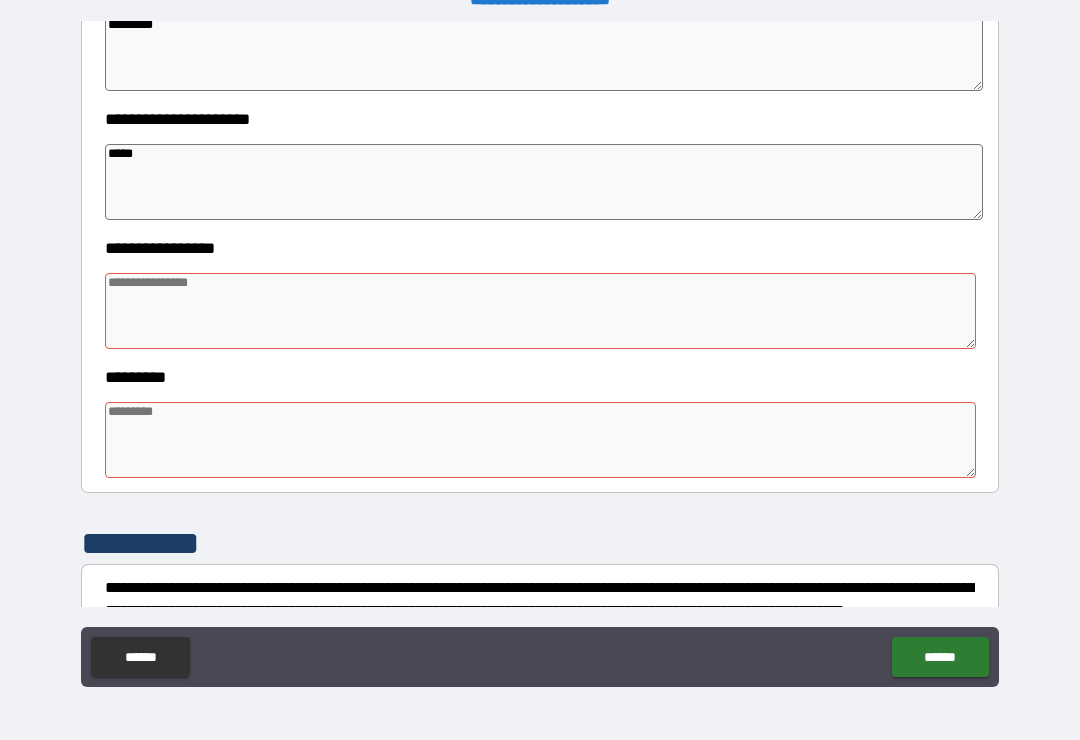 type on "*" 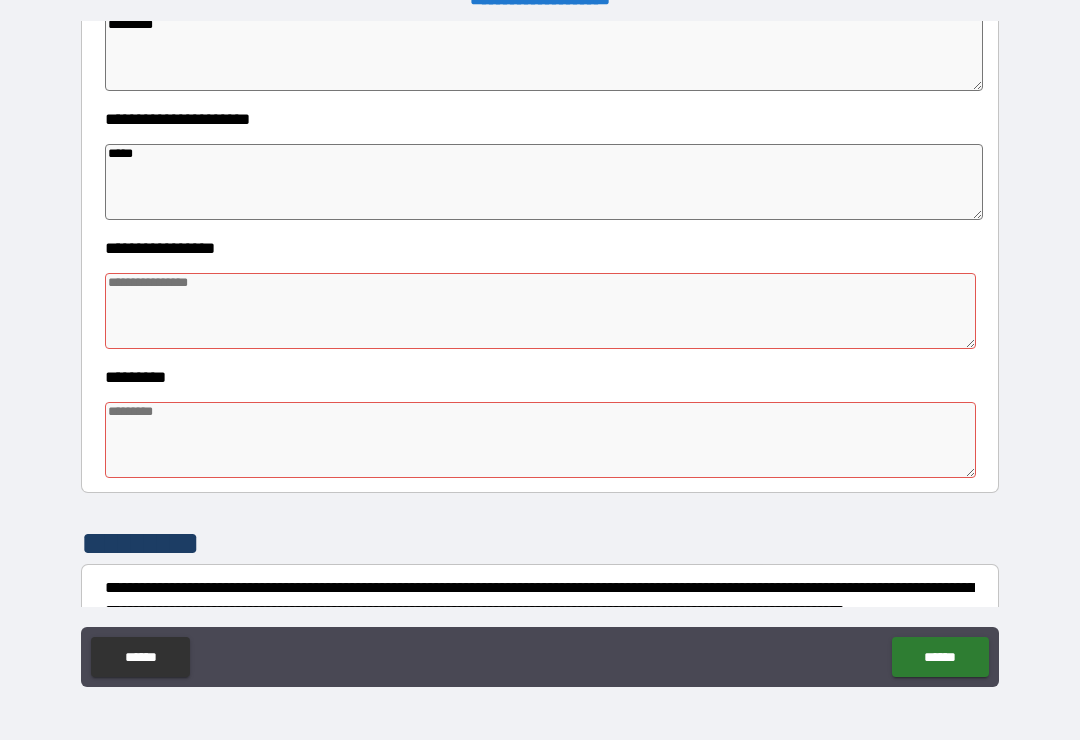 type on "*" 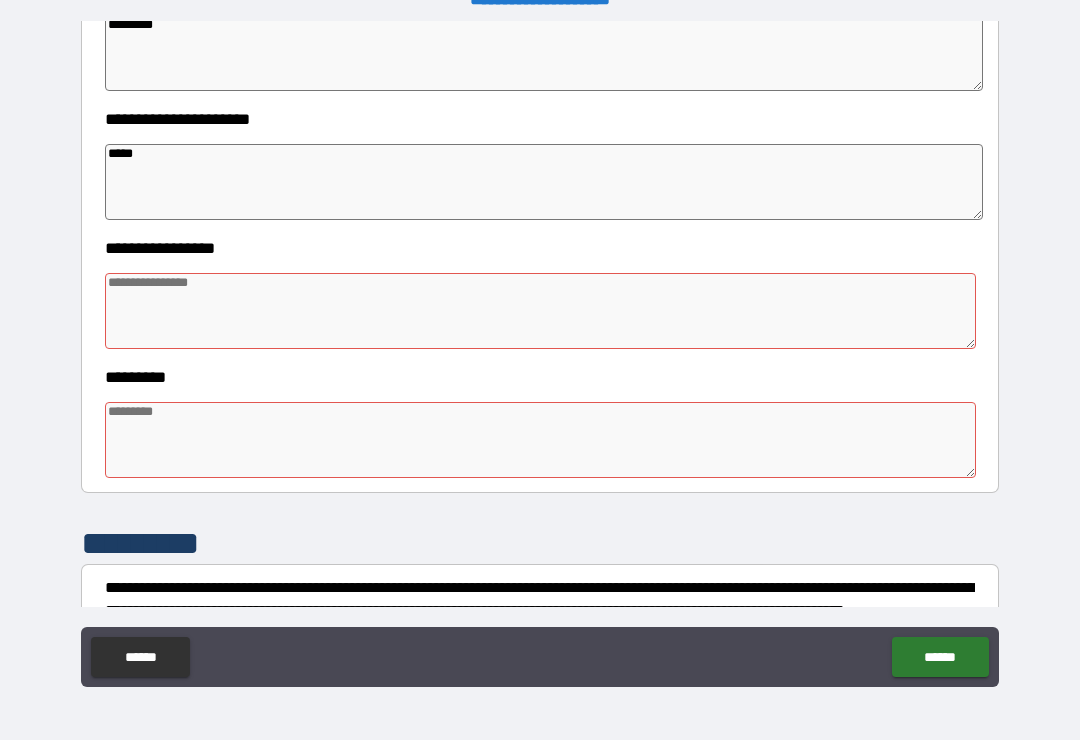 type on "******" 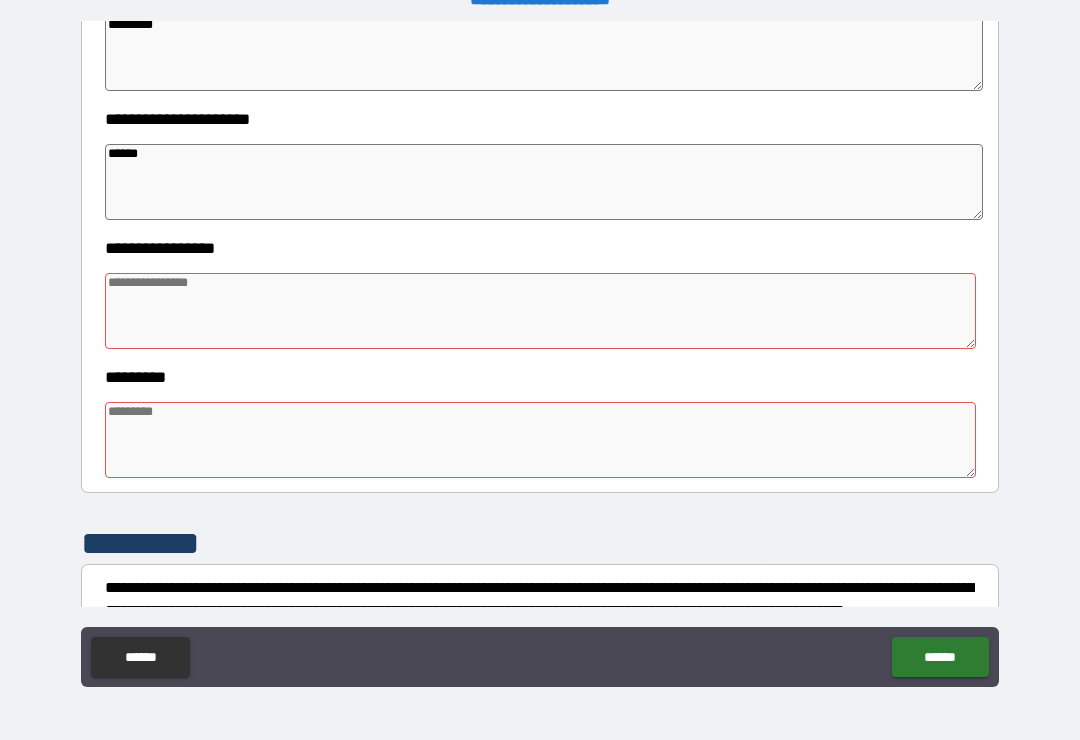 type on "*" 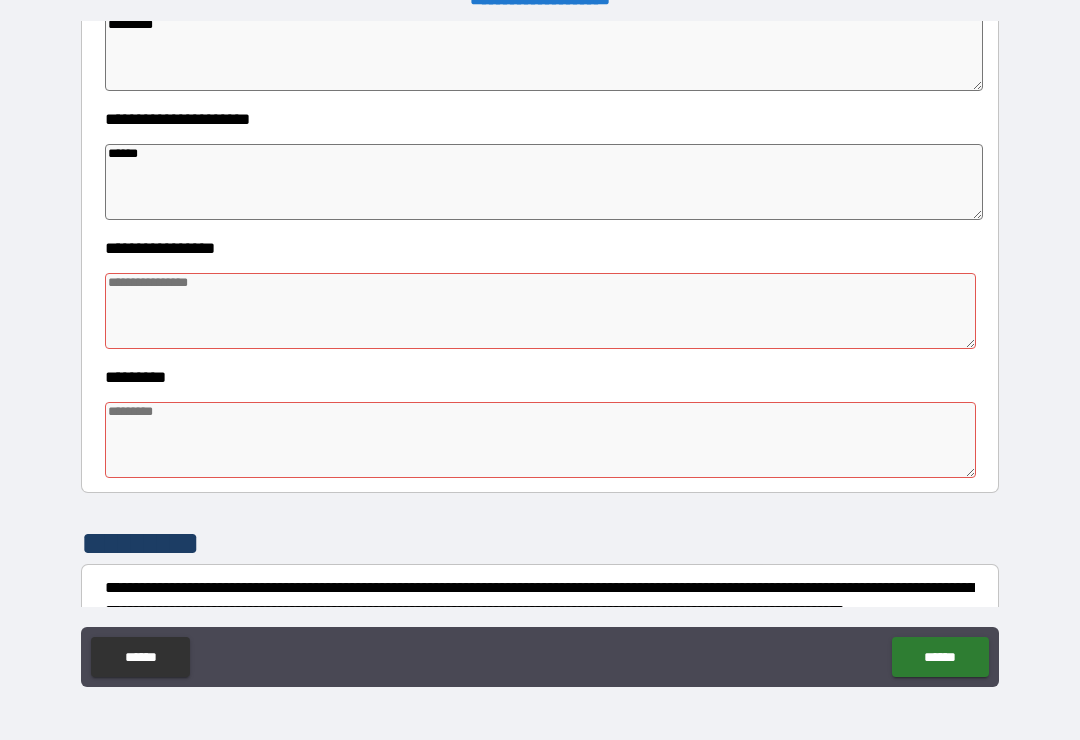 type on "*******" 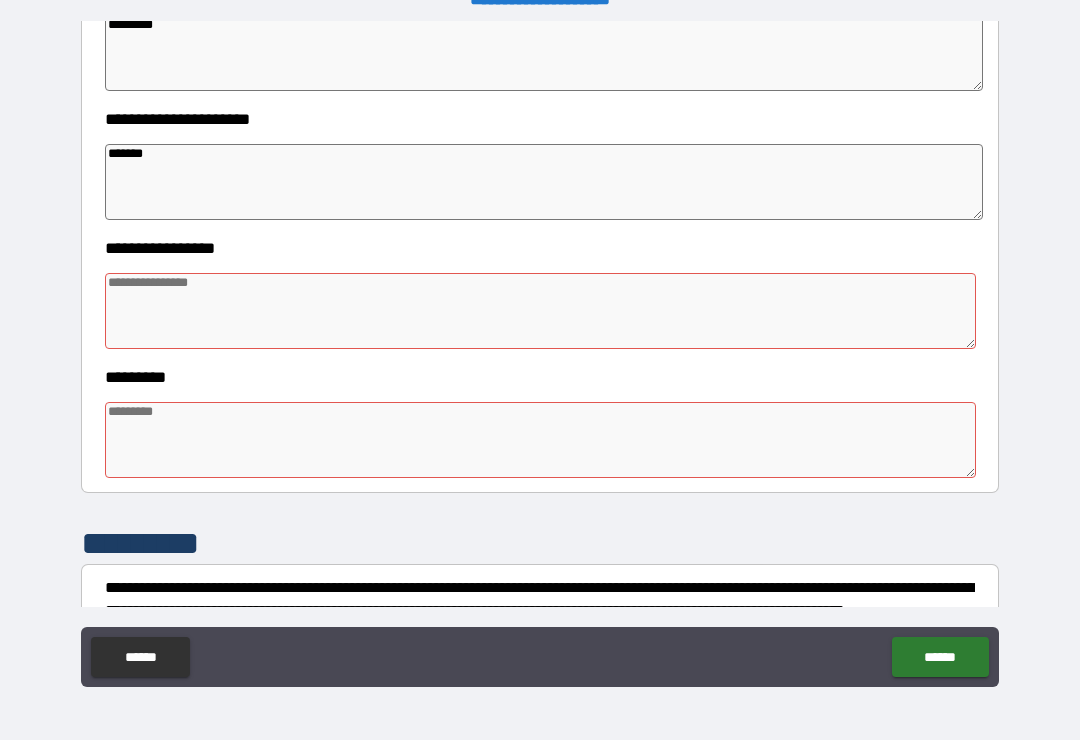 type on "*" 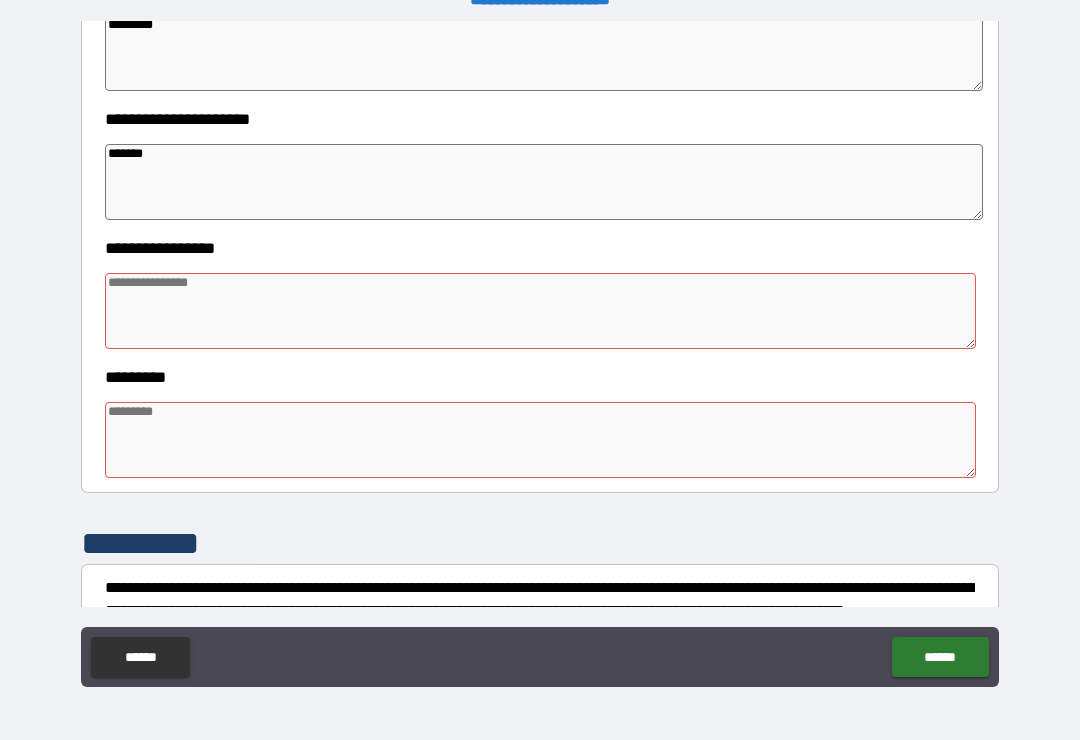 type on "*" 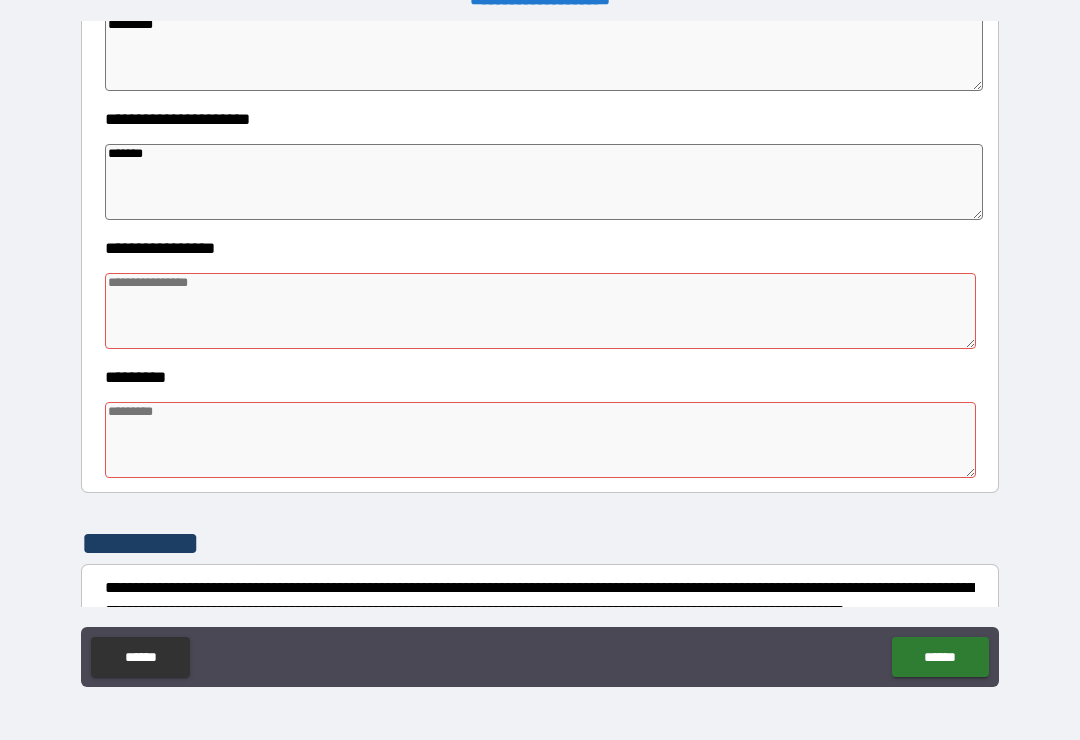 type on "********" 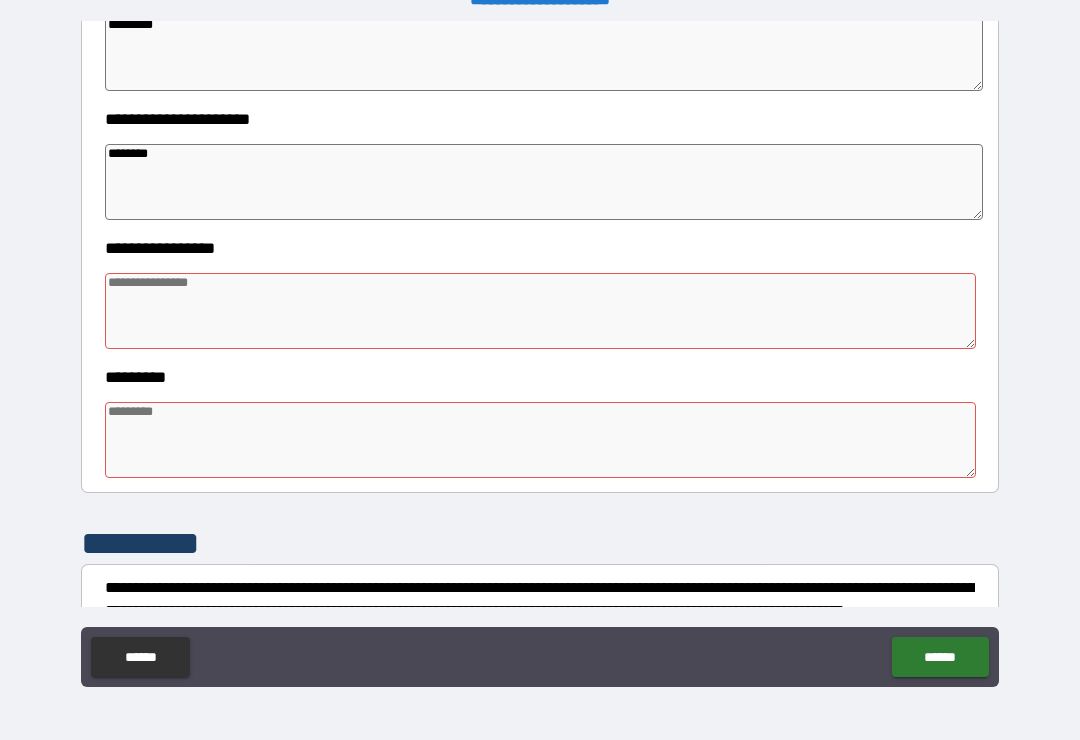 type on "*" 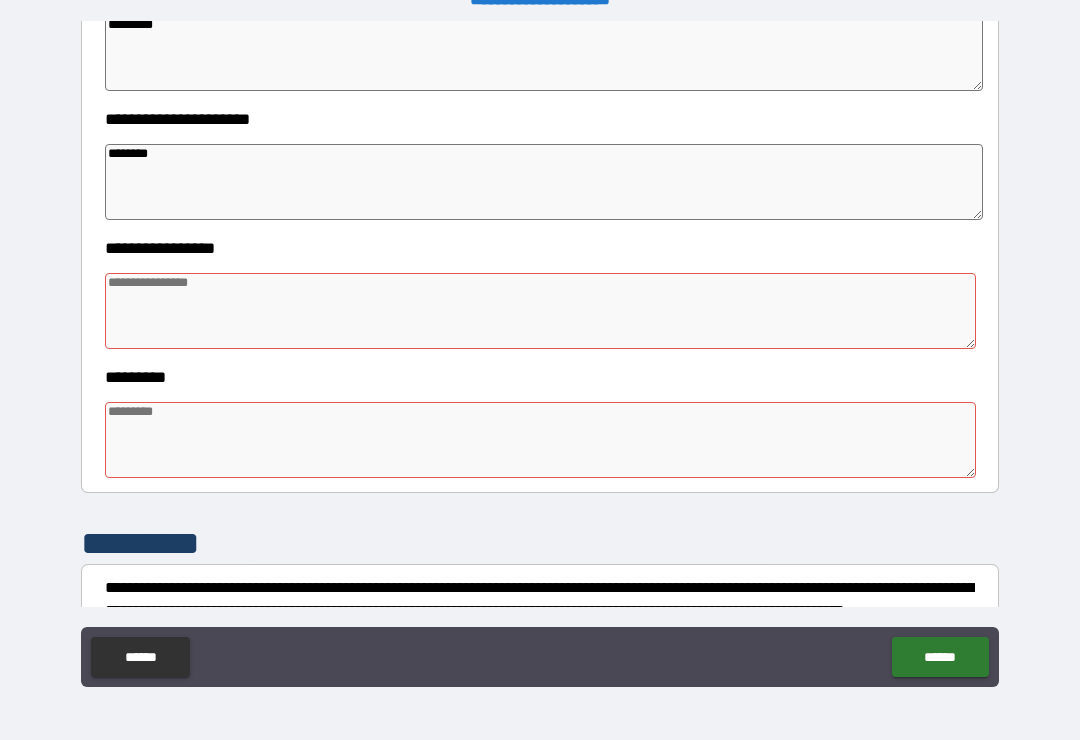 type on "*" 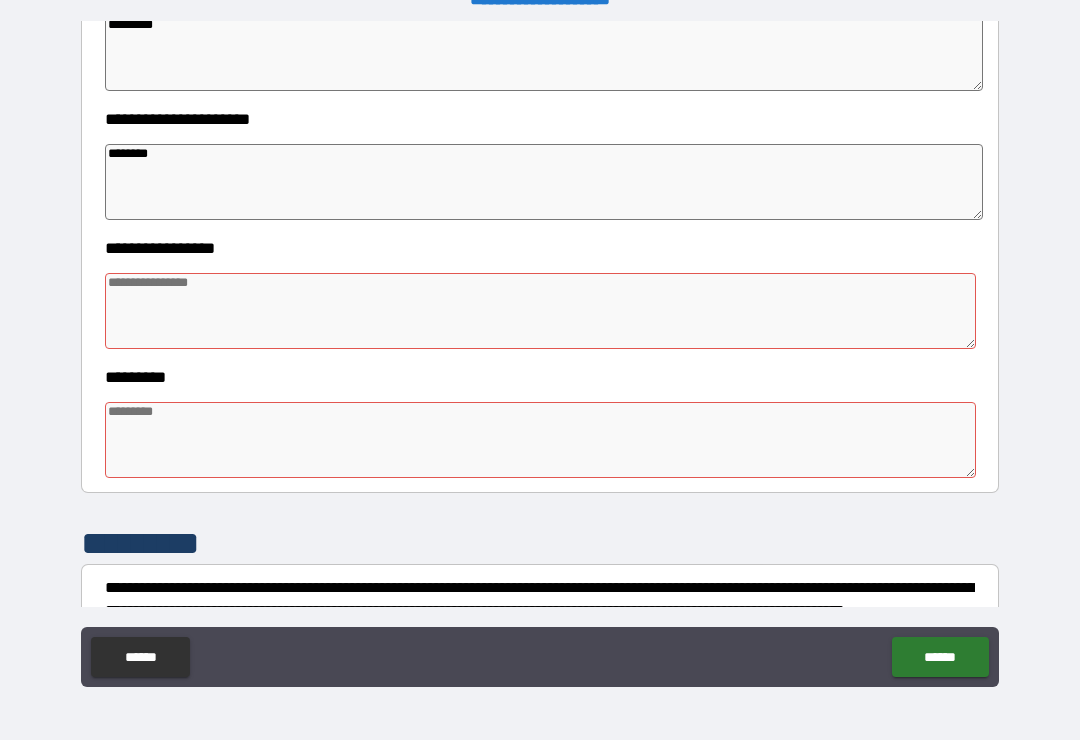 type on "*********" 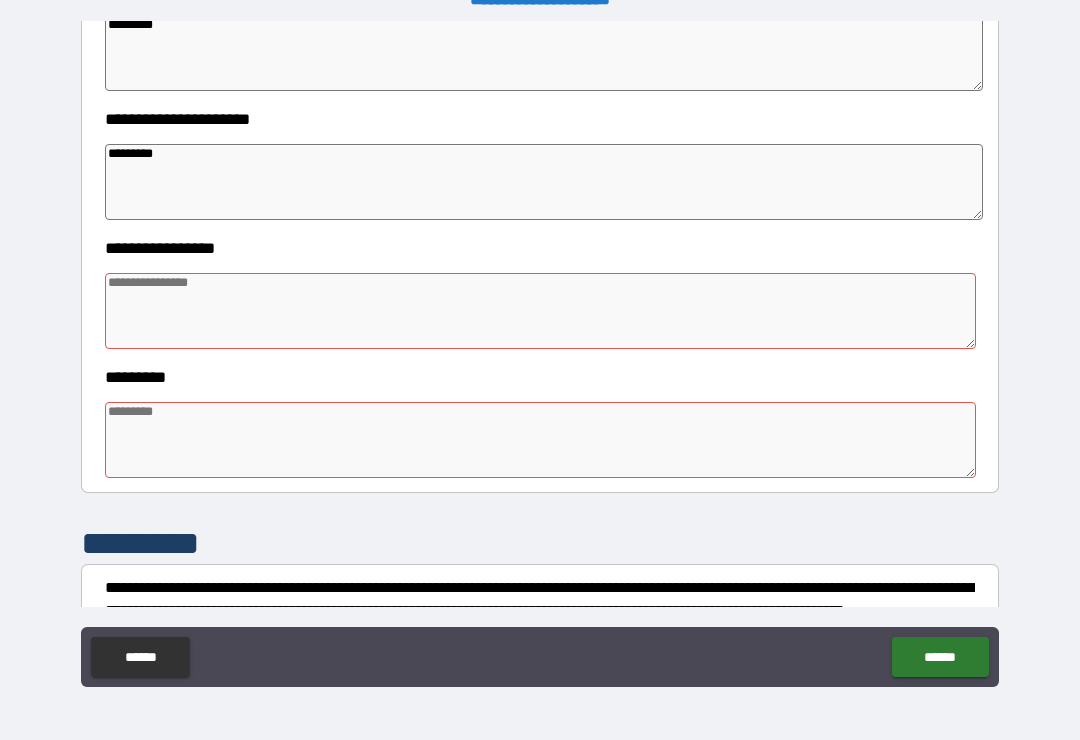 type on "*" 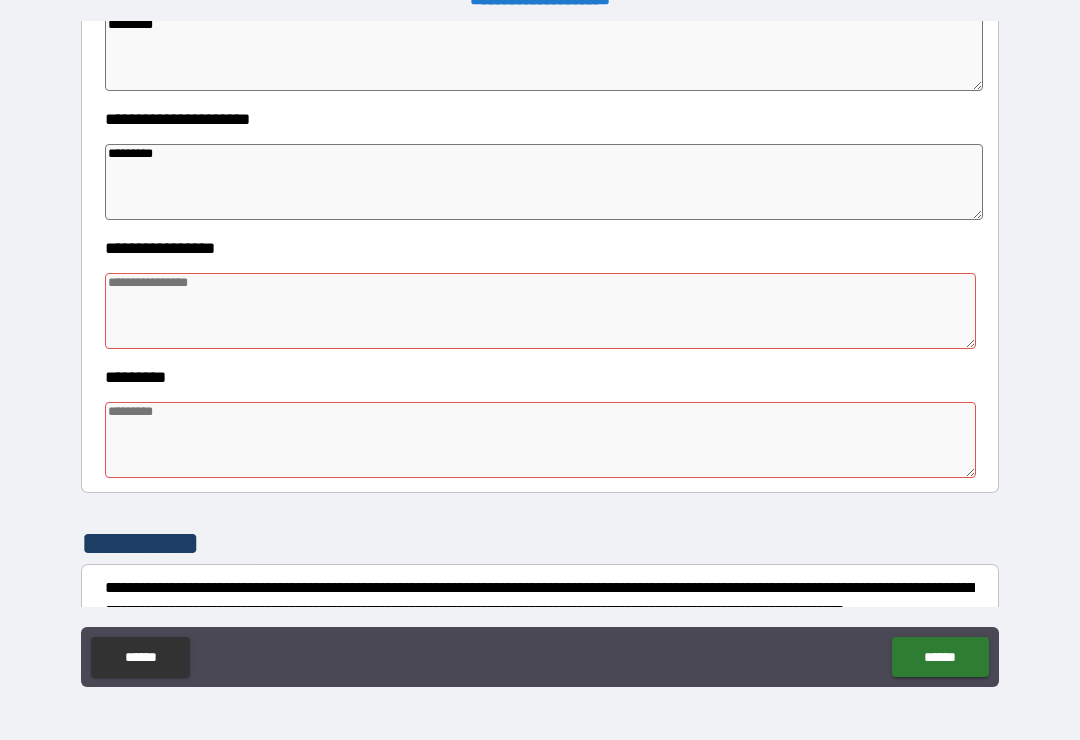type on "*" 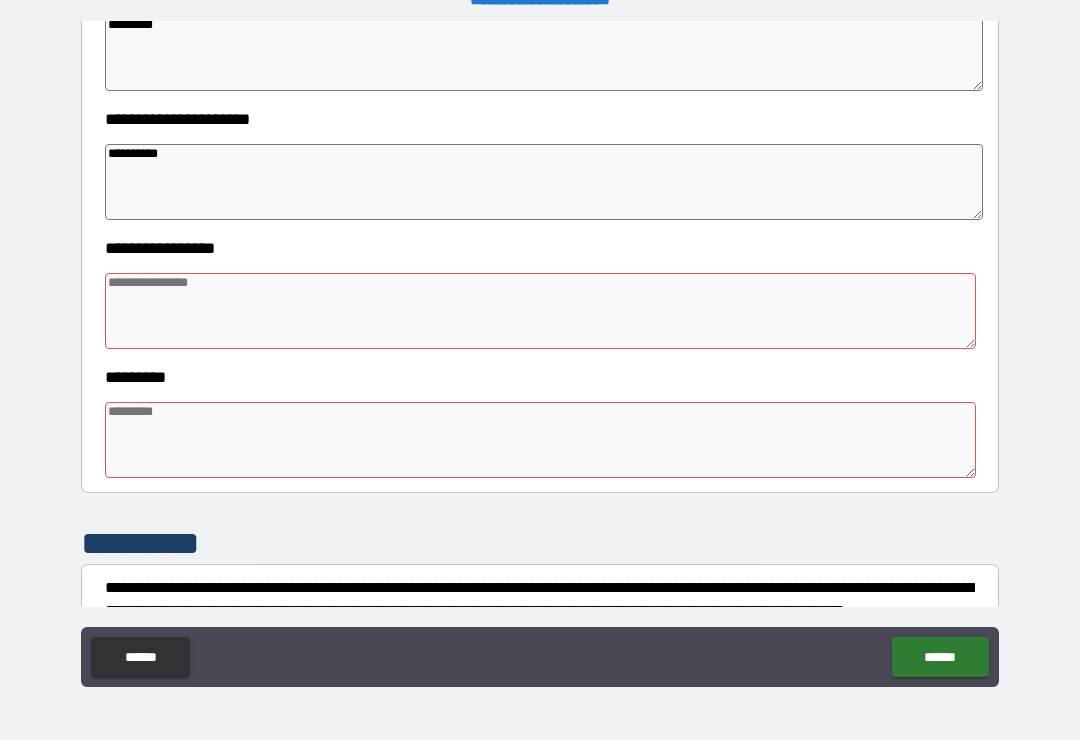 type on "*" 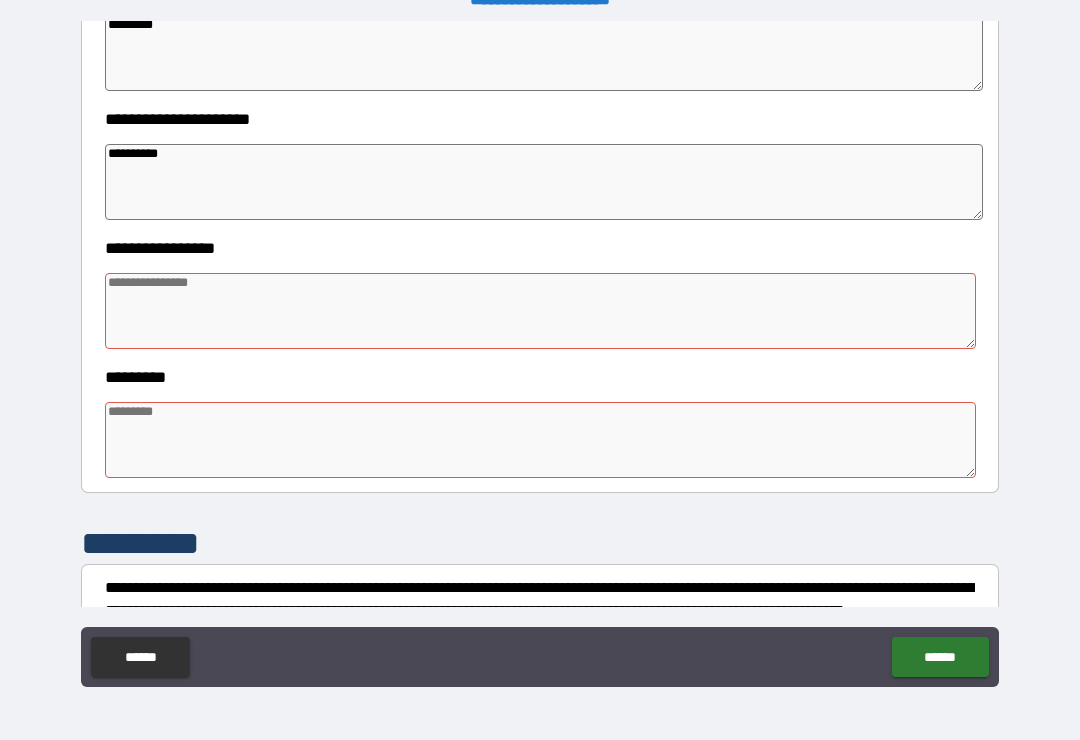 type on "*" 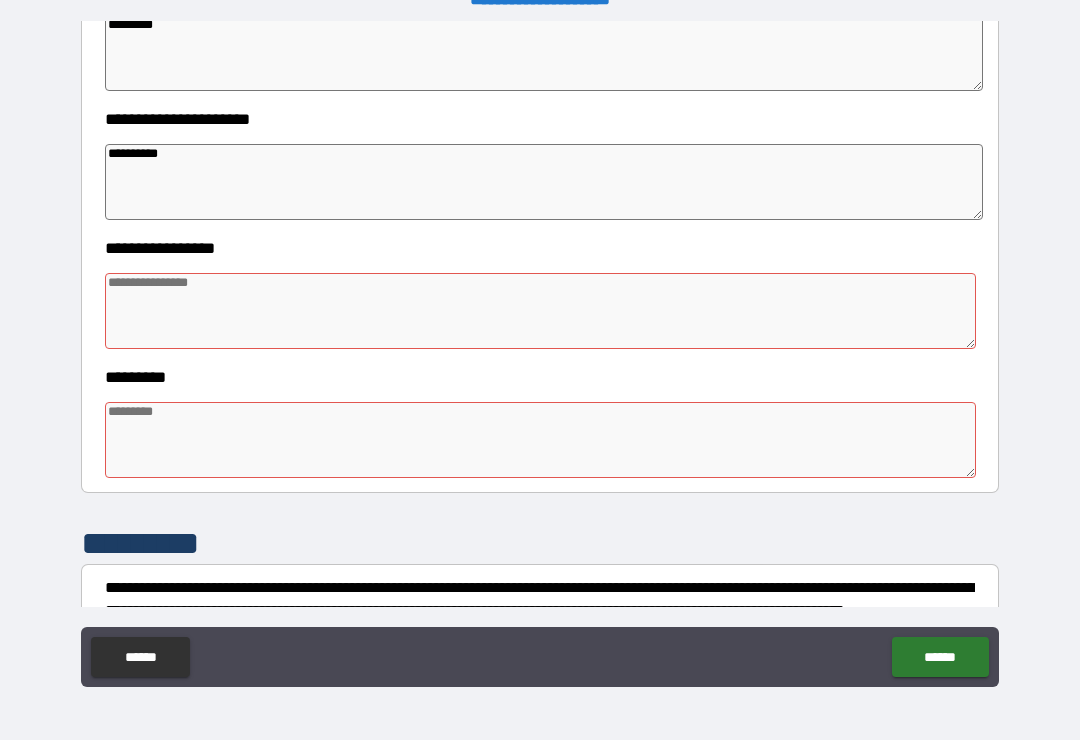 type on "*" 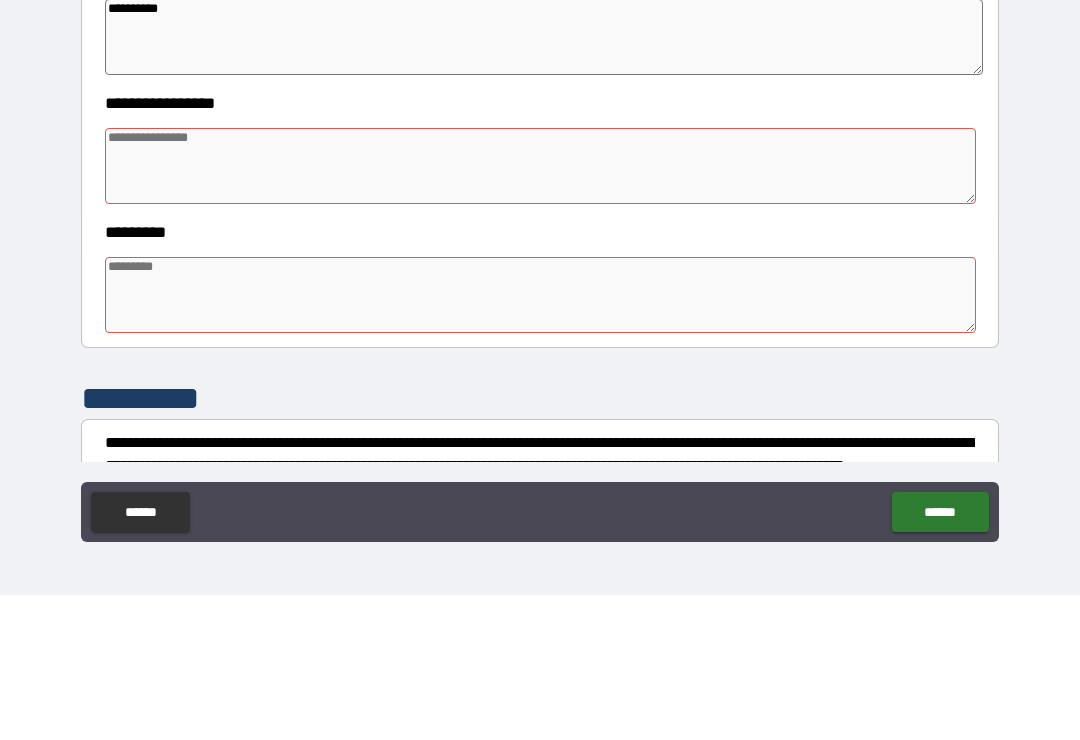 type on "*" 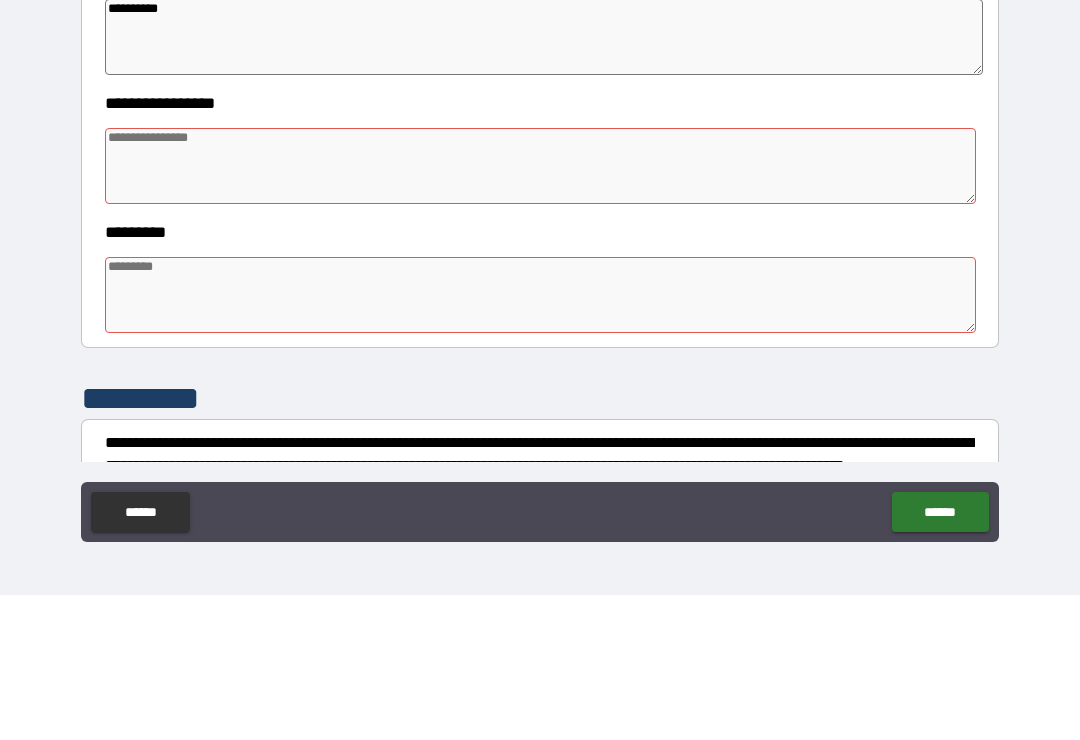 type on "*" 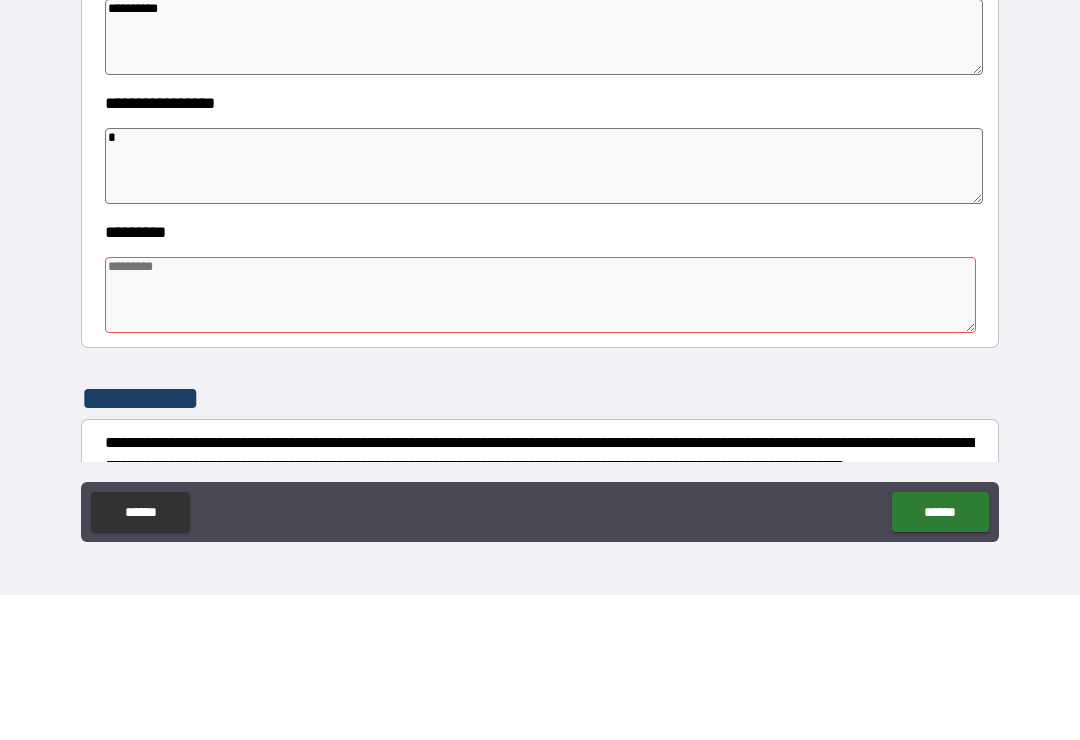 type on "*" 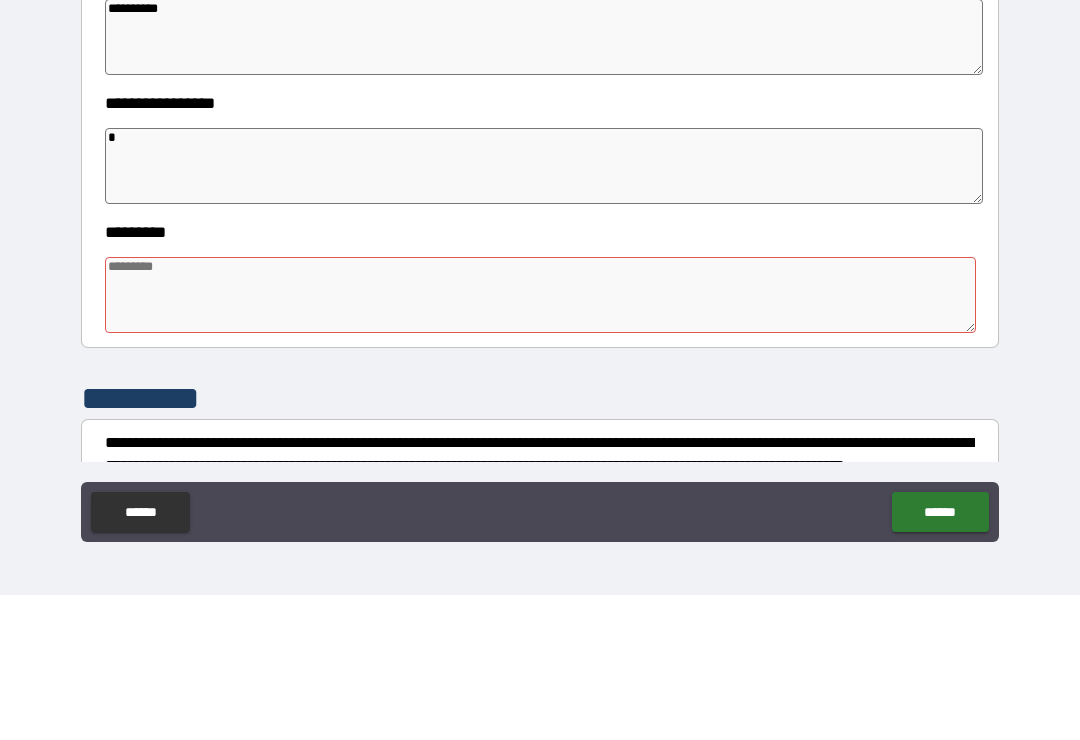 type on "*" 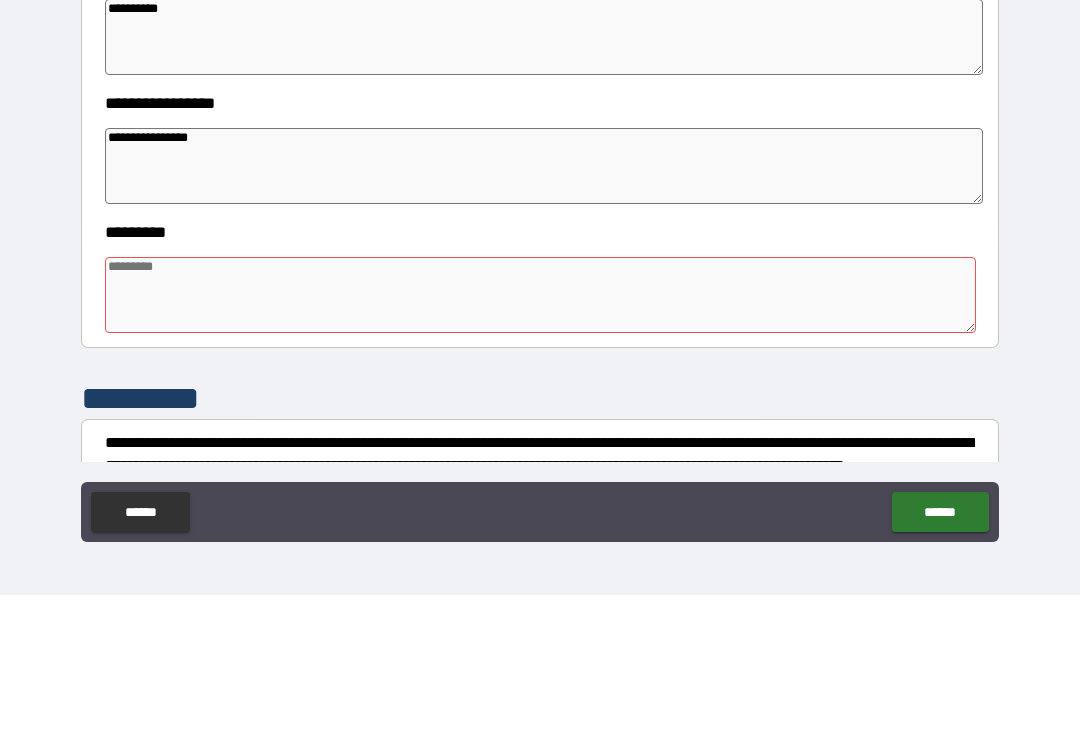 click at bounding box center [540, 440] 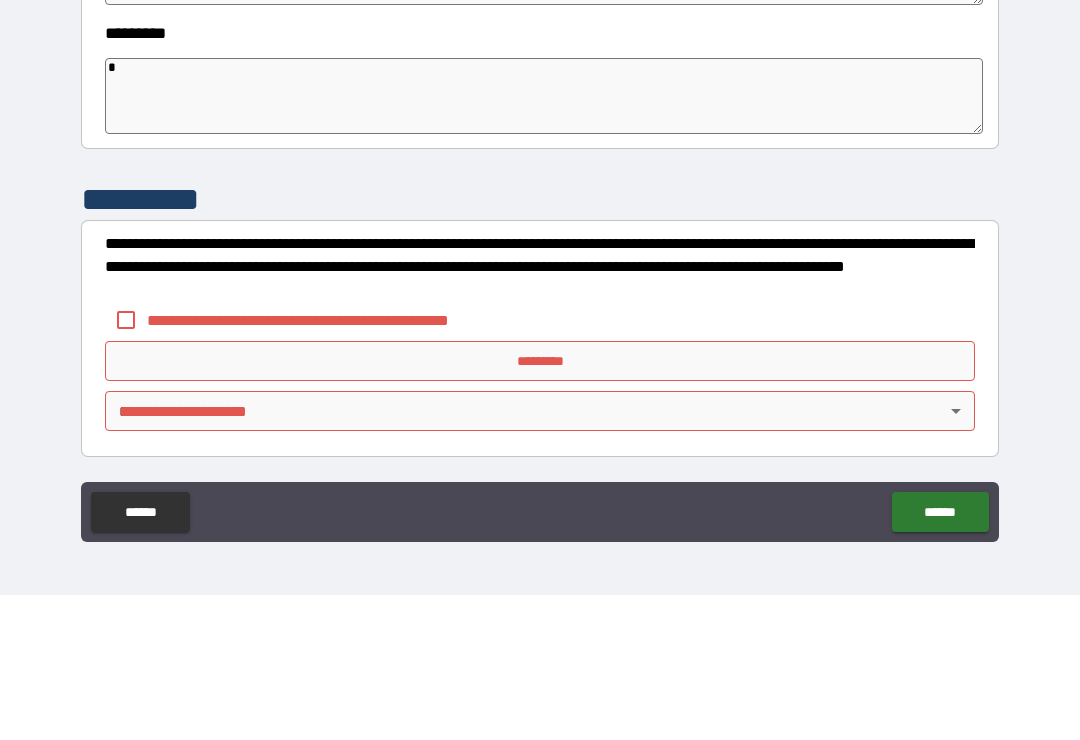 scroll, scrollTop: 570, scrollLeft: 0, axis: vertical 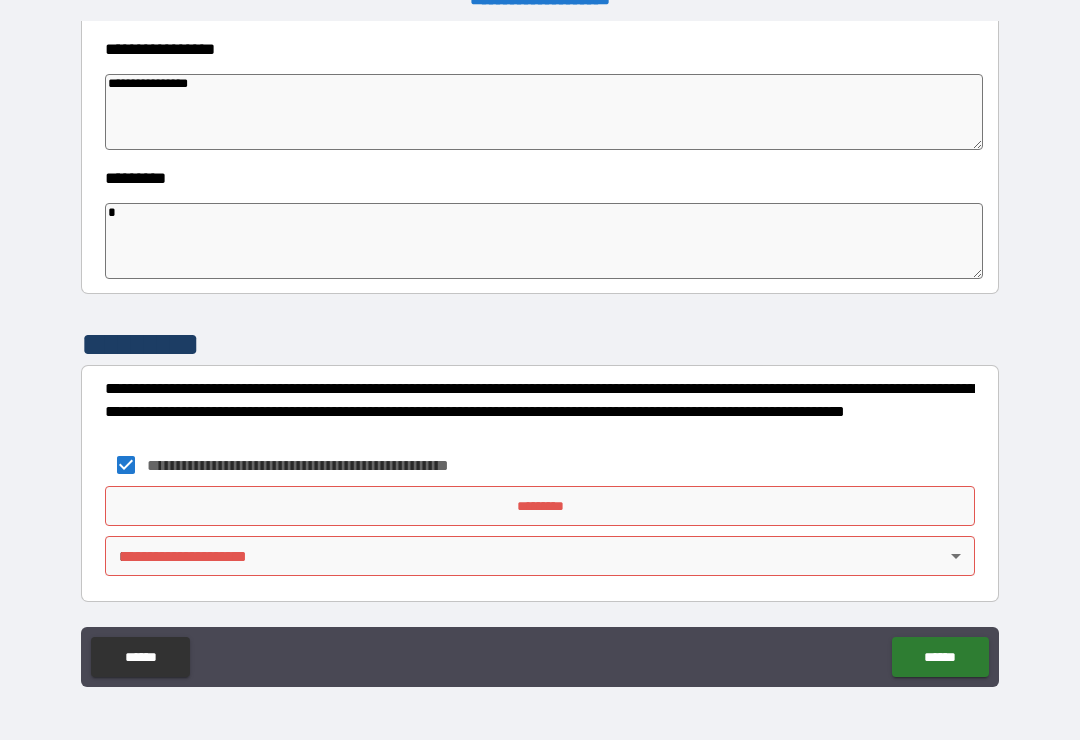 click on "*********" at bounding box center (540, 506) 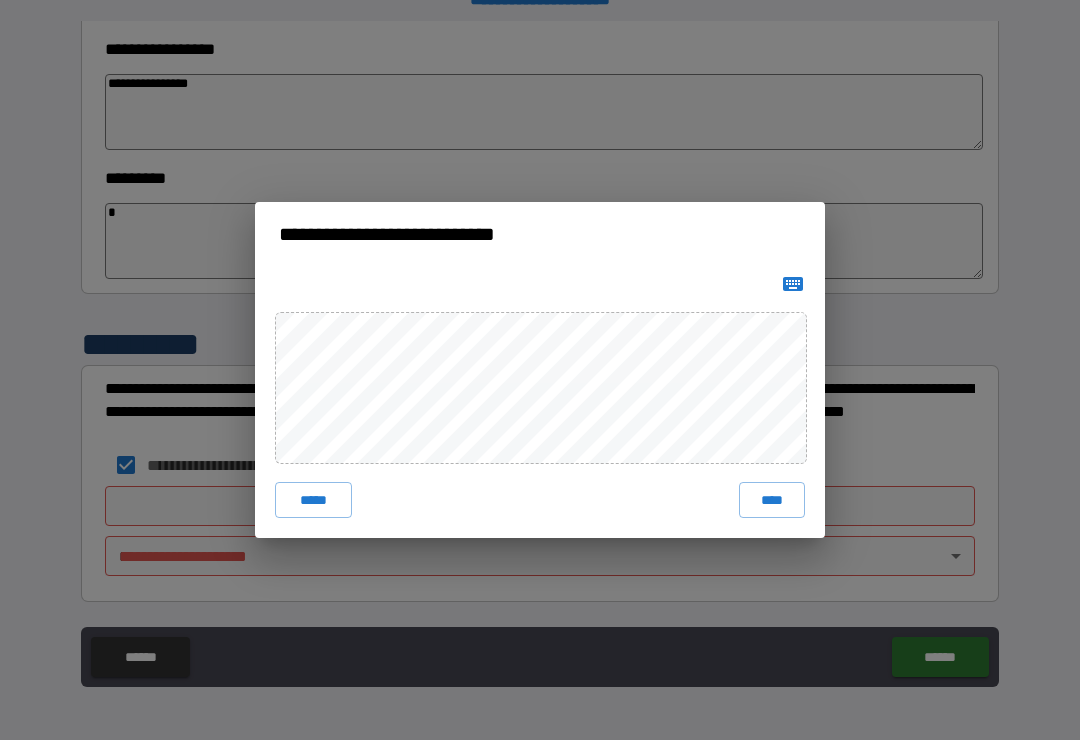 click on "****" at bounding box center [772, 500] 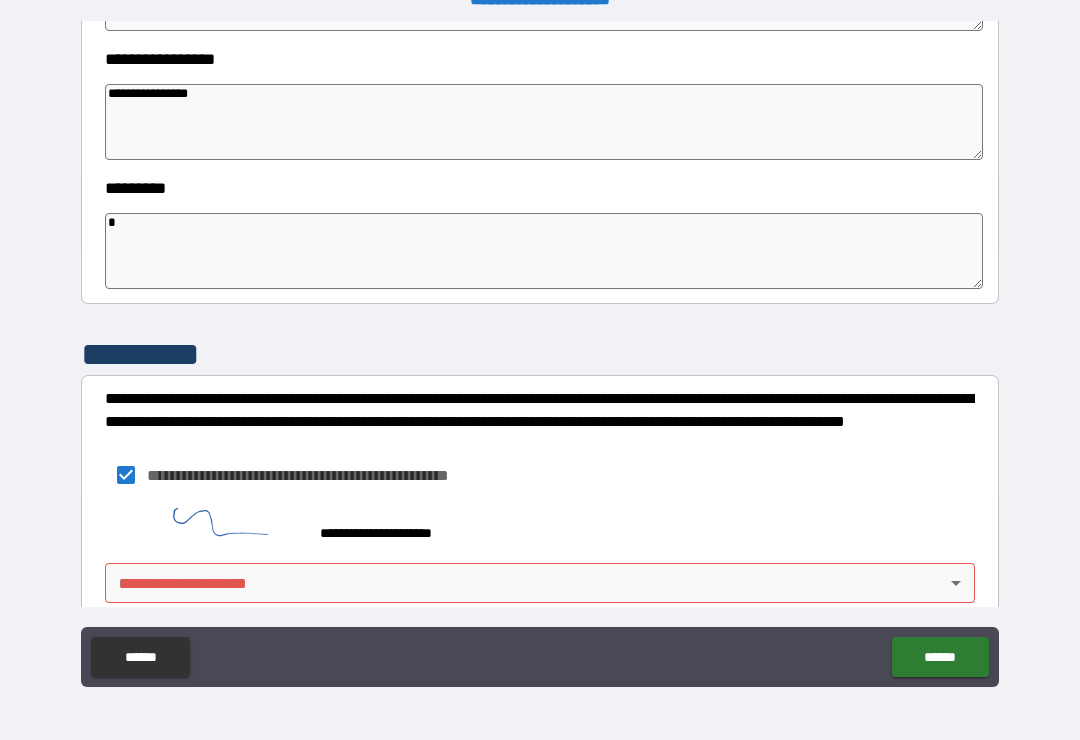 click on "**********" at bounding box center (540, 354) 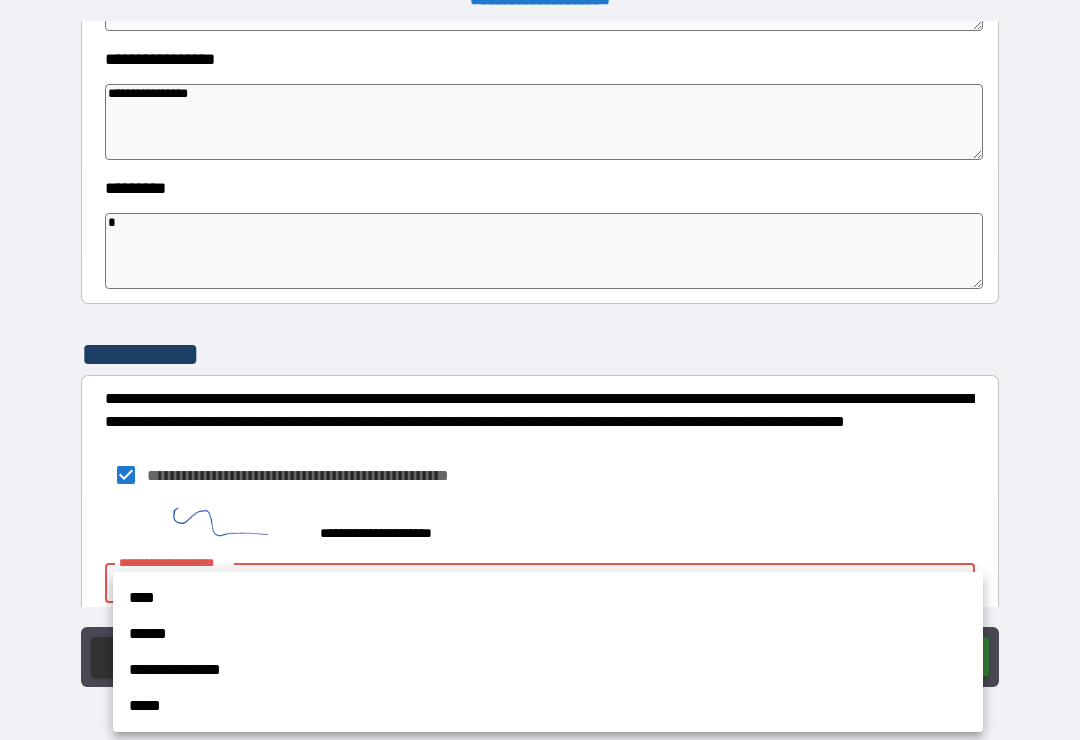 click on "****" at bounding box center [548, 598] 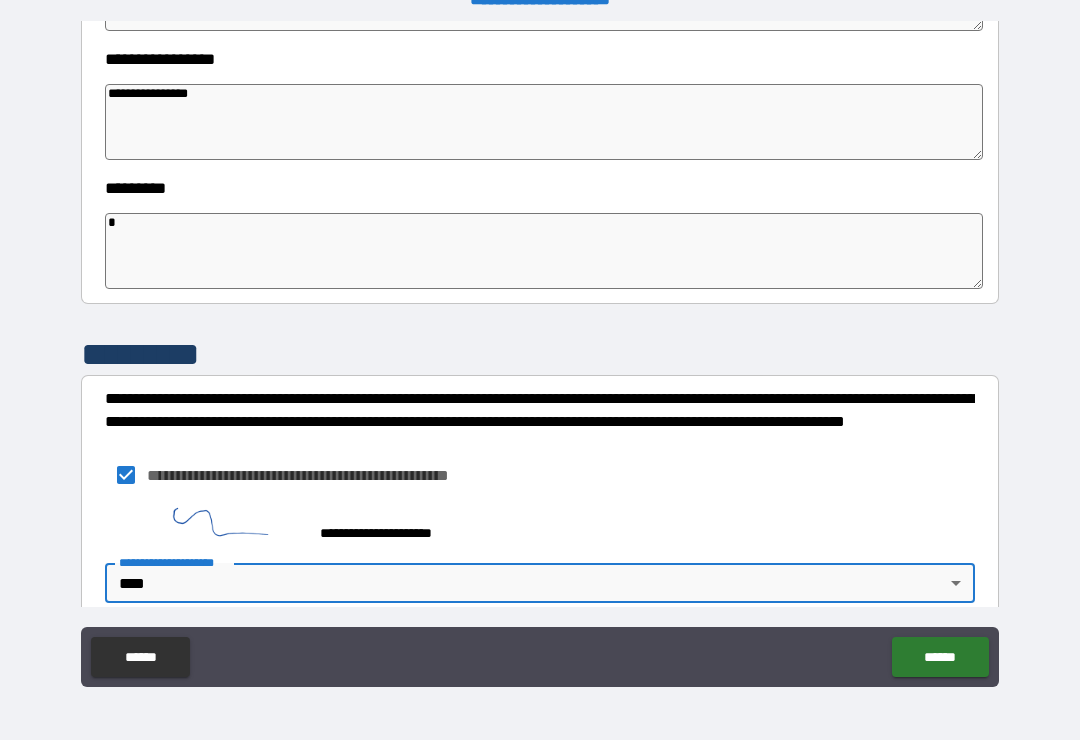 click on "******" at bounding box center [940, 657] 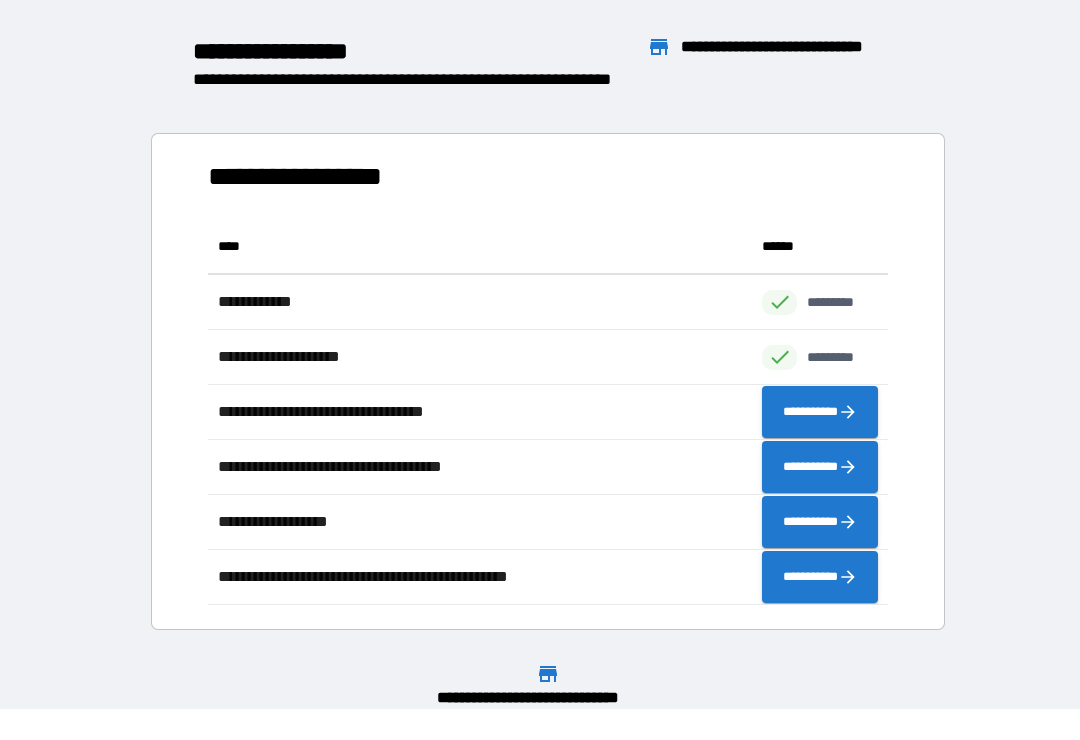 scroll, scrollTop: 1, scrollLeft: 1, axis: both 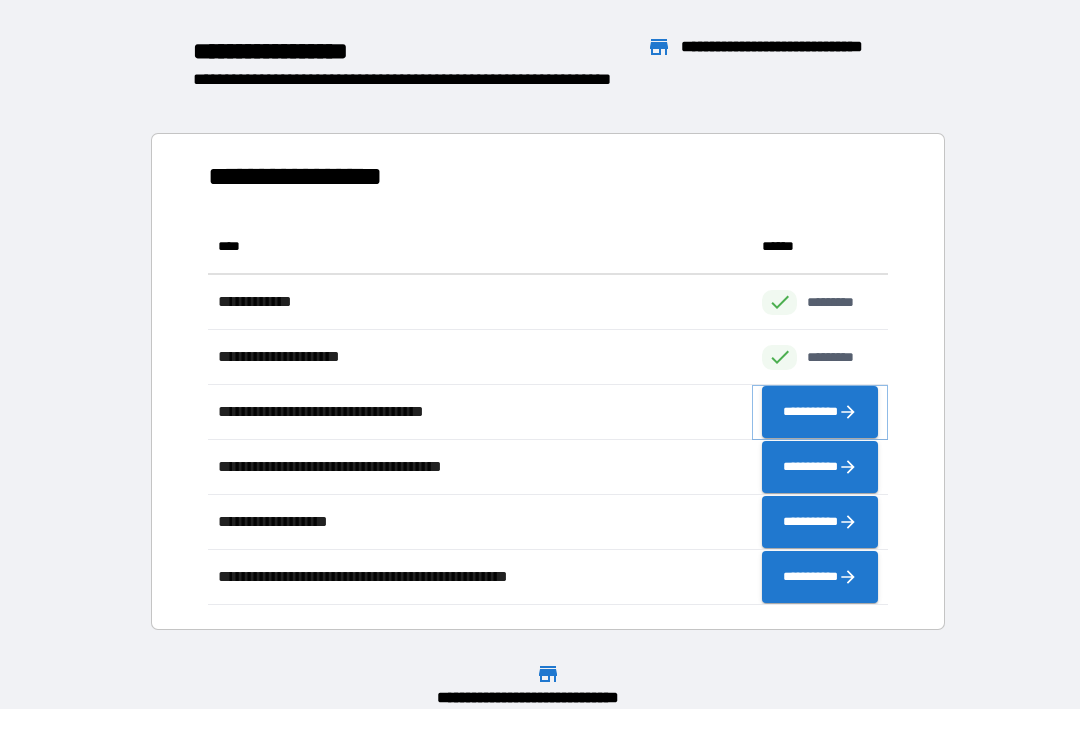 click on "**********" at bounding box center [820, 412] 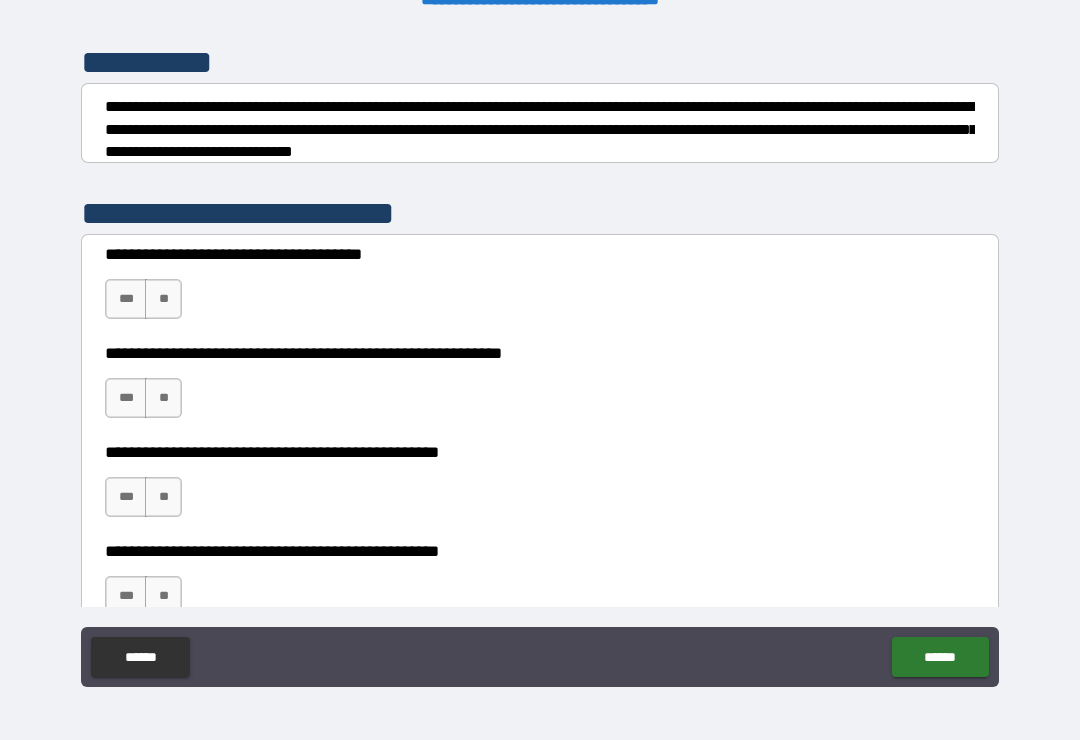 scroll, scrollTop: 255, scrollLeft: 0, axis: vertical 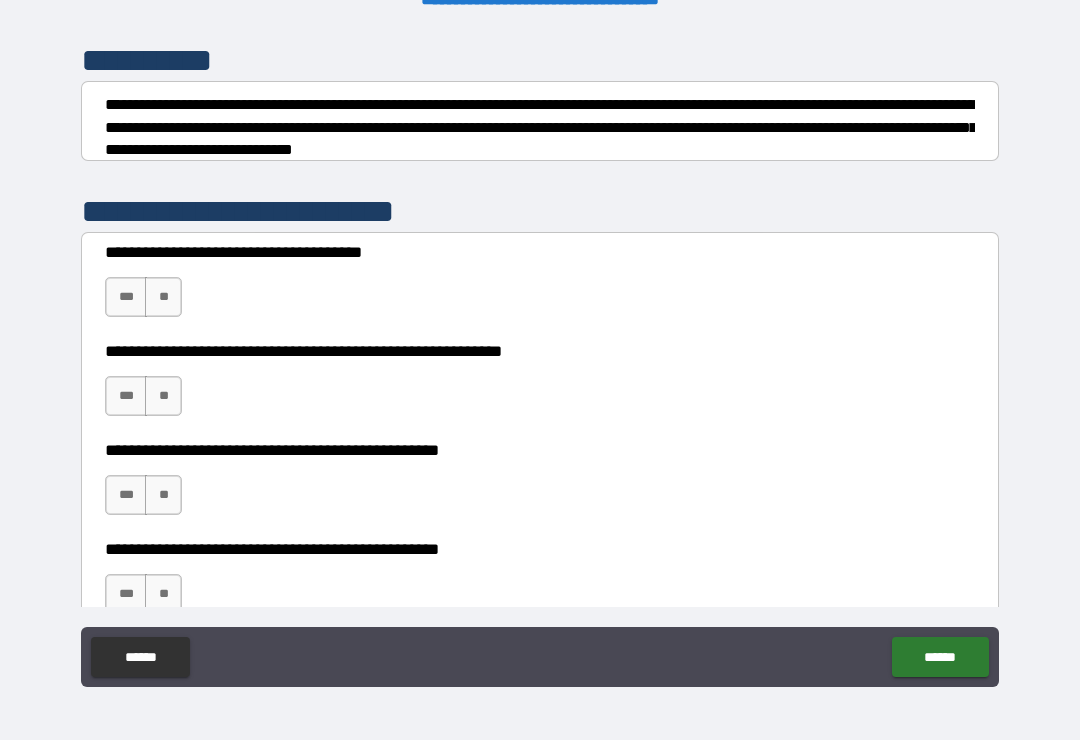 click on "**" at bounding box center (163, 297) 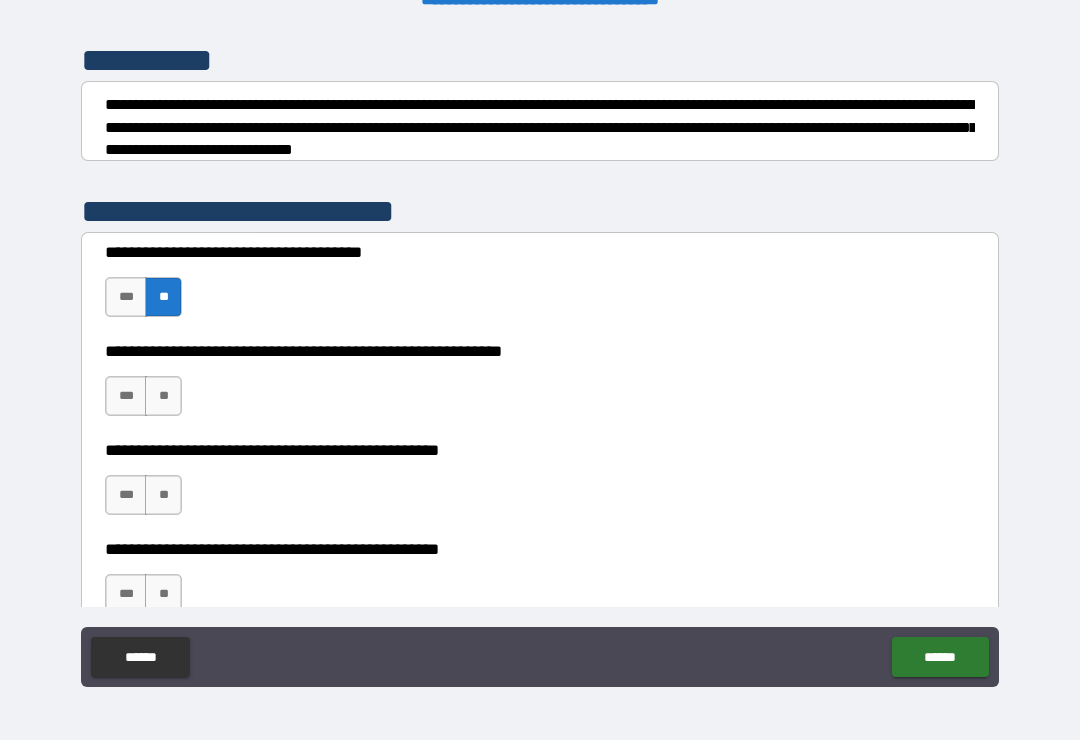 click on "**" at bounding box center (163, 396) 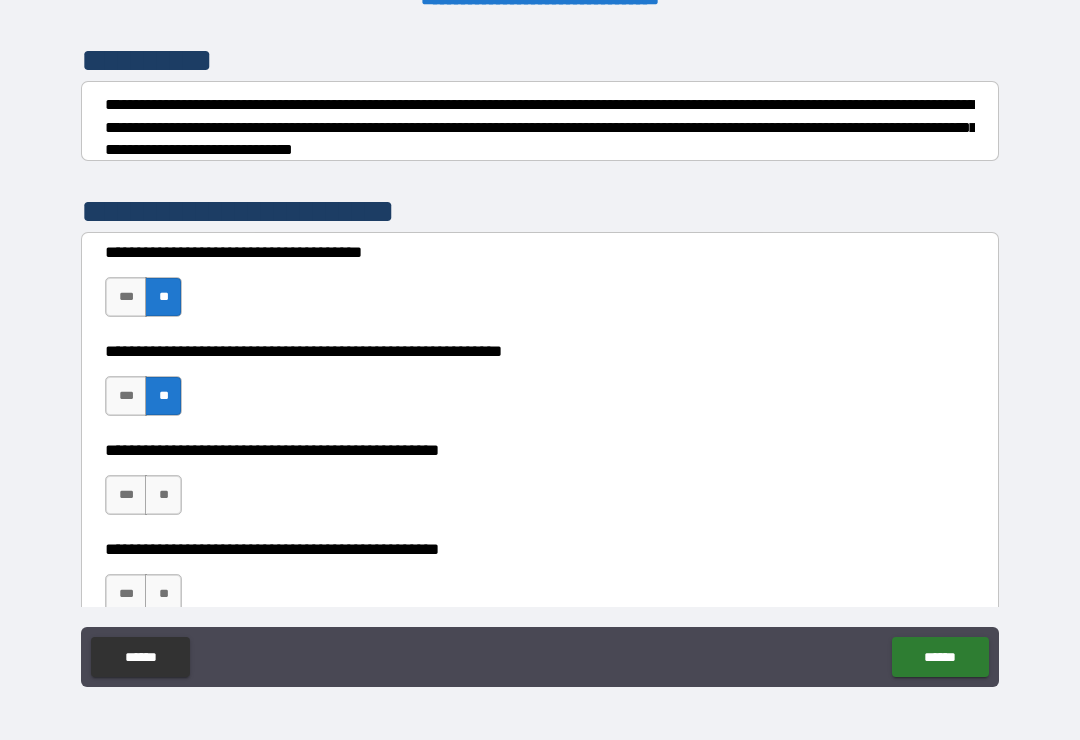 click on "**" at bounding box center [163, 495] 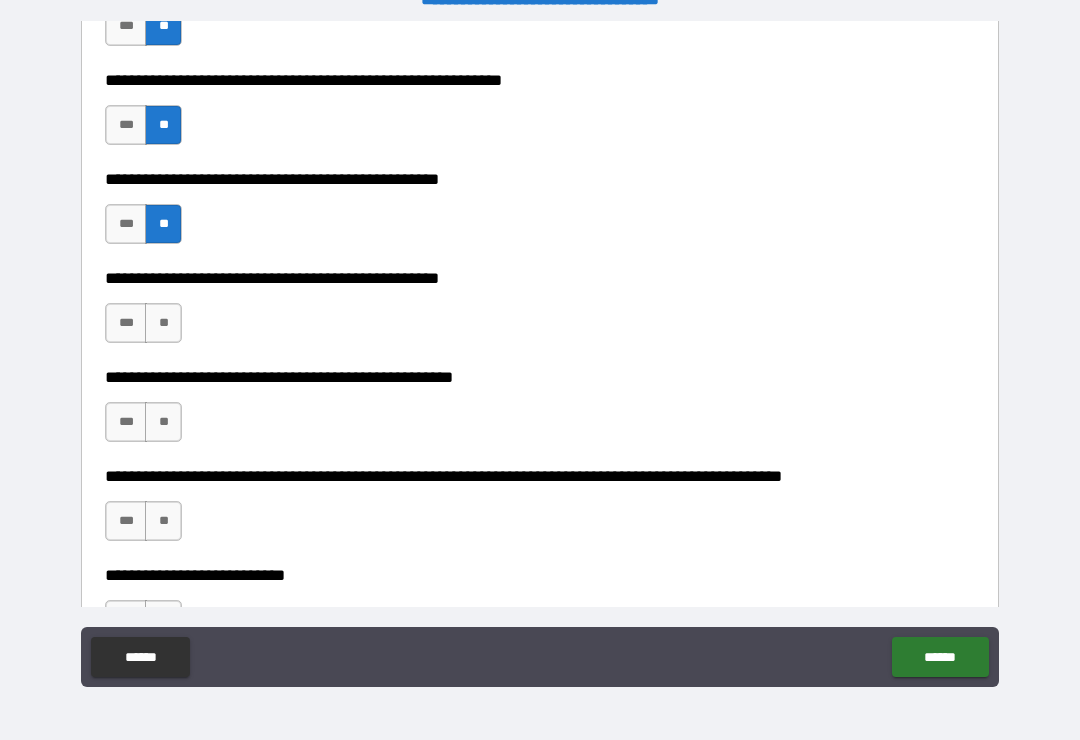 scroll, scrollTop: 541, scrollLeft: 0, axis: vertical 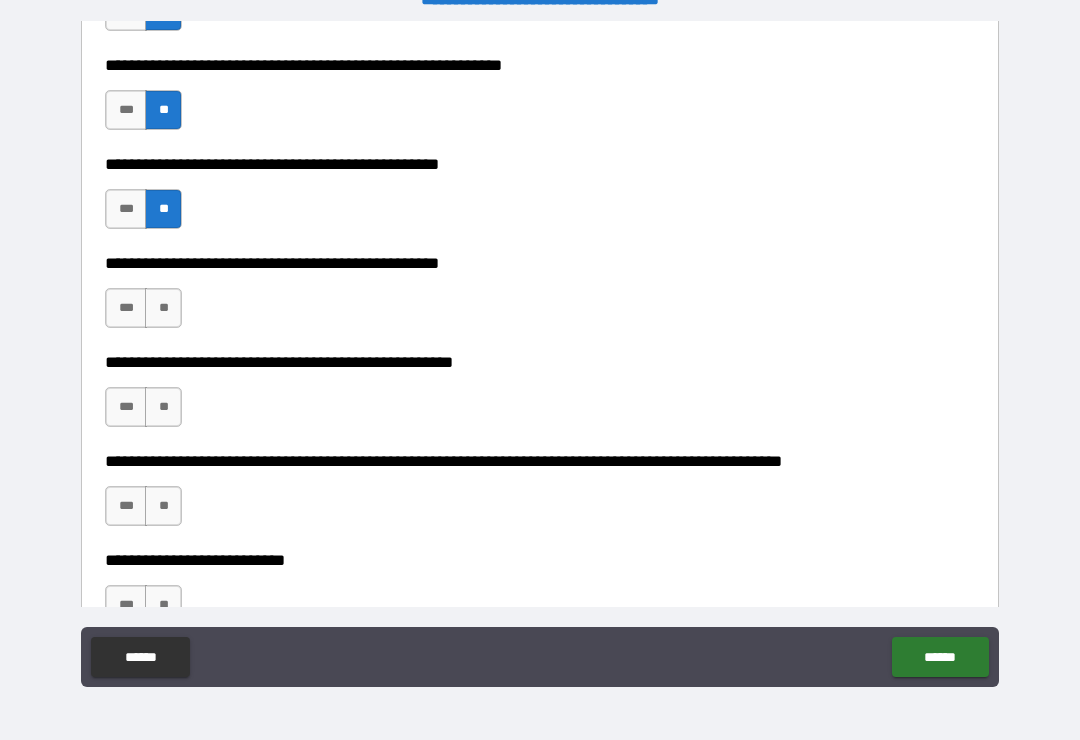 click on "**" at bounding box center [163, 308] 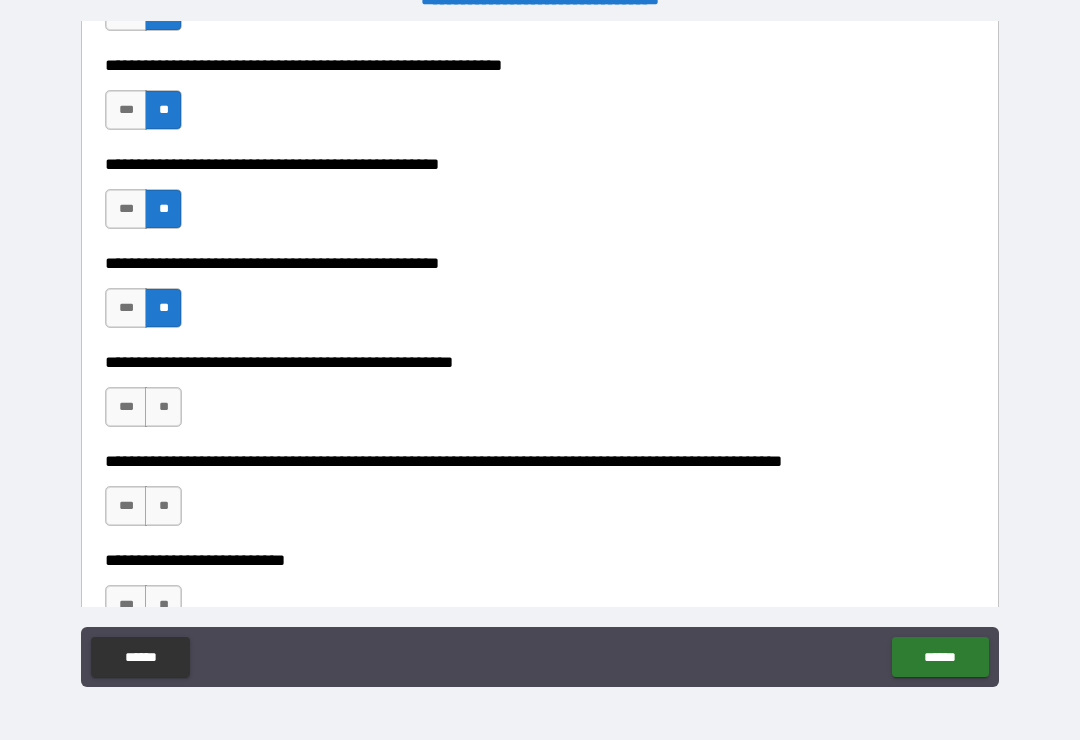click on "**" at bounding box center (163, 407) 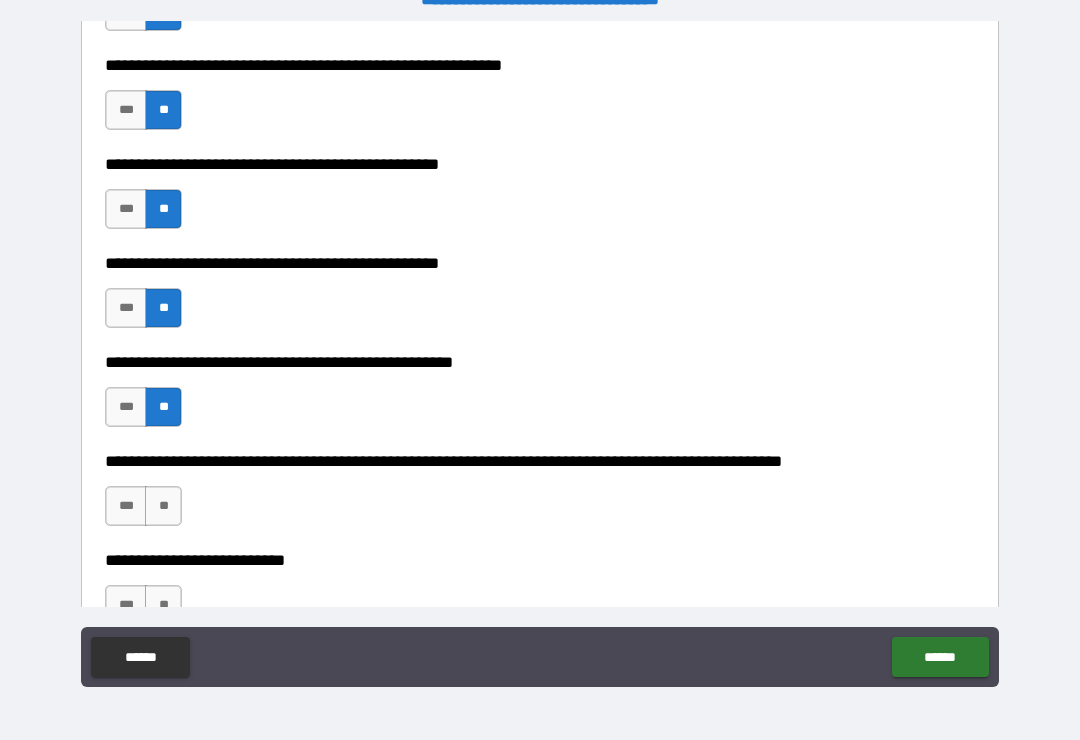 click on "**********" at bounding box center [540, 461] 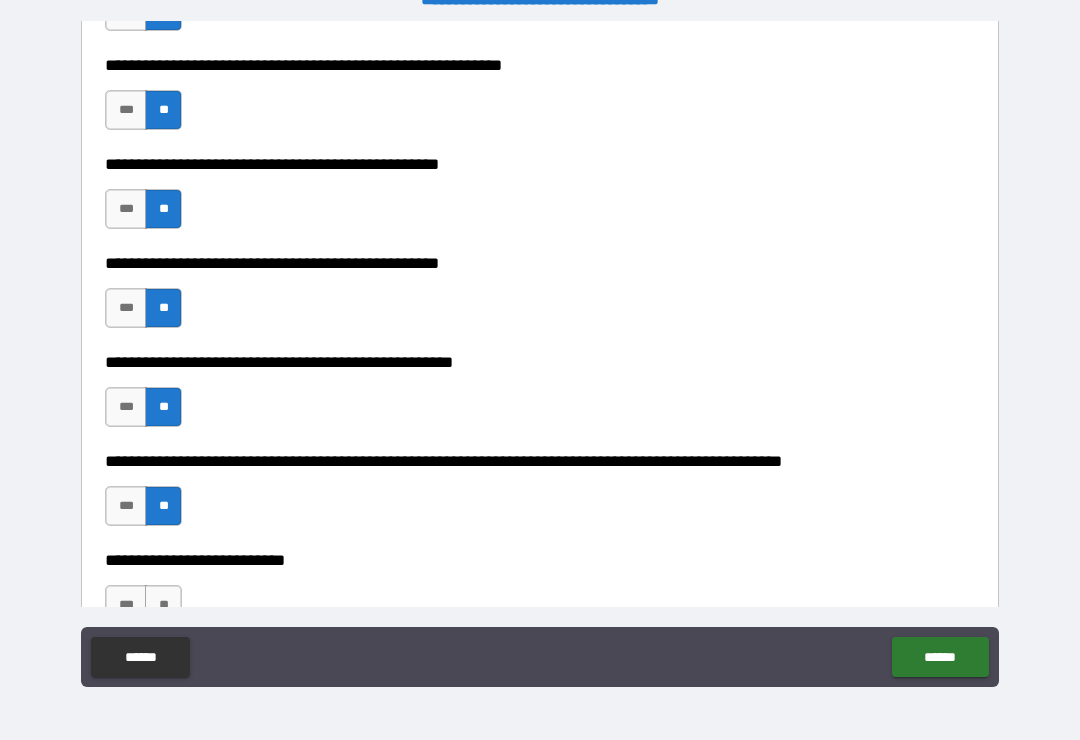 click on "***" at bounding box center [126, 308] 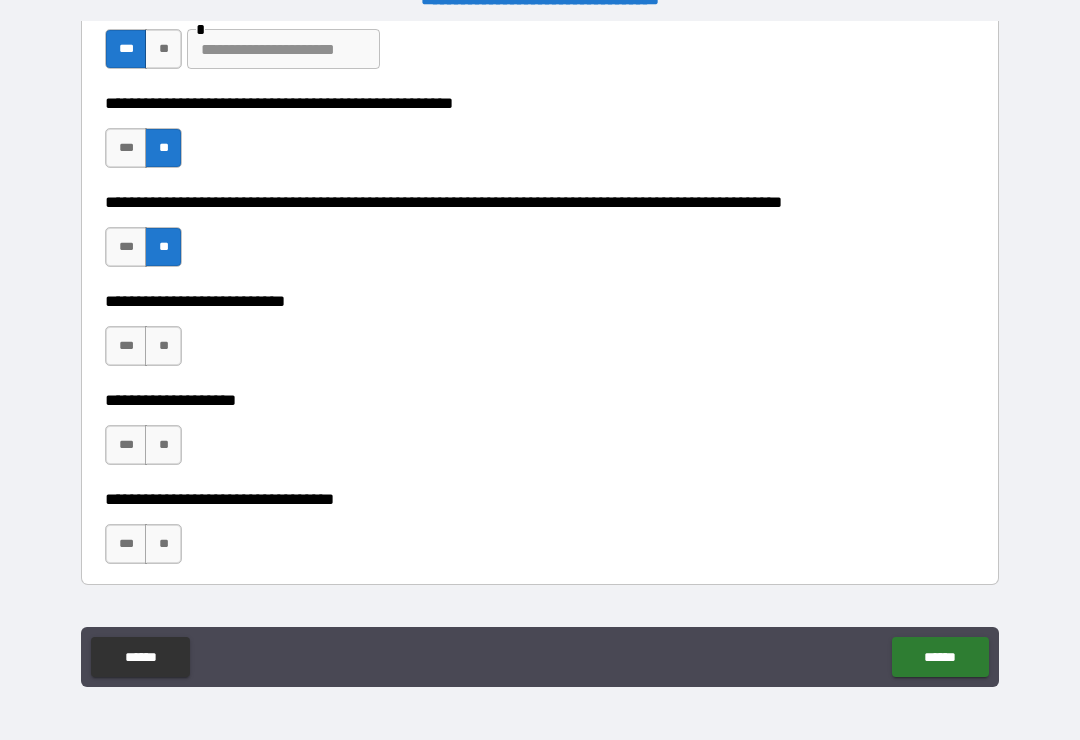 scroll, scrollTop: 798, scrollLeft: 0, axis: vertical 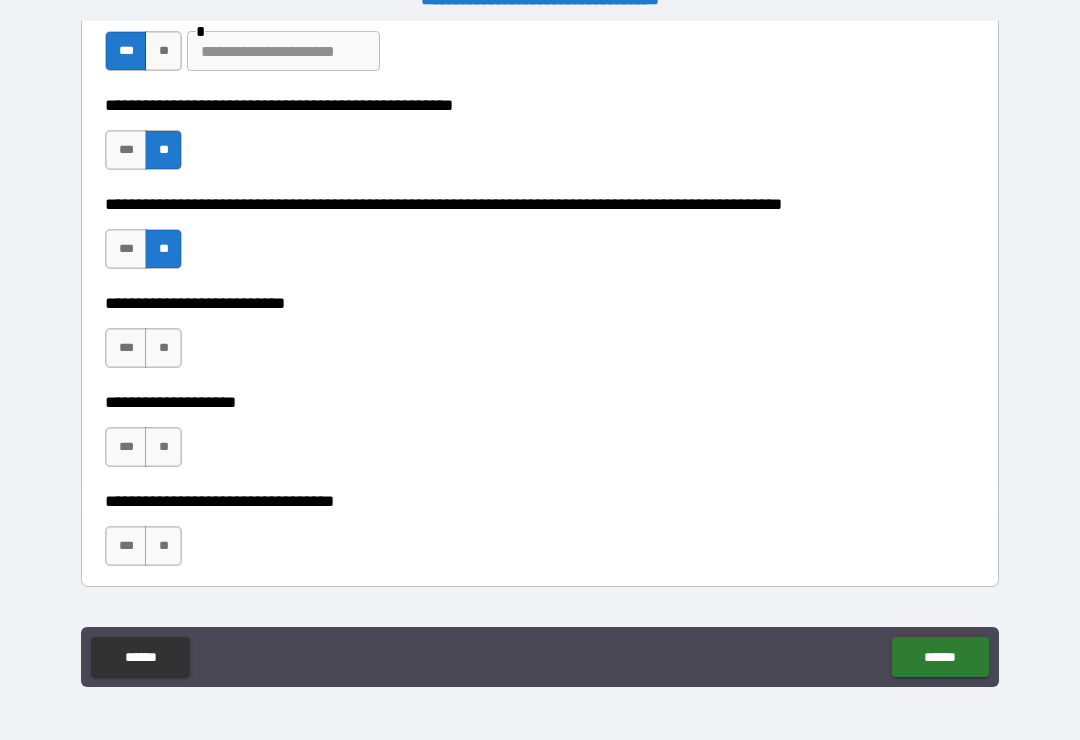 click on "**" at bounding box center (163, 348) 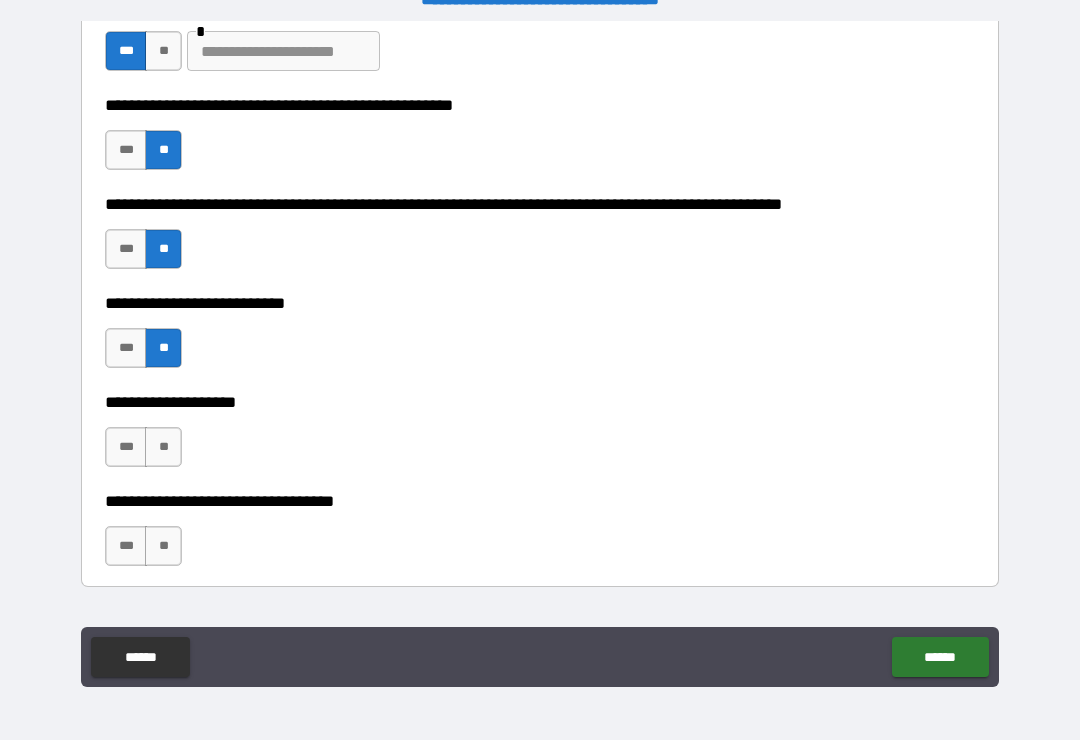 click on "**" at bounding box center (163, 447) 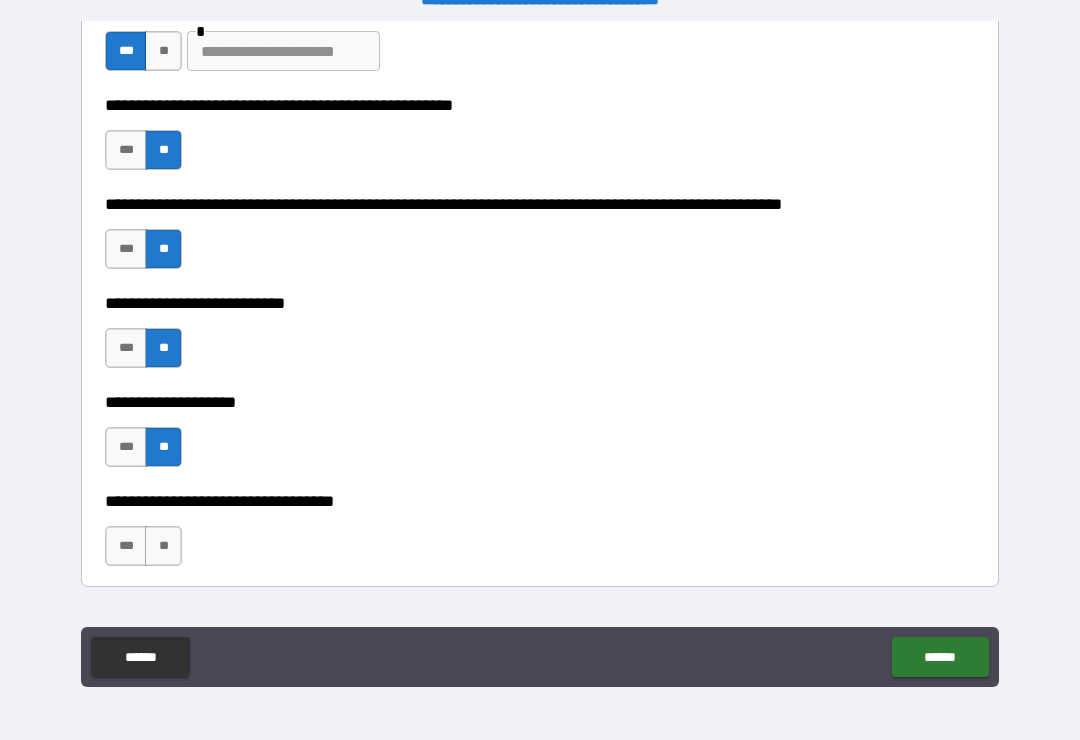 click on "**********" at bounding box center (540, 501) 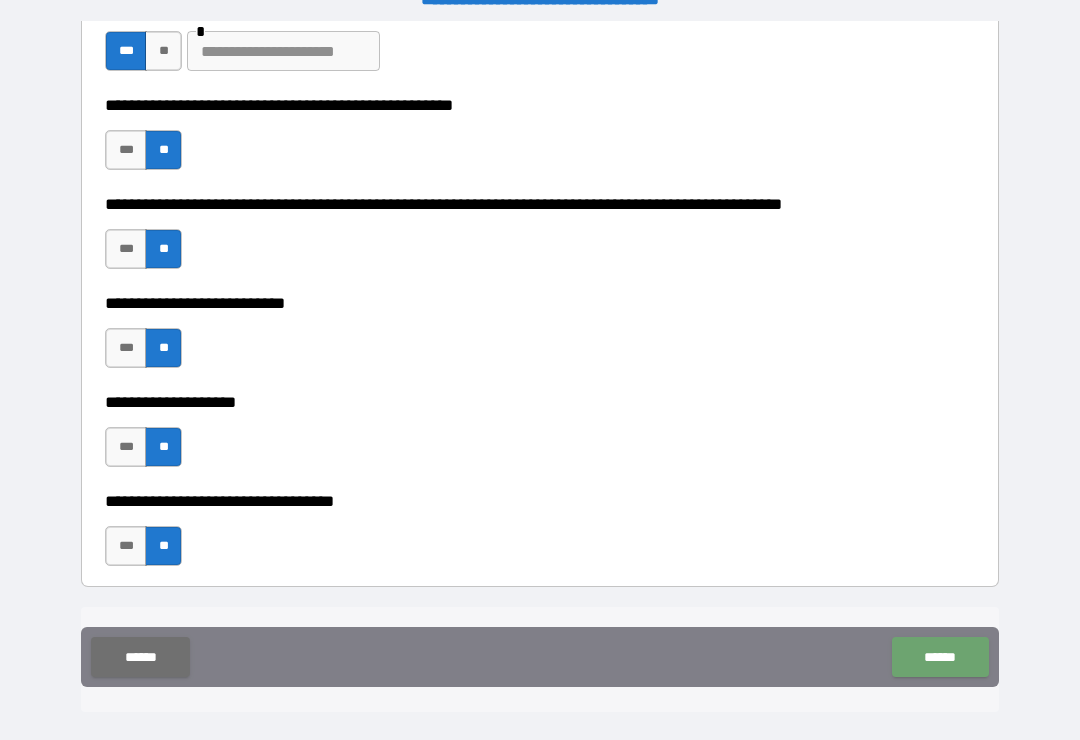 click on "******" at bounding box center [940, 657] 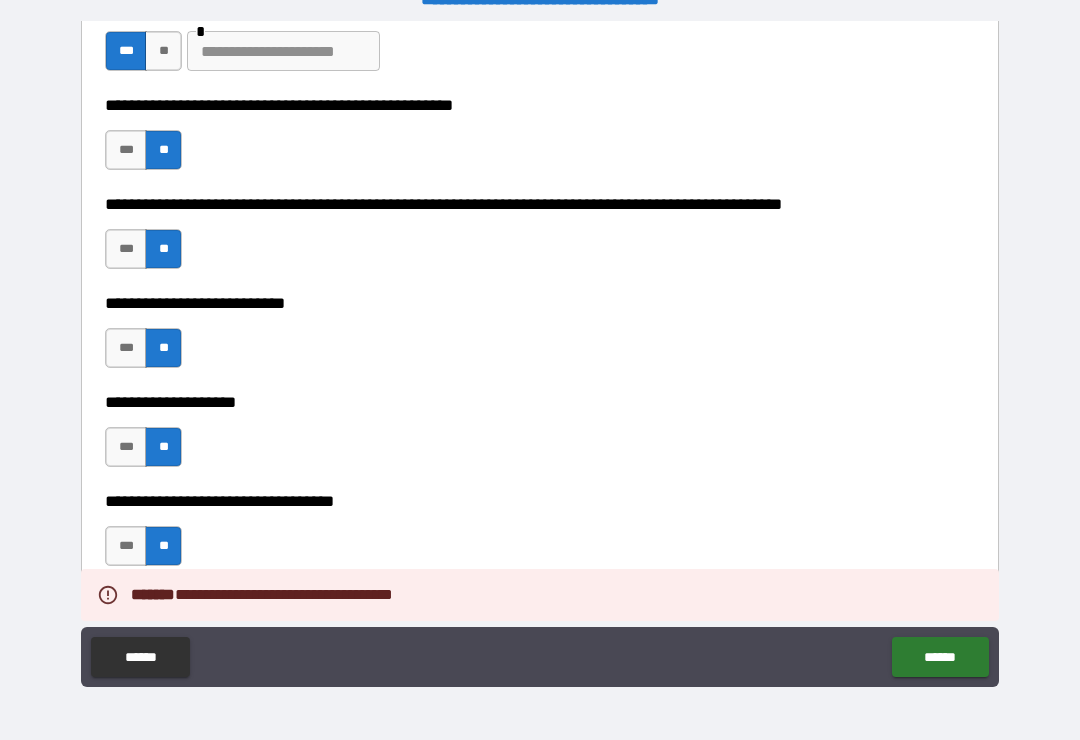click on "**" at bounding box center [163, 546] 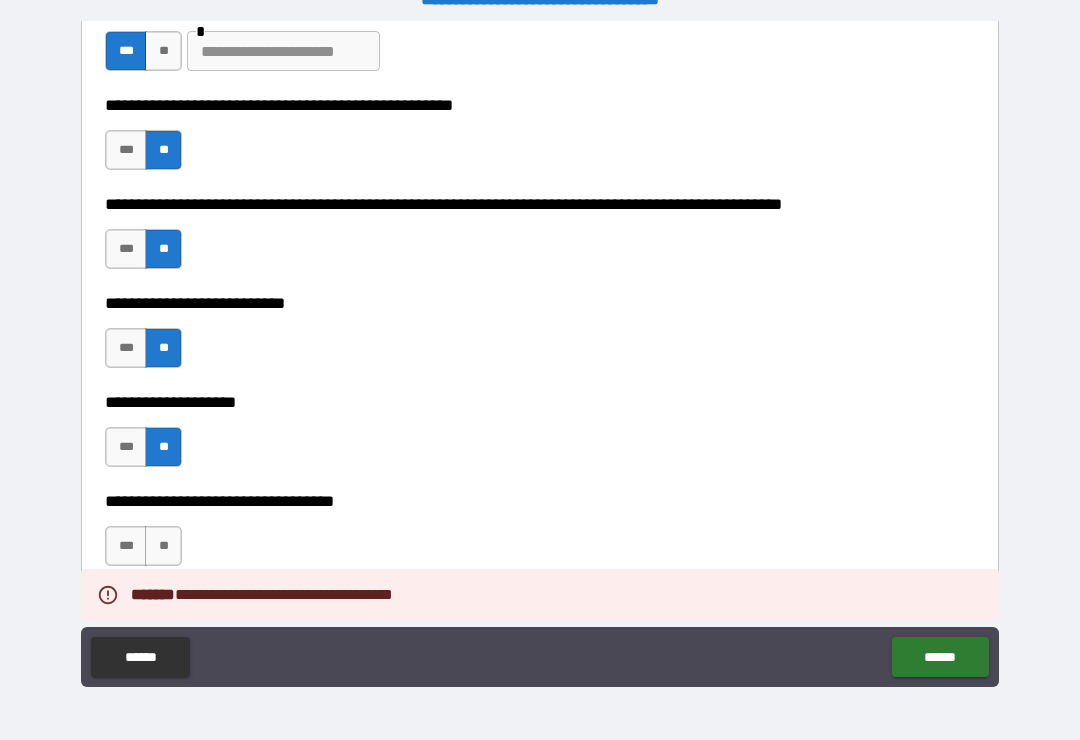 click on "***" at bounding box center [126, 546] 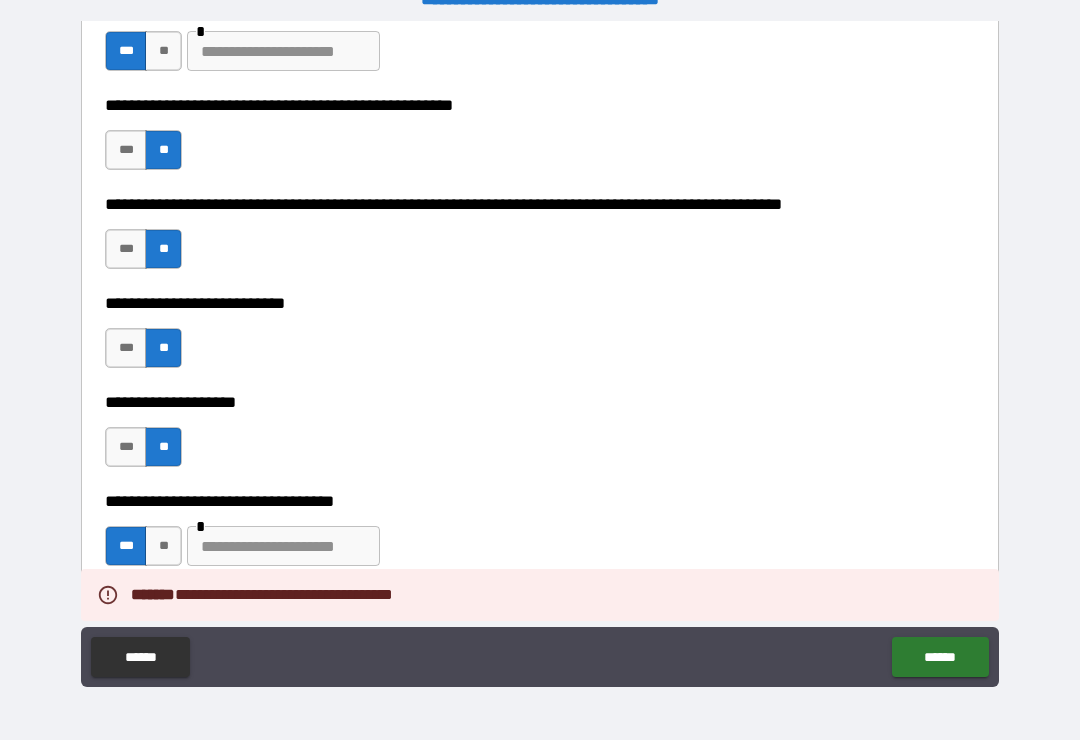 click at bounding box center (283, 546) 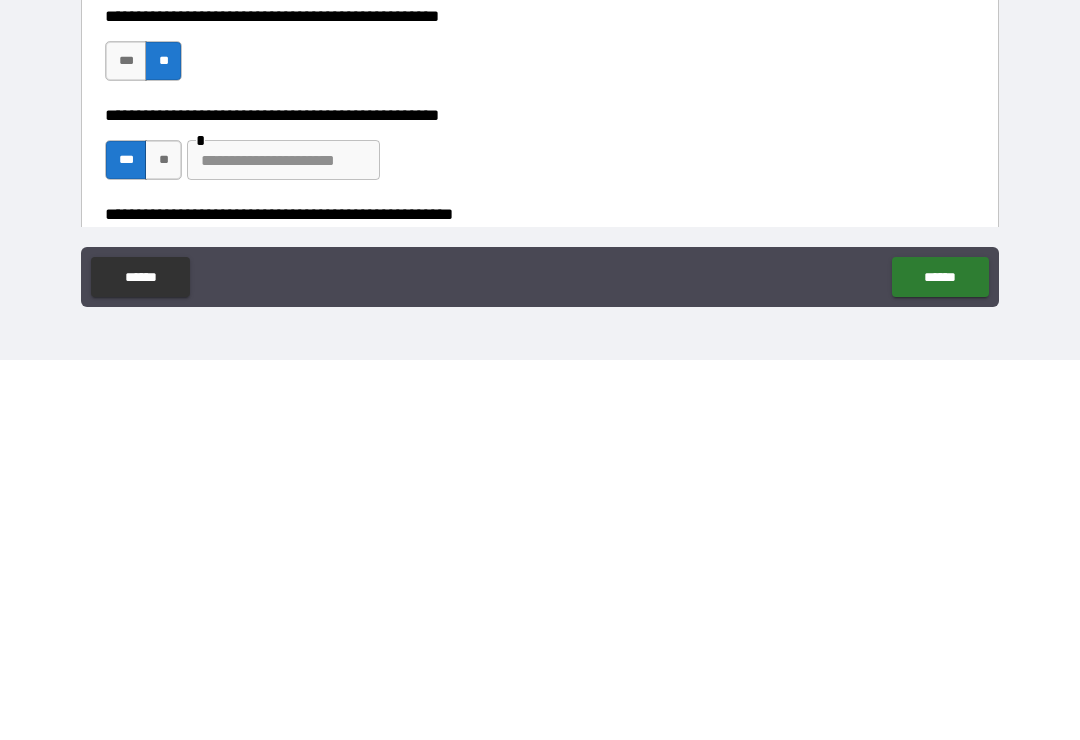 scroll, scrollTop: 302, scrollLeft: 0, axis: vertical 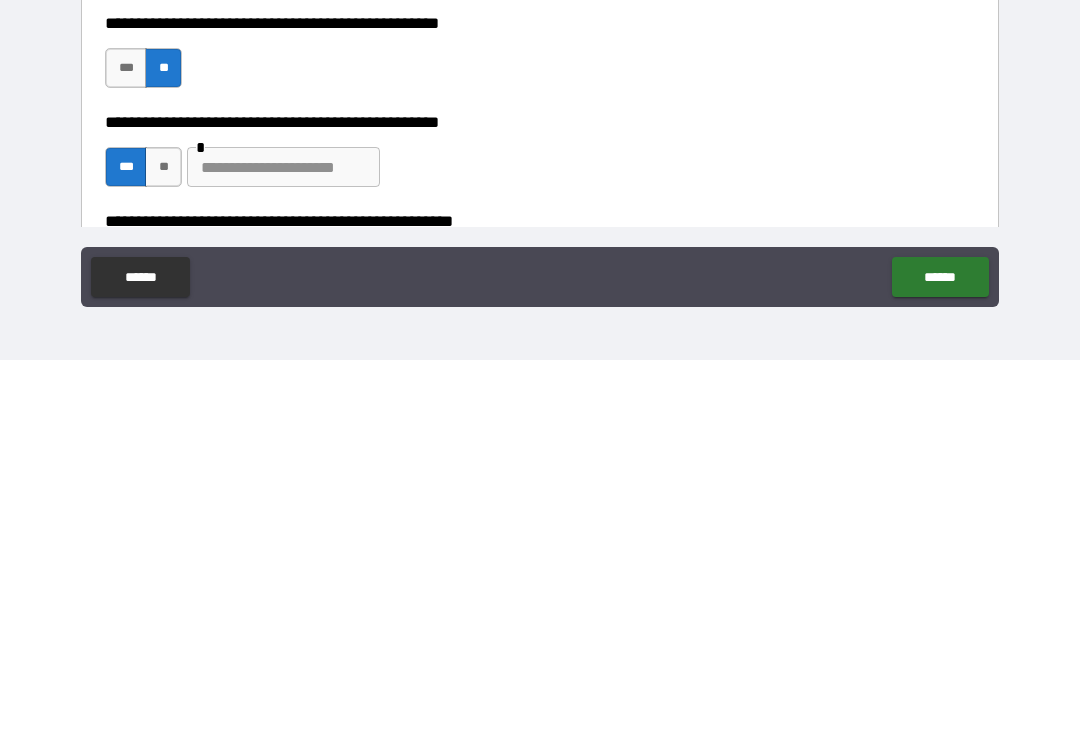 click at bounding box center (283, 547) 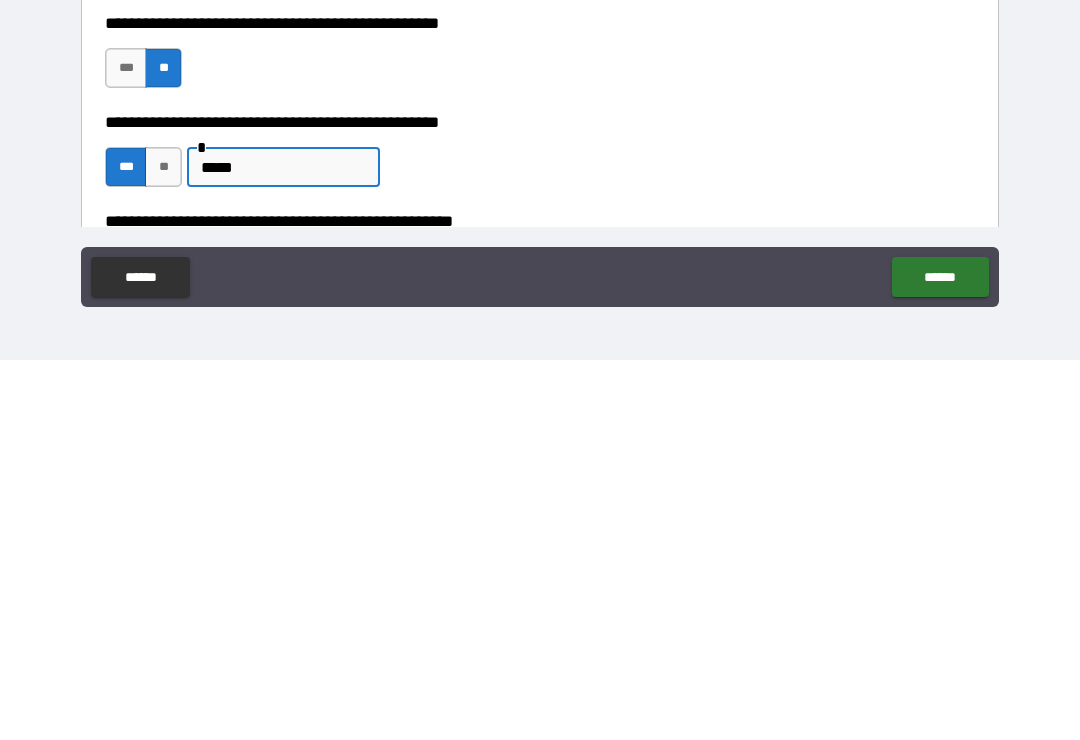 click on "******" at bounding box center (940, 657) 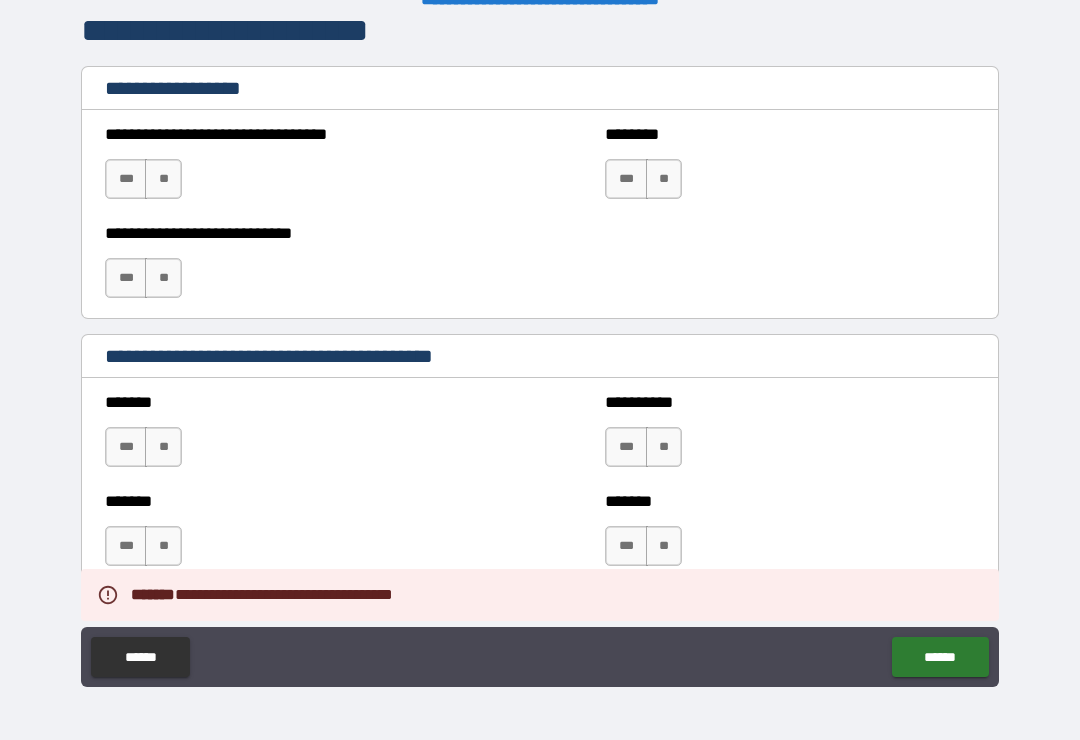 scroll, scrollTop: 1404, scrollLeft: 0, axis: vertical 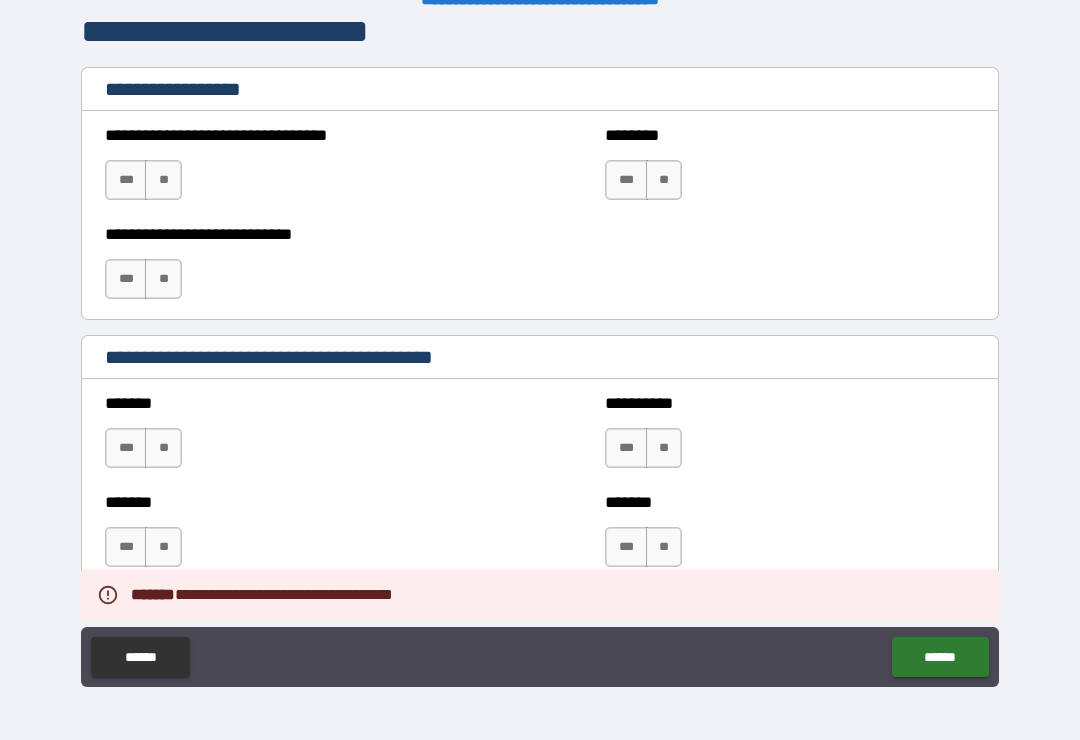 click on "**" at bounding box center (163, 180) 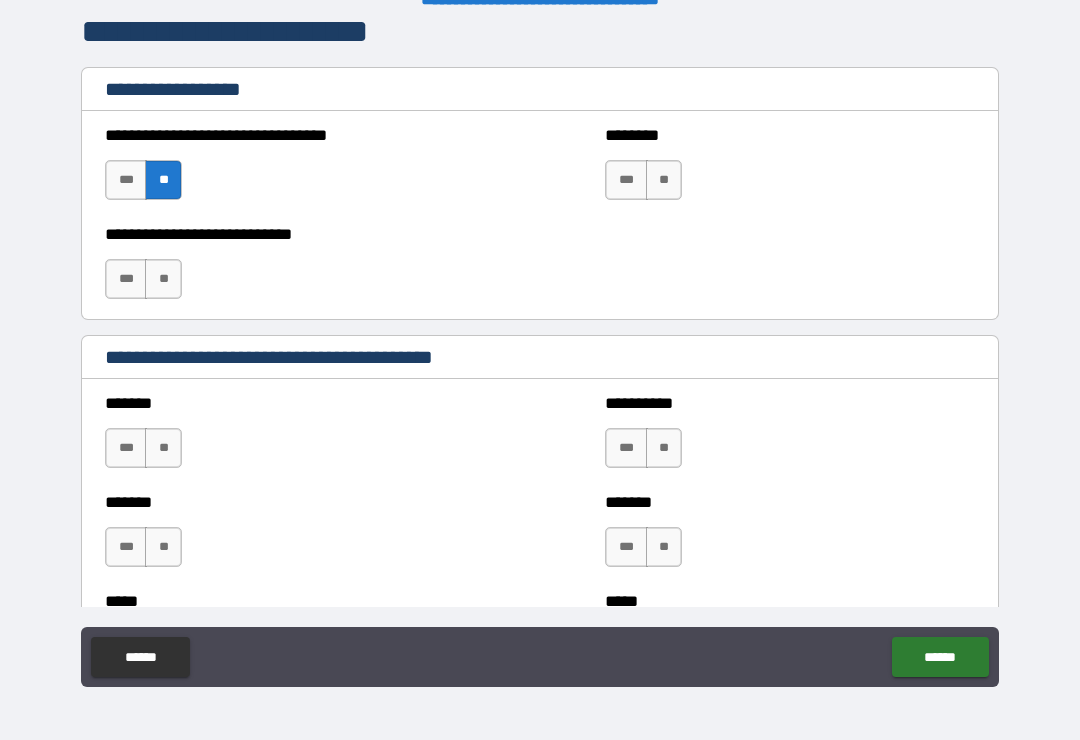 click on "**" at bounding box center [163, 279] 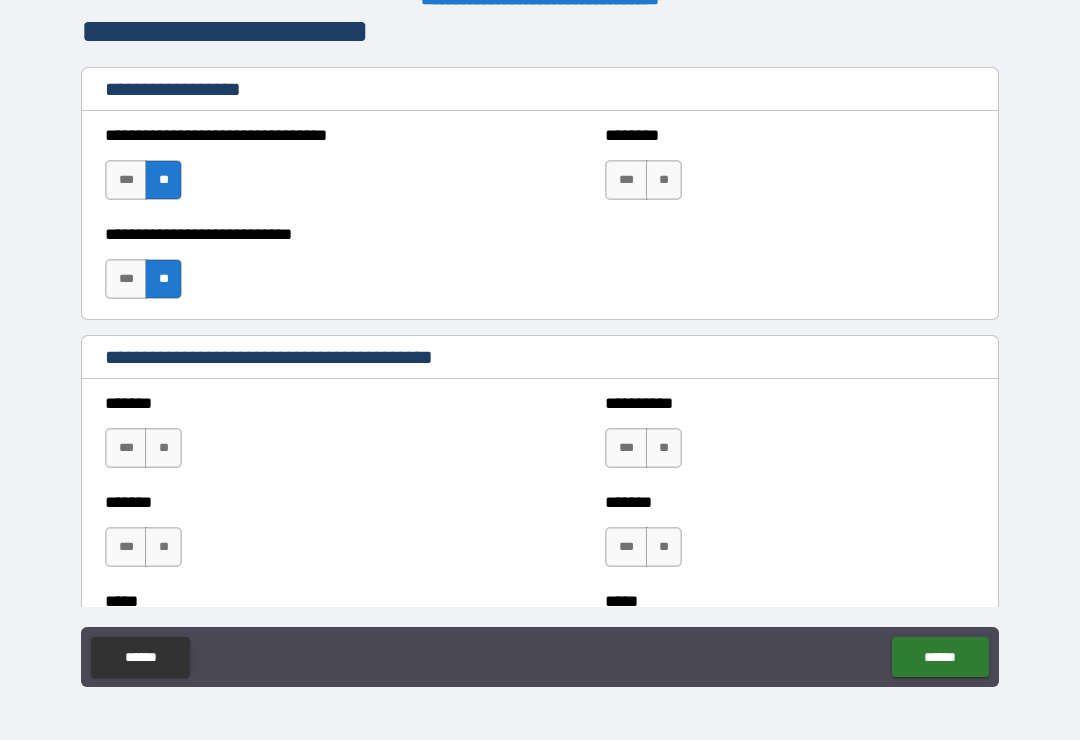 click on "**" at bounding box center [664, 180] 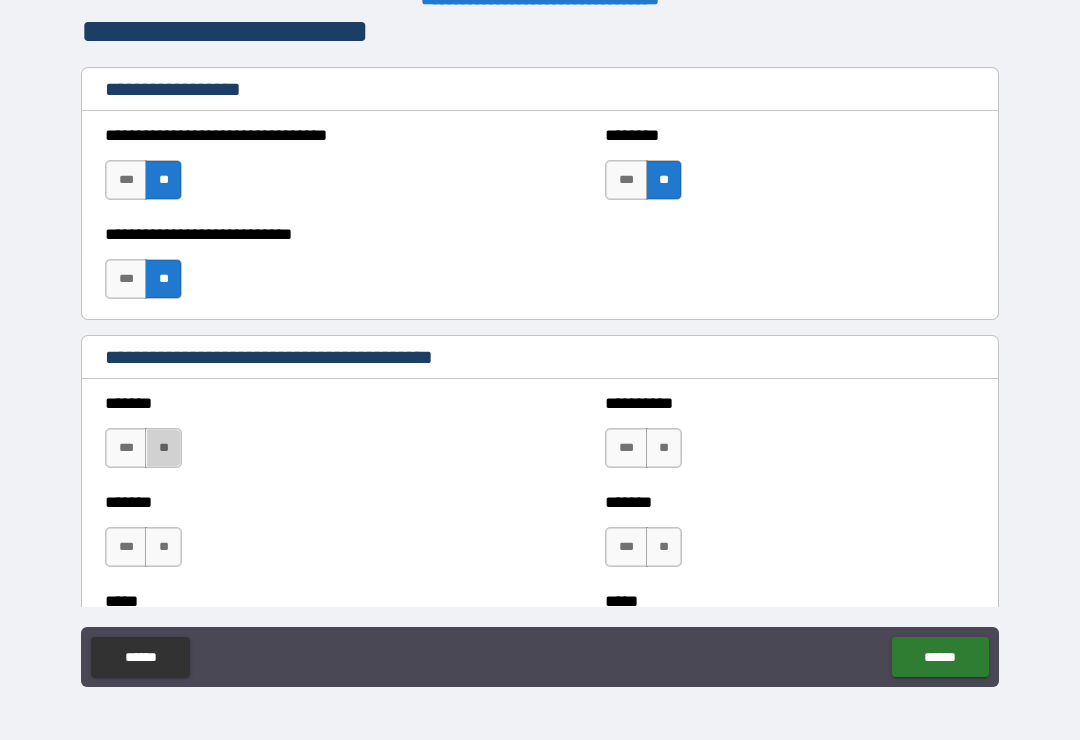 click on "**" at bounding box center [163, 448] 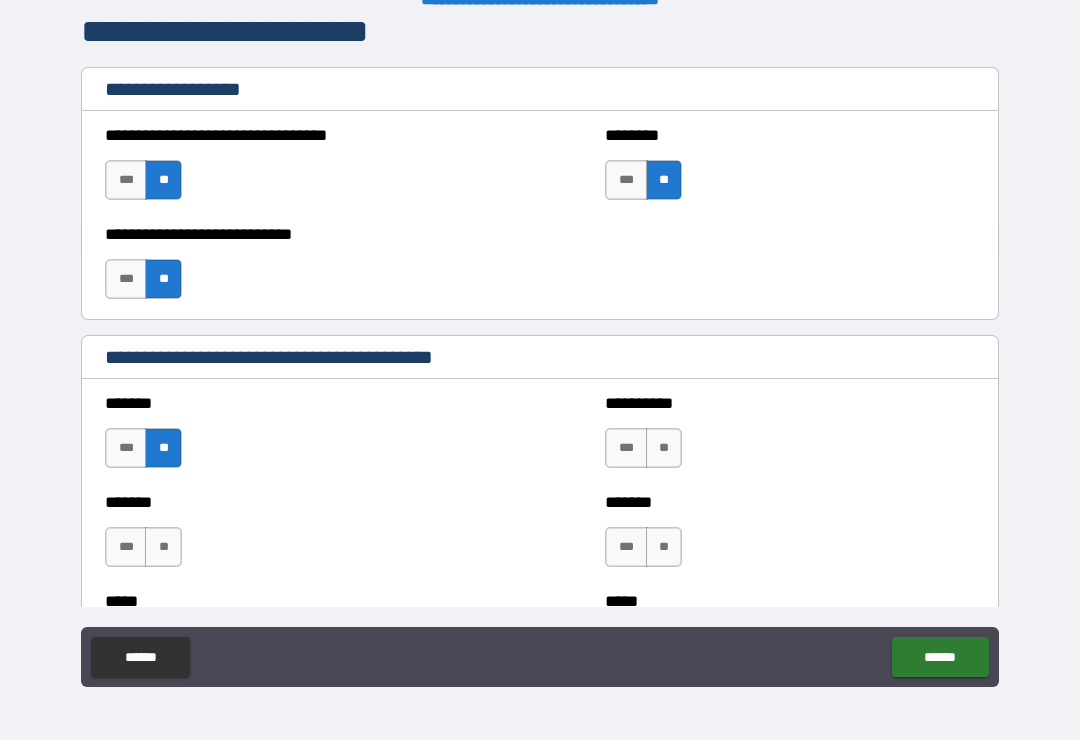 click on "**" at bounding box center (163, 547) 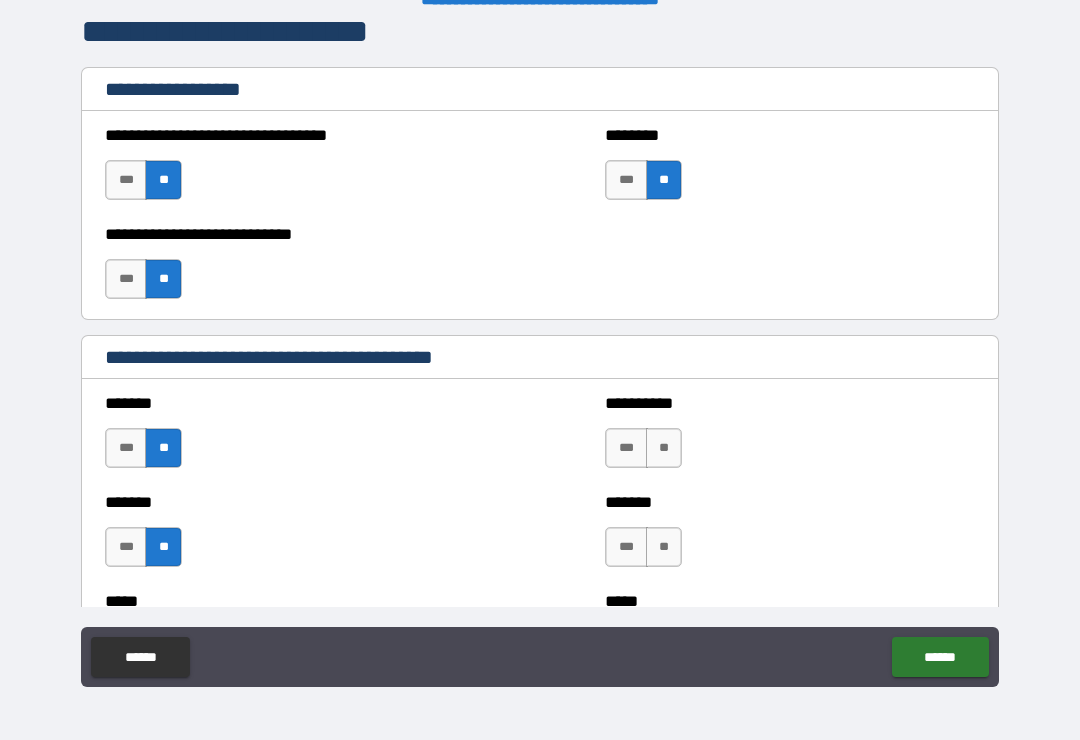 click on "**" at bounding box center [664, 448] 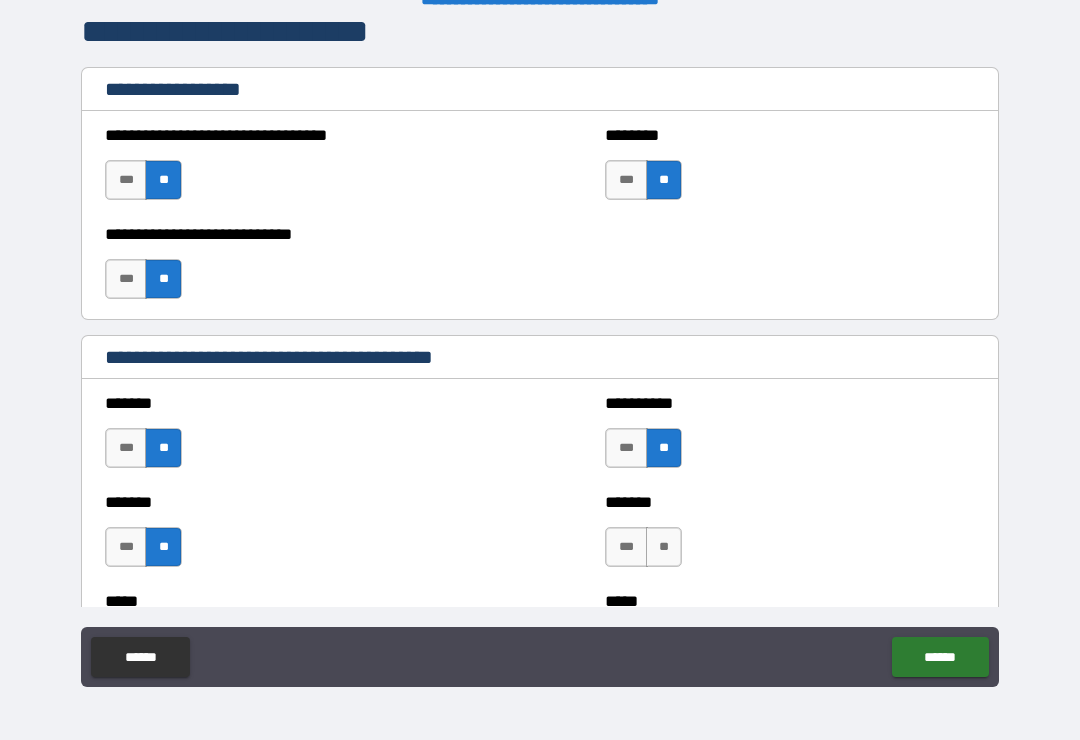 click on "**" at bounding box center (664, 547) 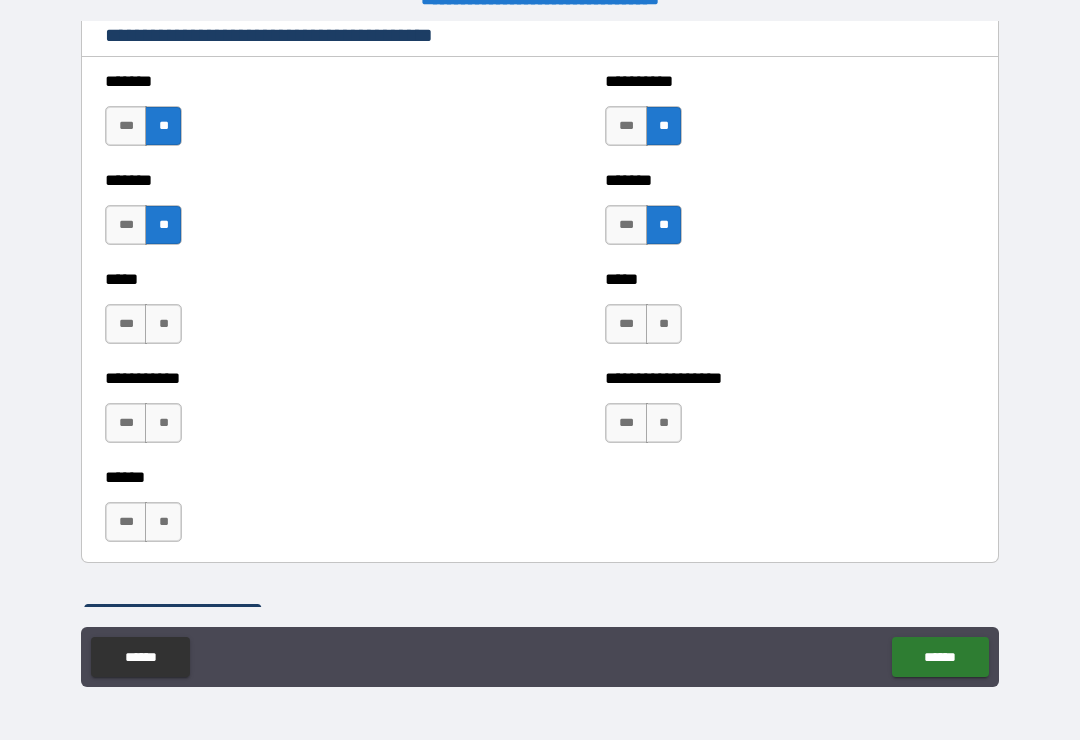 scroll, scrollTop: 1765, scrollLeft: 0, axis: vertical 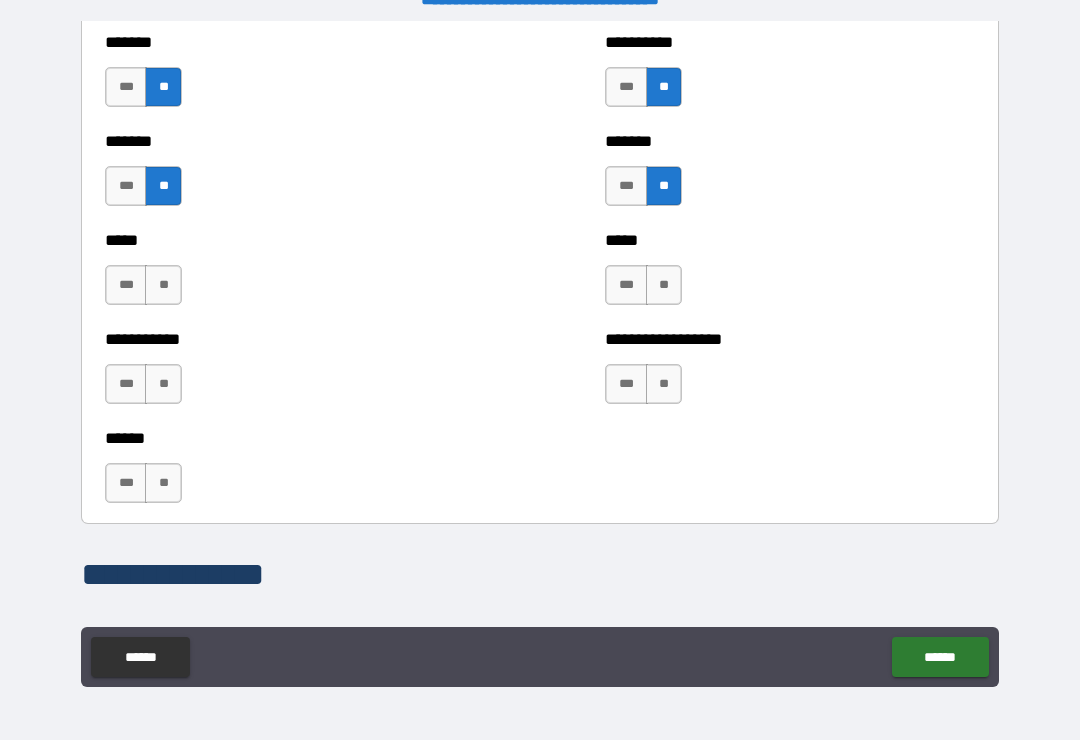 click on "**" at bounding box center (664, 285) 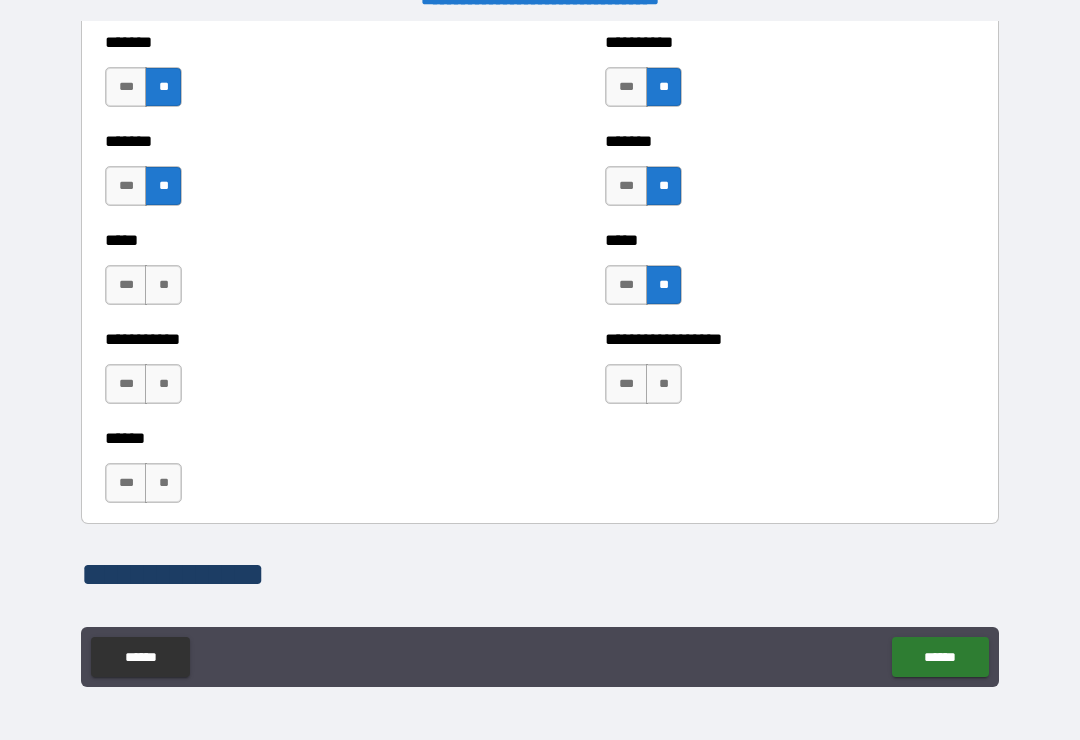 click on "**" at bounding box center [664, 384] 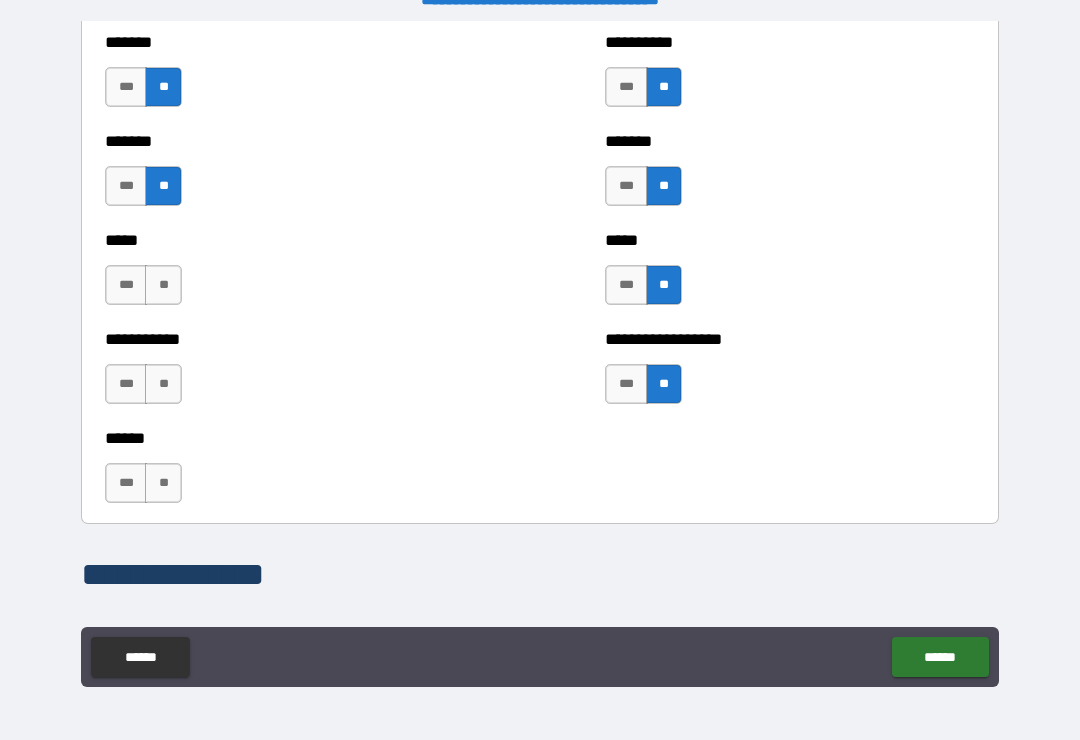 click on "**" at bounding box center (163, 285) 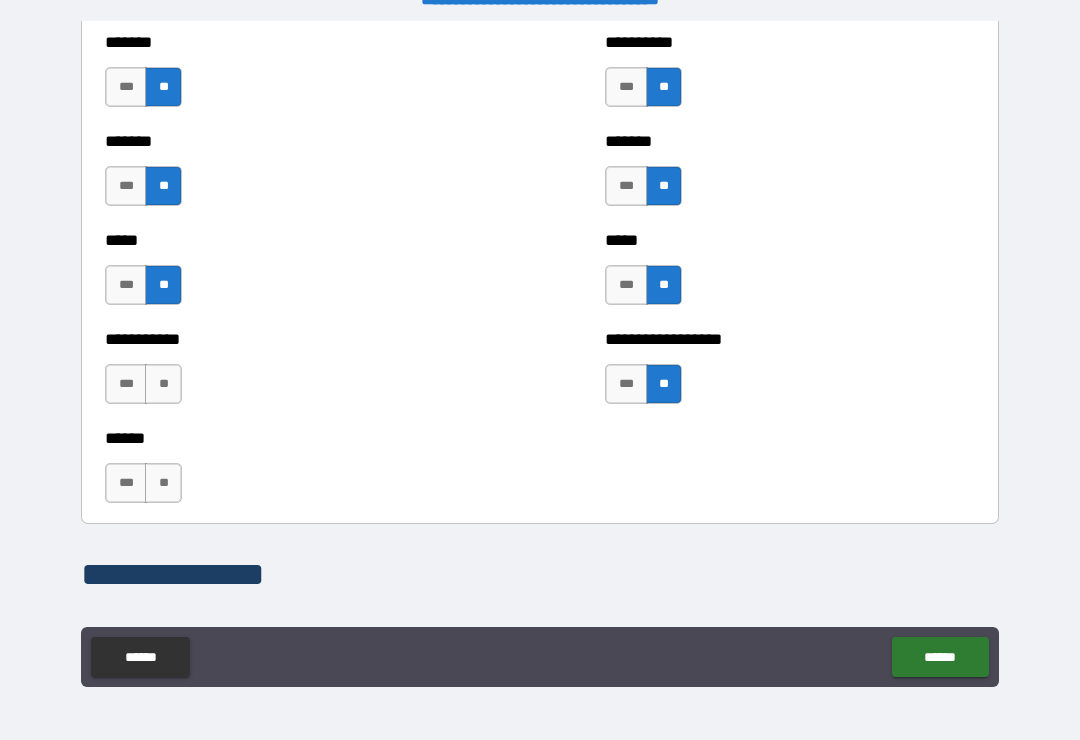 click on "**" at bounding box center (163, 384) 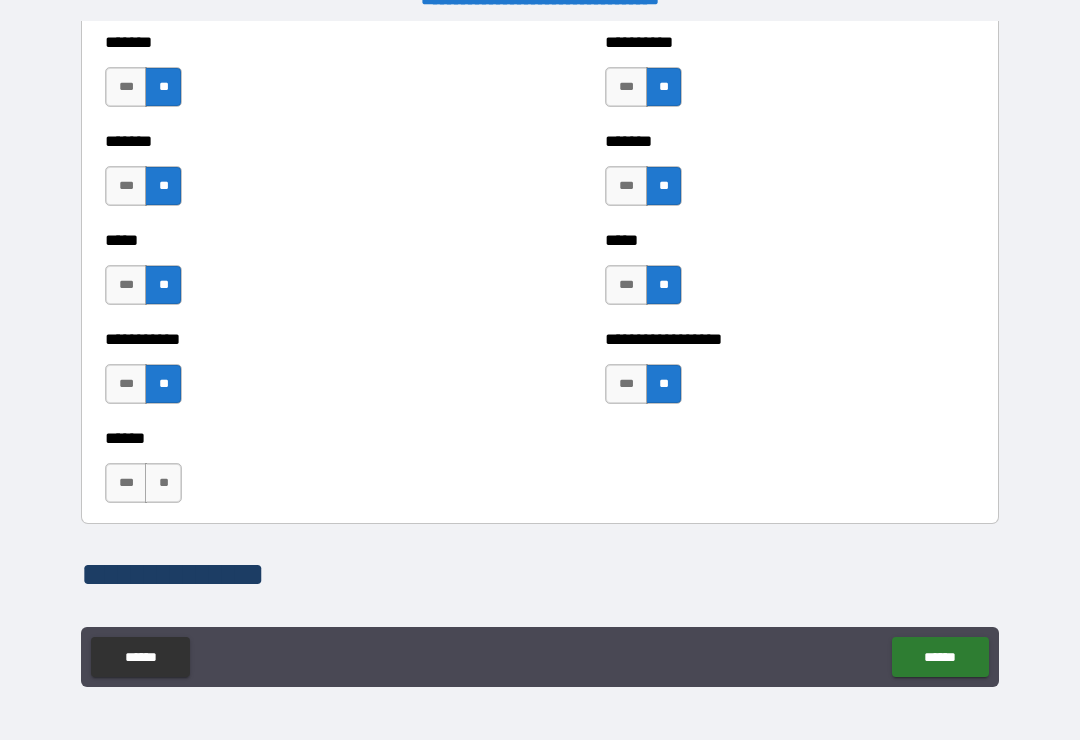 click on "**" at bounding box center [163, 483] 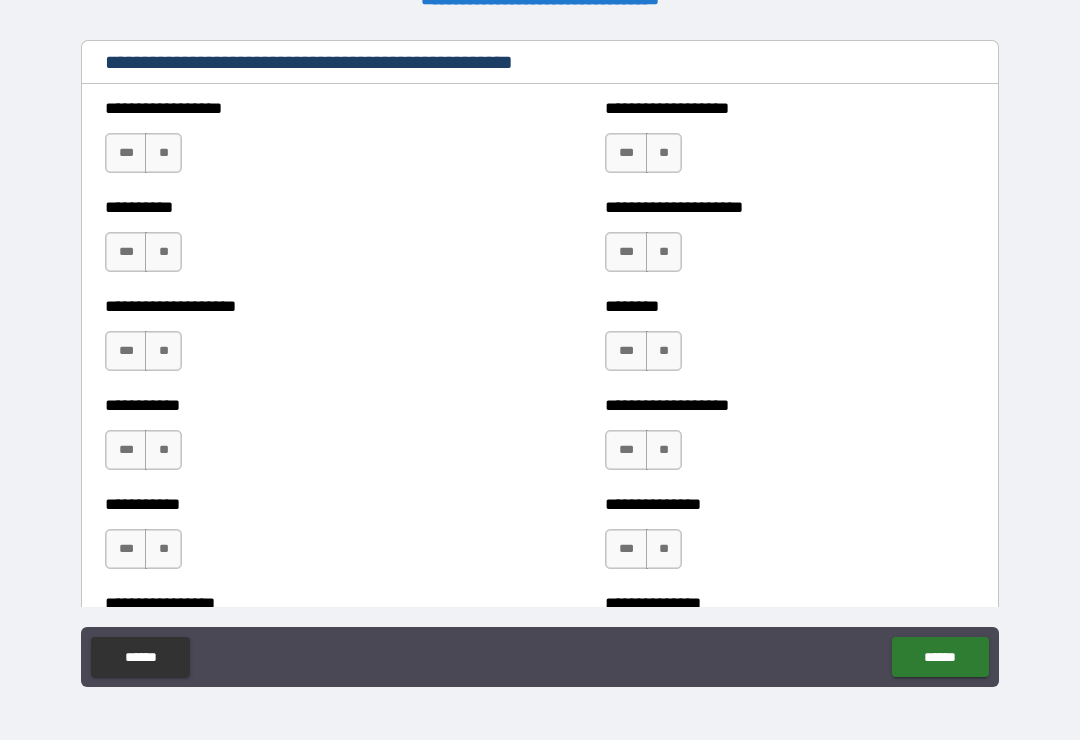 scroll, scrollTop: 2334, scrollLeft: 0, axis: vertical 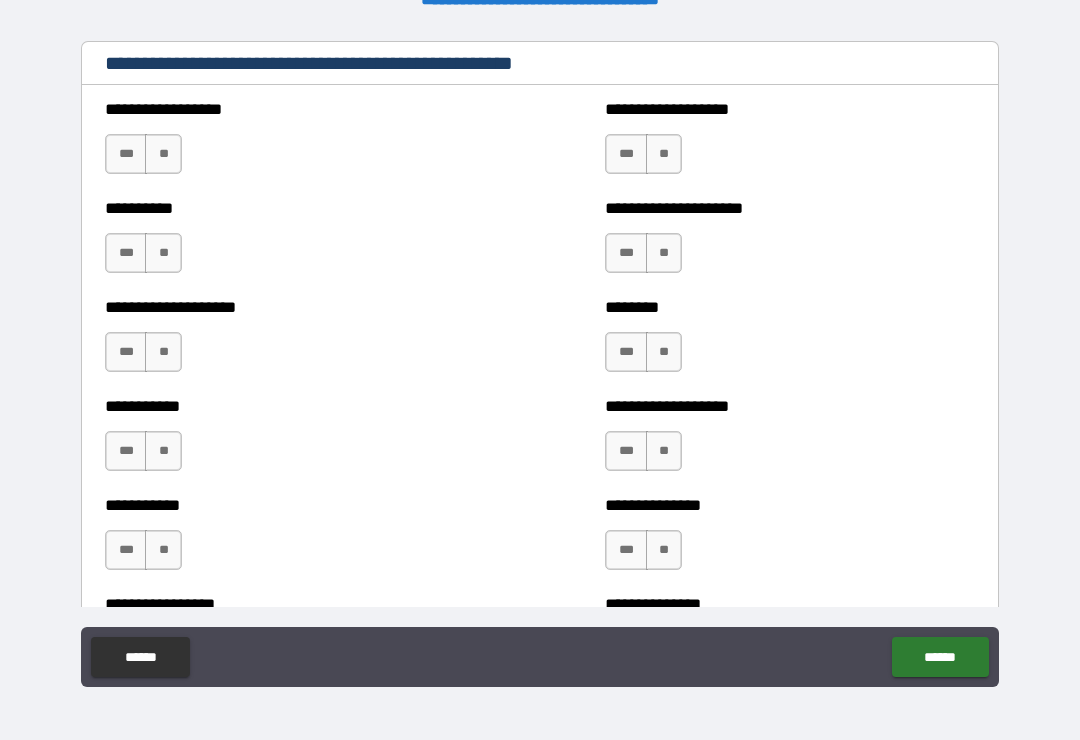 click on "**" at bounding box center (163, 154) 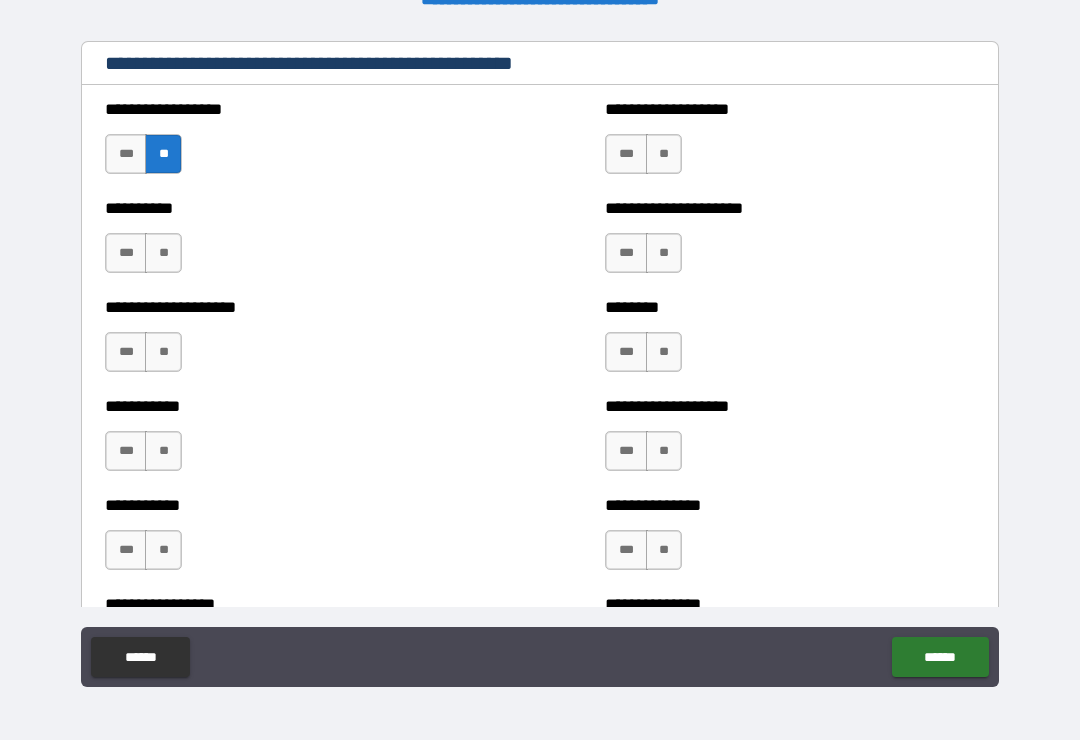 click on "**" at bounding box center [163, 253] 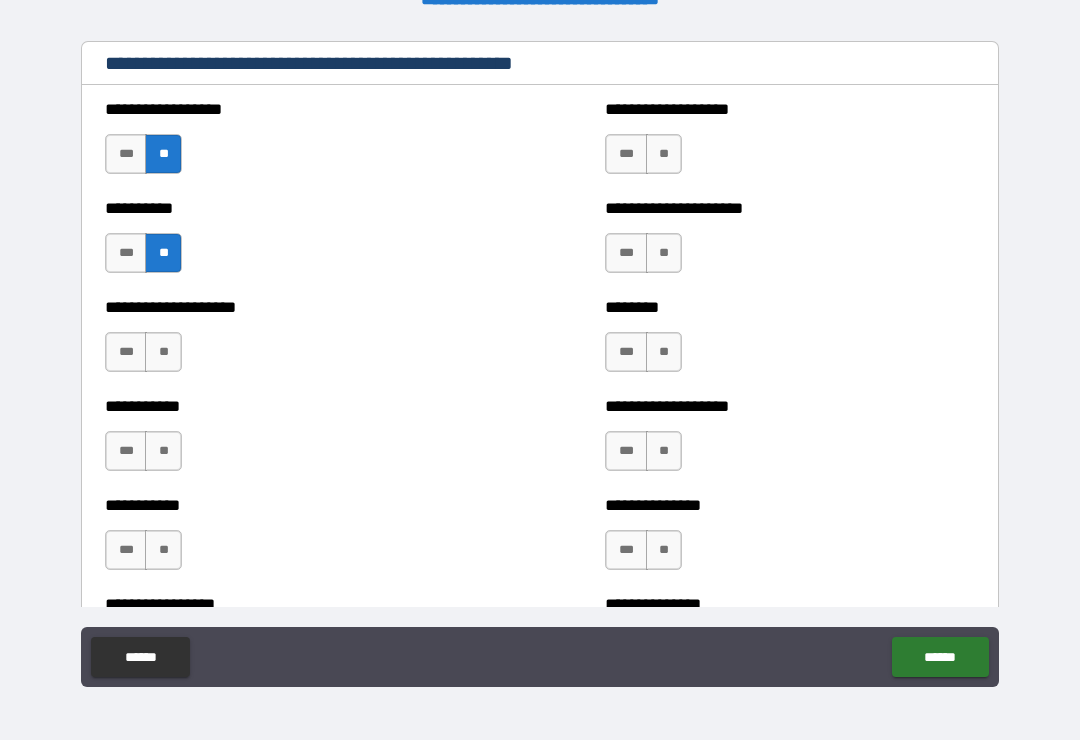 click on "**********" at bounding box center [290, 342] 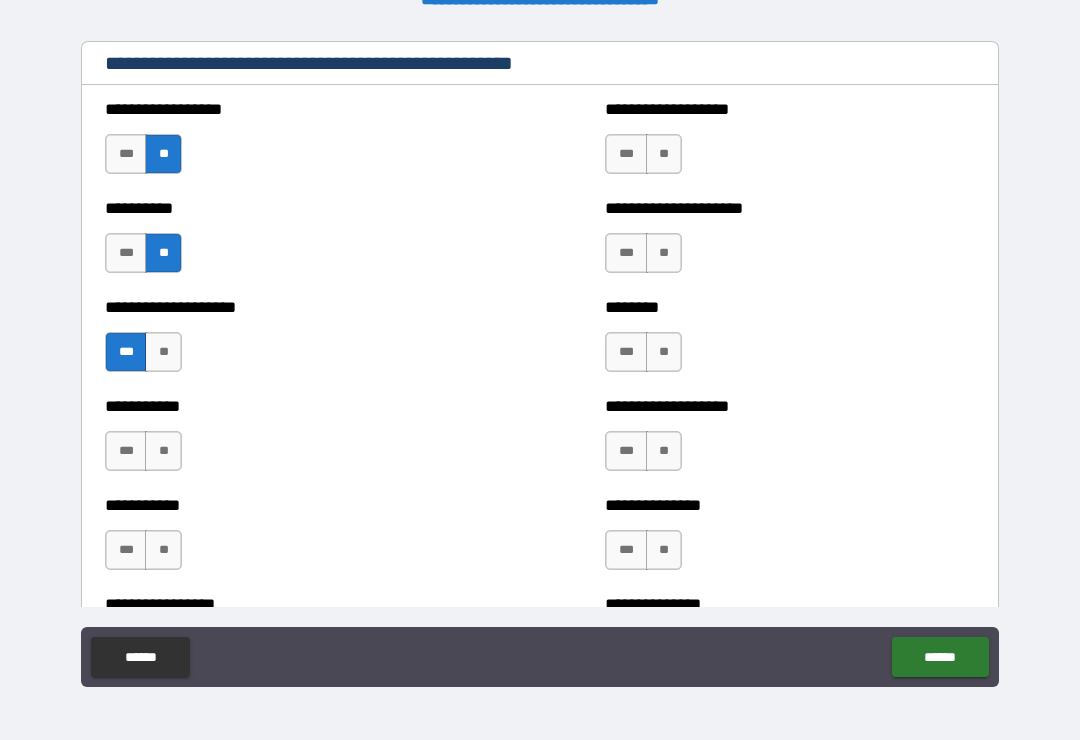 click on "**" at bounding box center [163, 451] 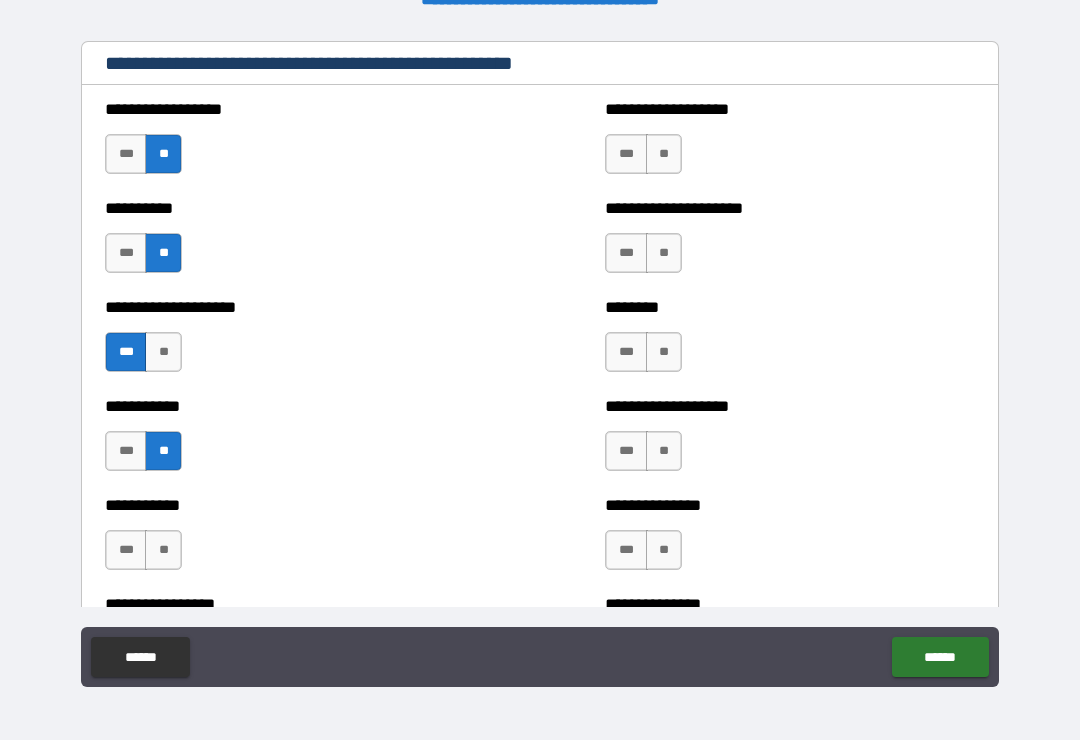 click on "**" at bounding box center (163, 352) 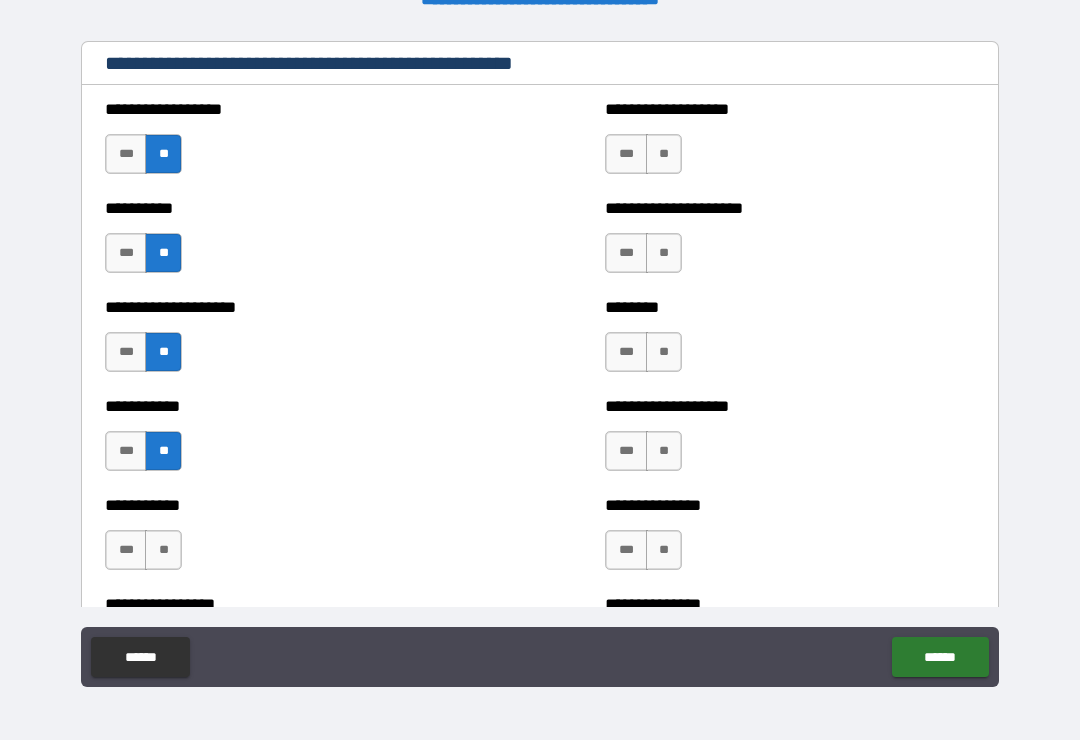click on "**" at bounding box center (163, 550) 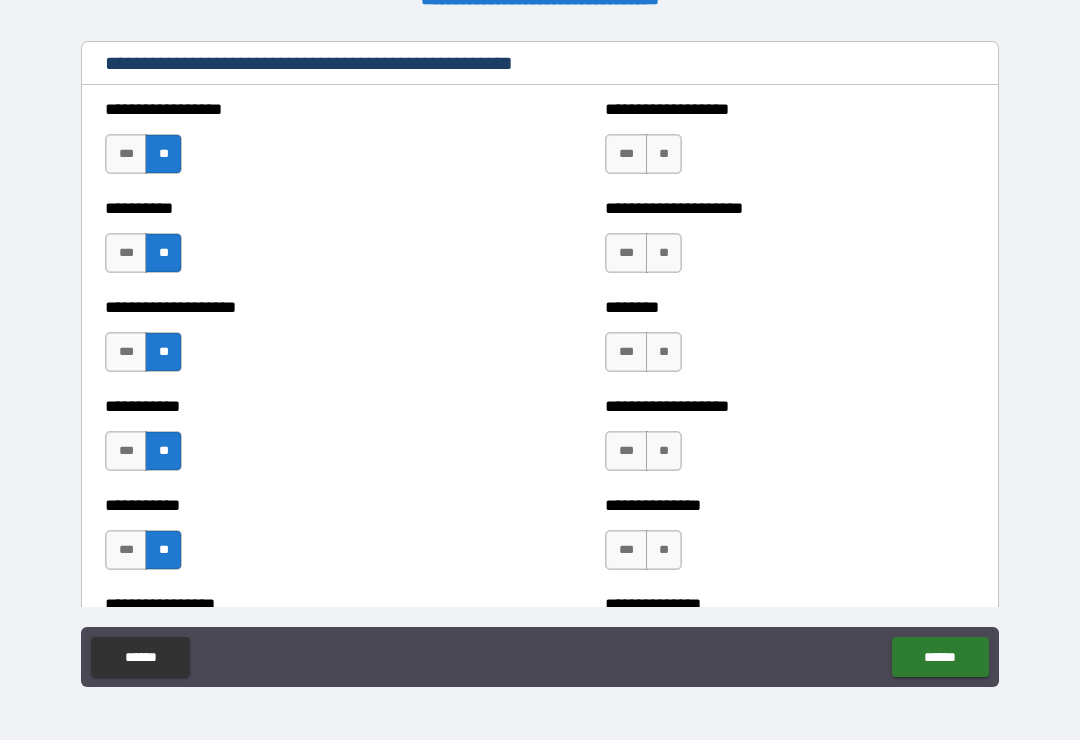 click on "**" at bounding box center (664, 154) 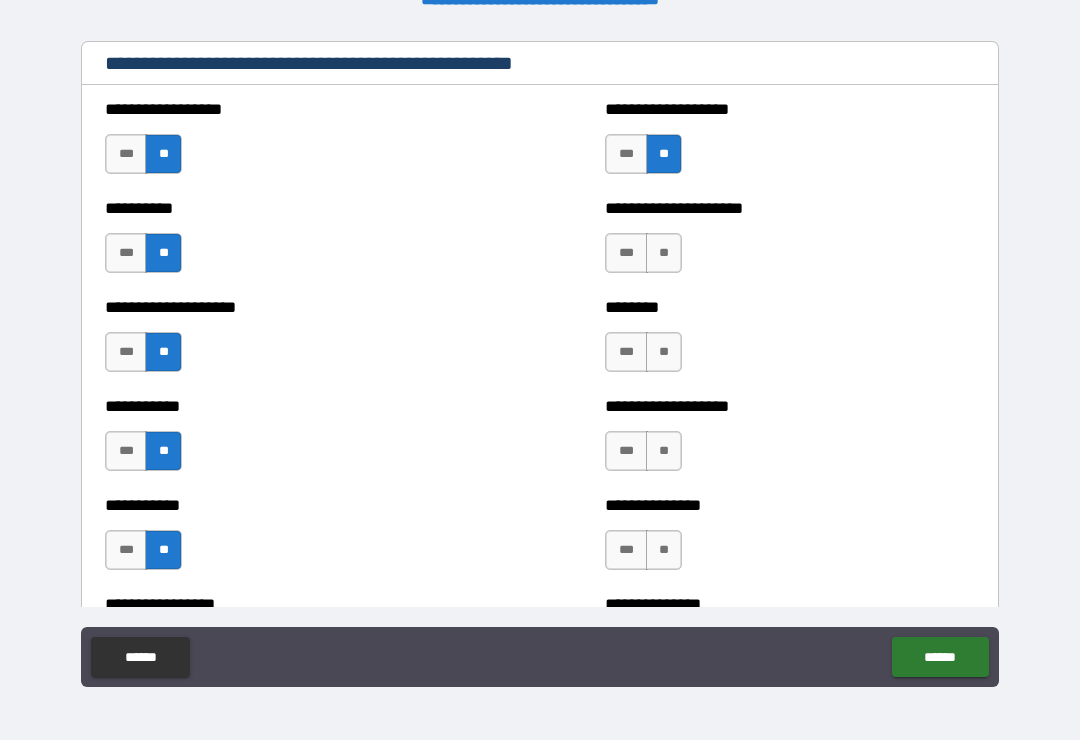 click on "*** **" at bounding box center [646, 159] 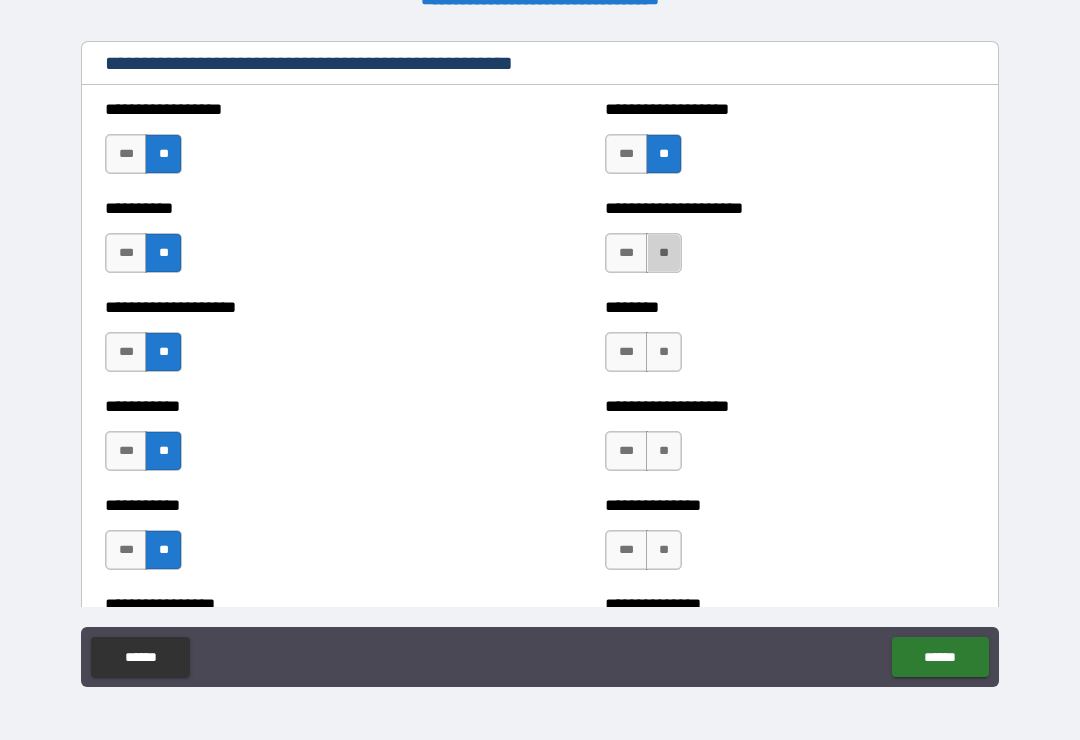 click on "**" at bounding box center (664, 253) 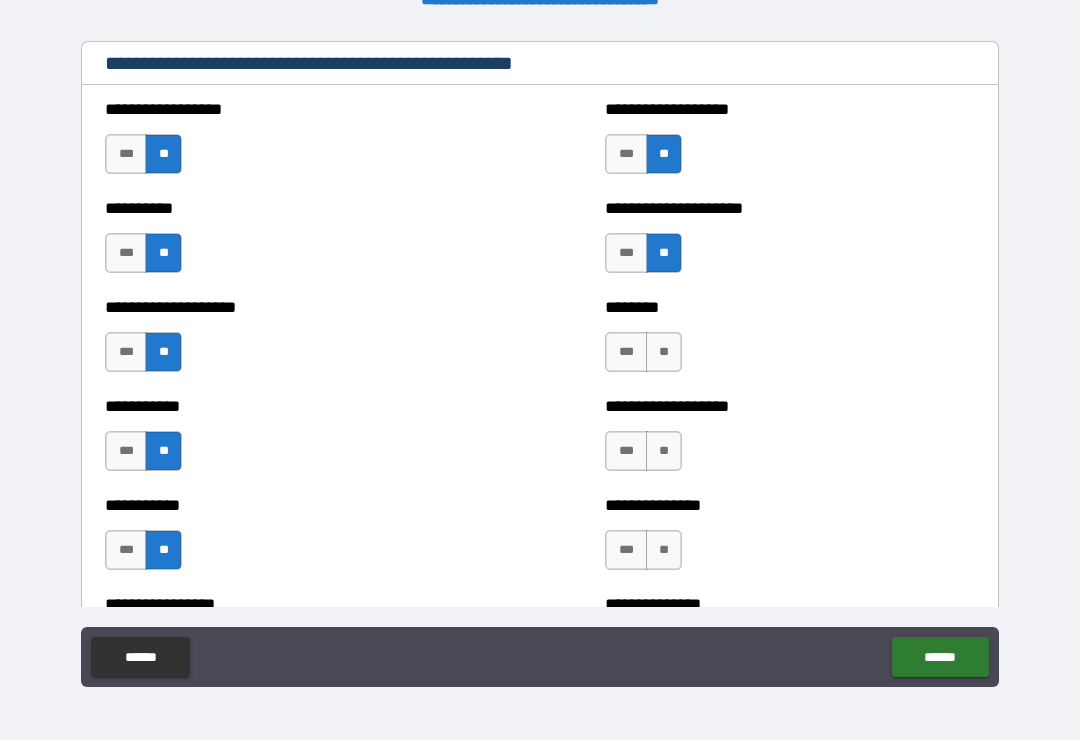 click on "**" at bounding box center [664, 352] 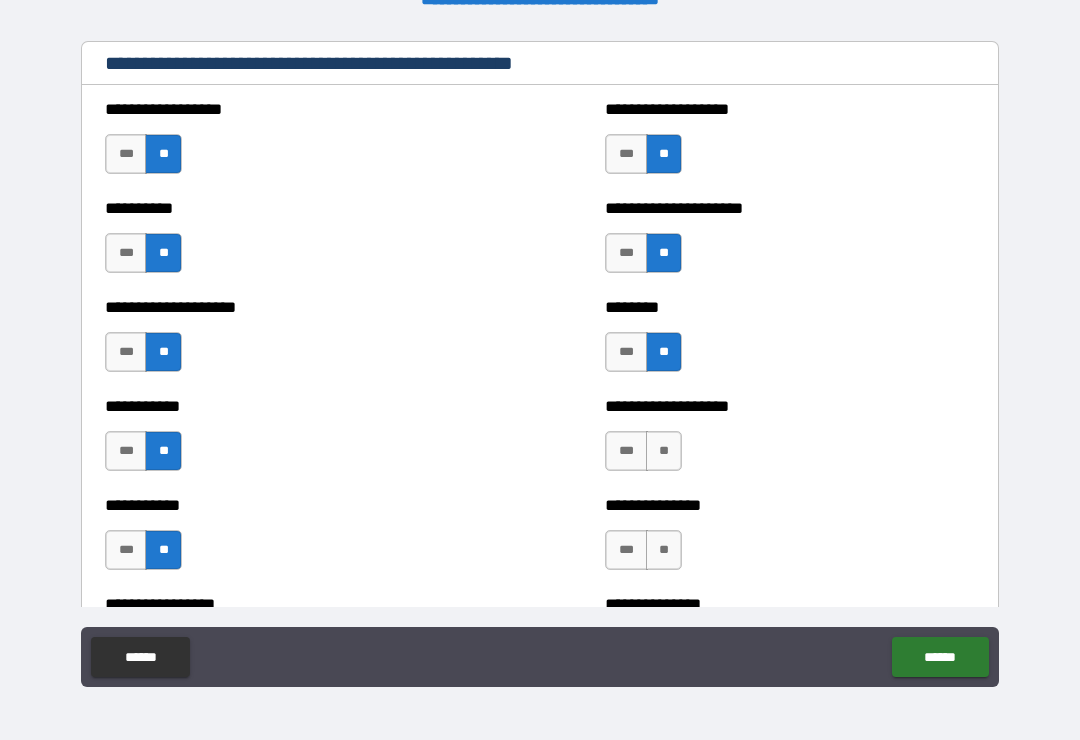 click on "**" at bounding box center [664, 451] 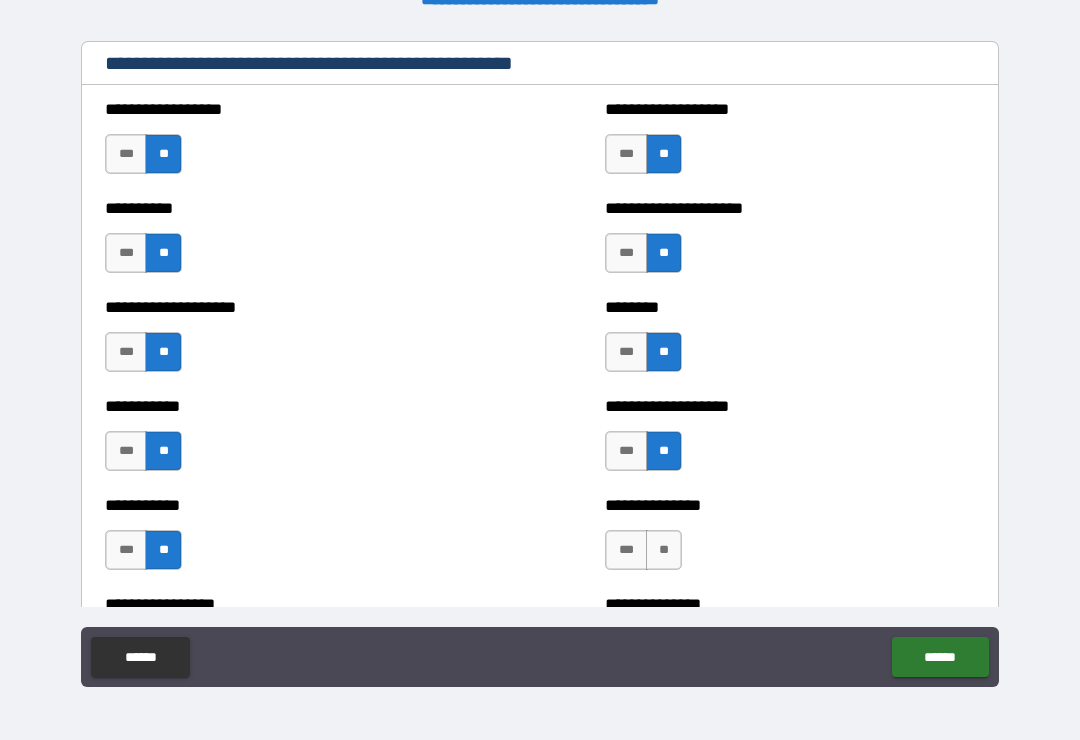 click on "**" at bounding box center [664, 550] 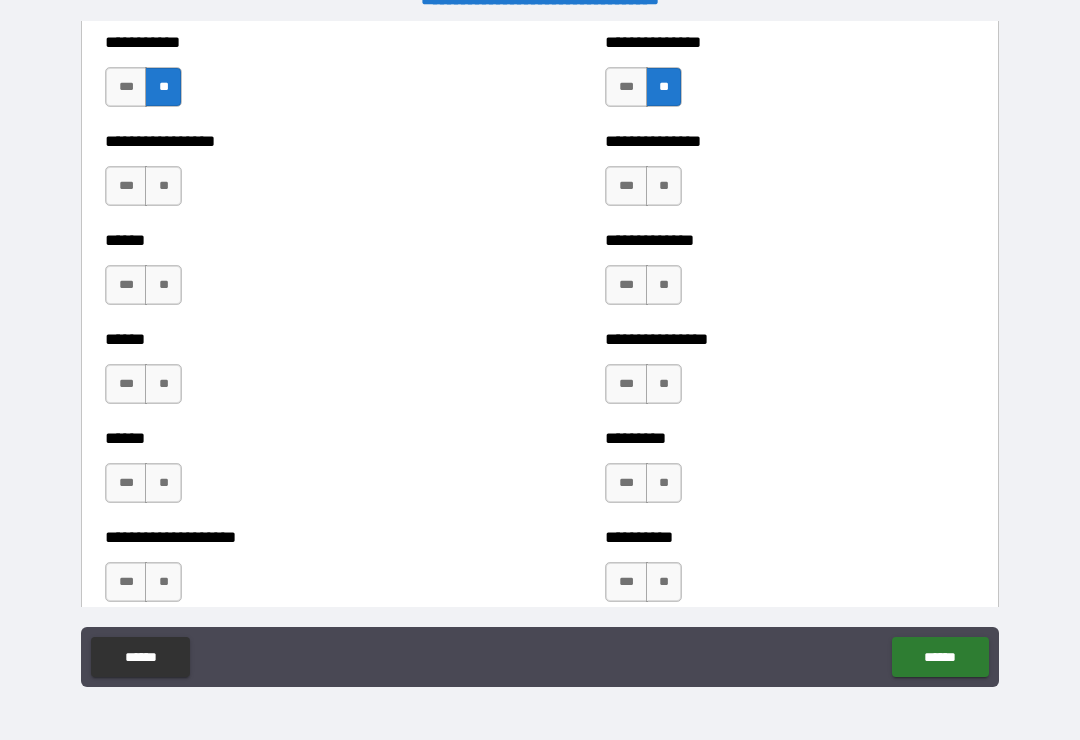 scroll, scrollTop: 2821, scrollLeft: 0, axis: vertical 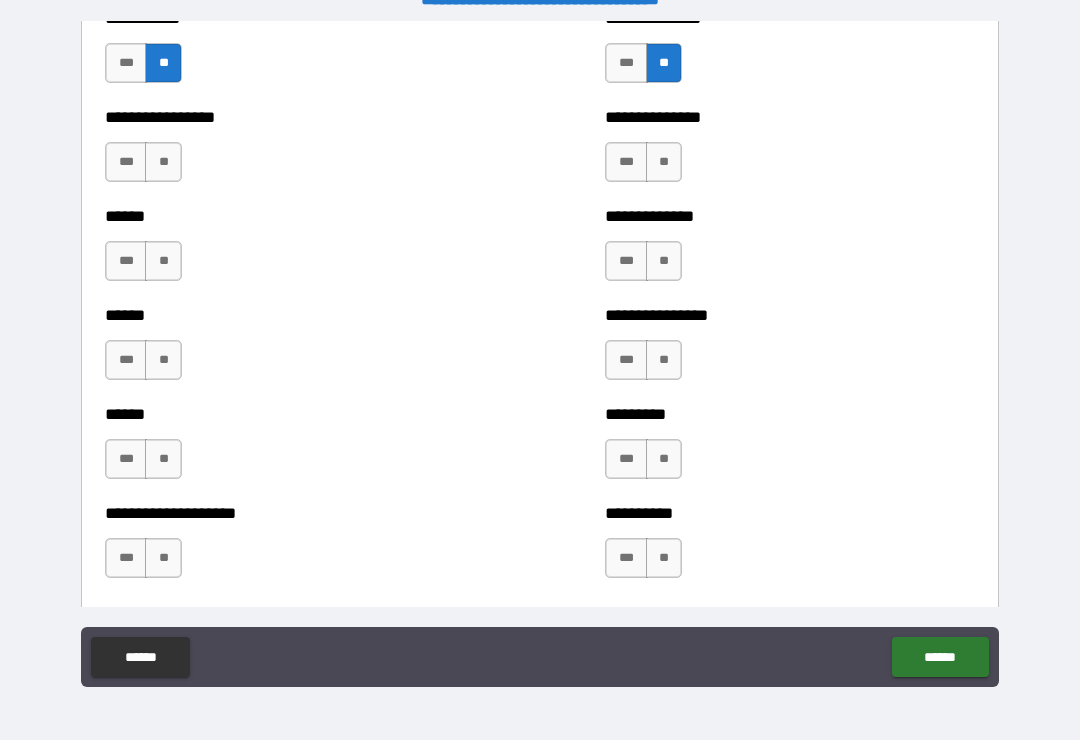 click on "**" at bounding box center (664, 162) 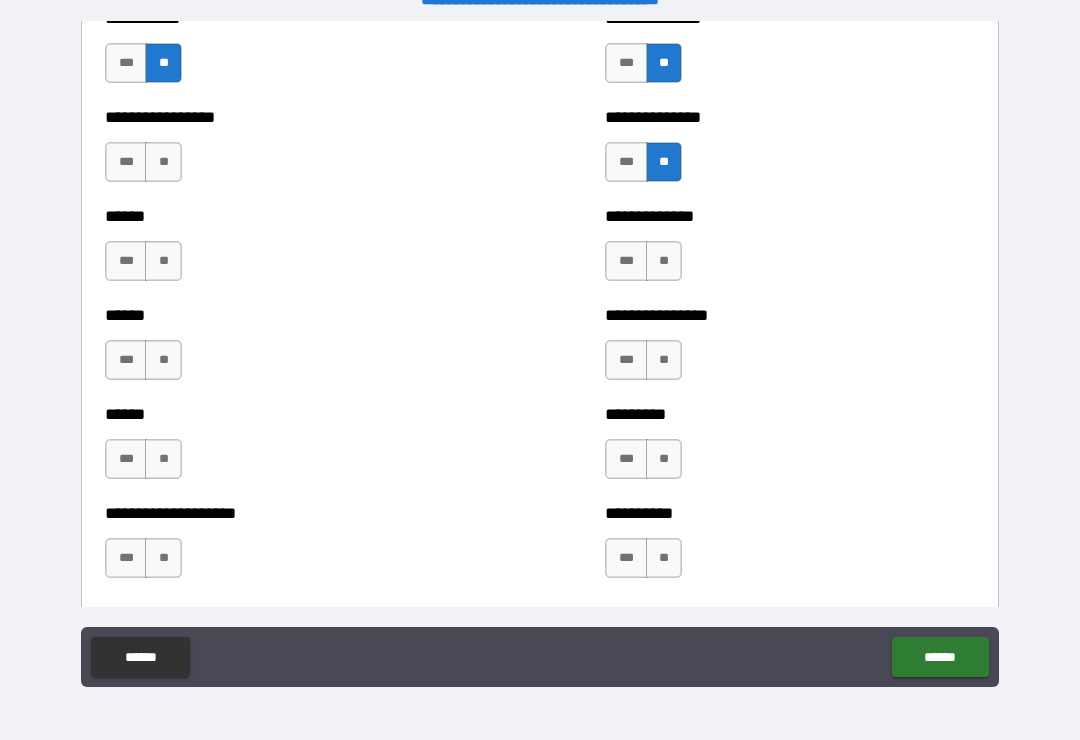 click on "**" at bounding box center [664, 261] 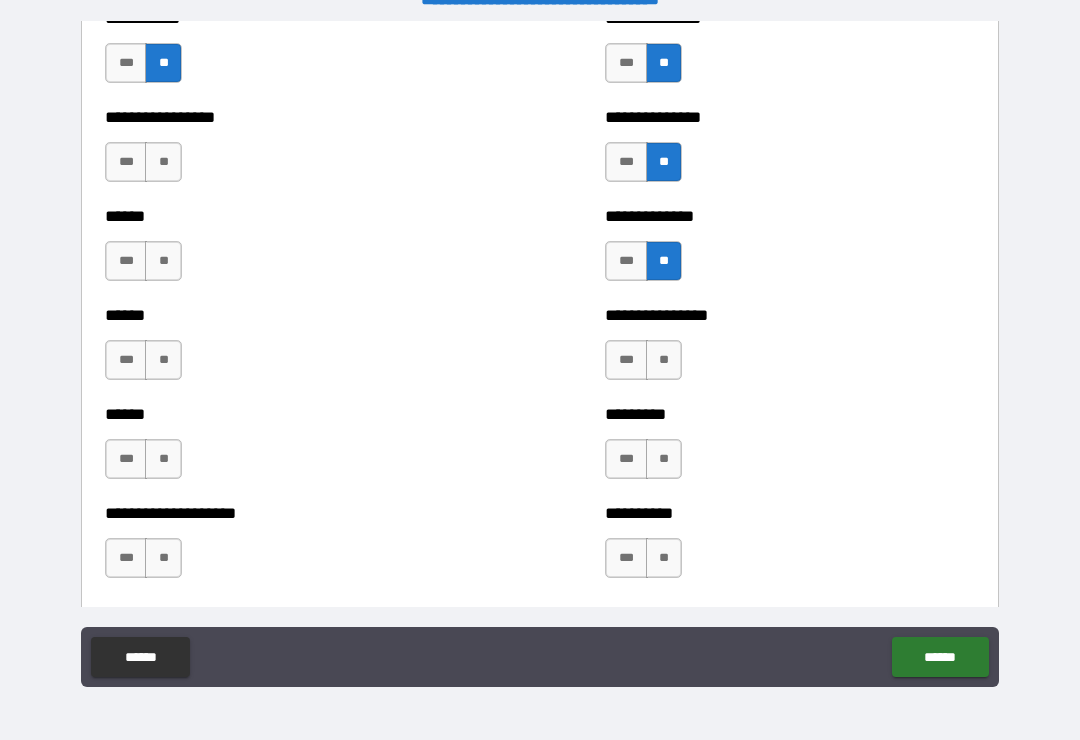 click on "**" at bounding box center (664, 360) 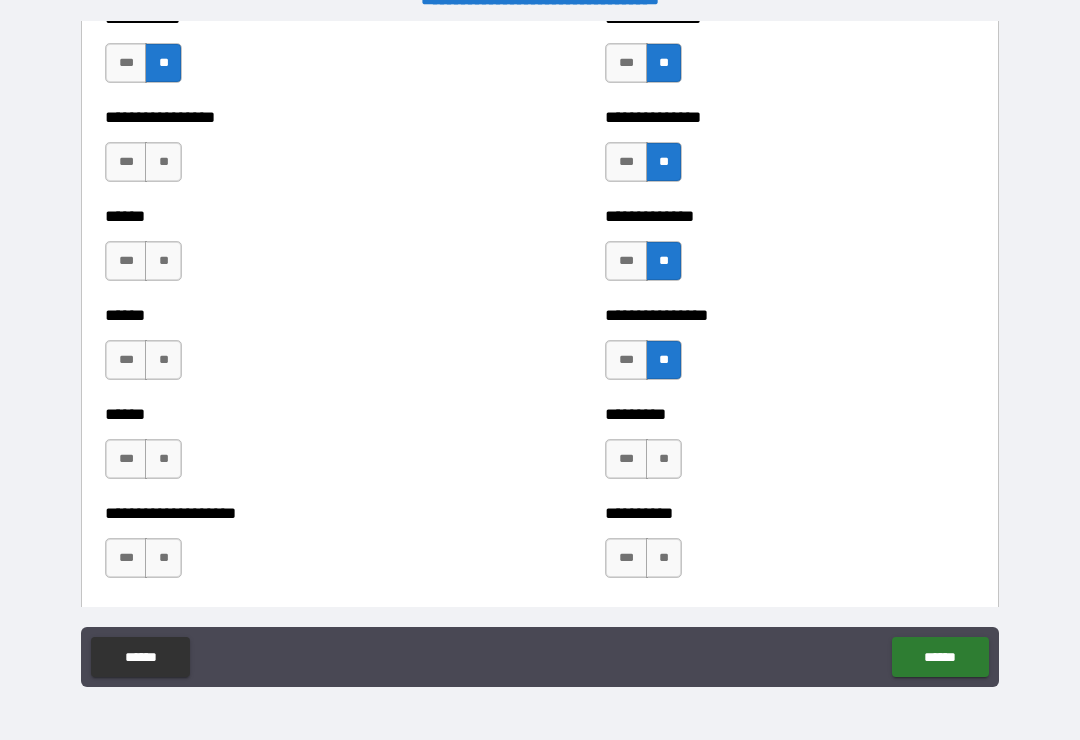 click on "**" at bounding box center (664, 459) 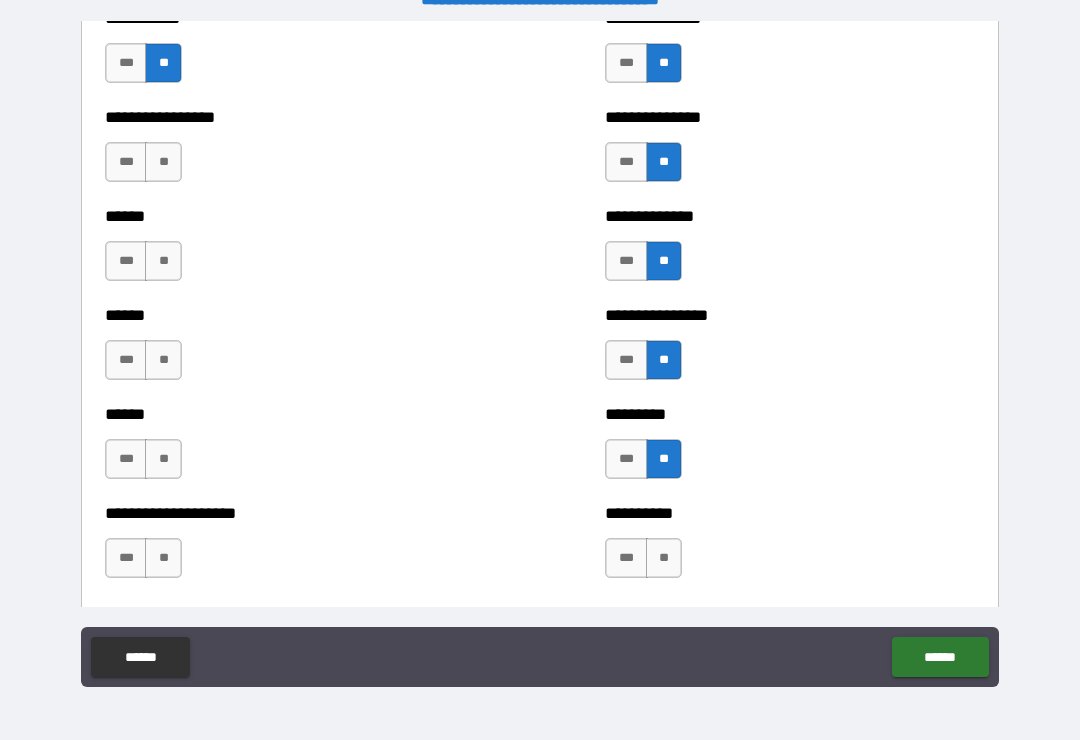 click on "**" at bounding box center (664, 558) 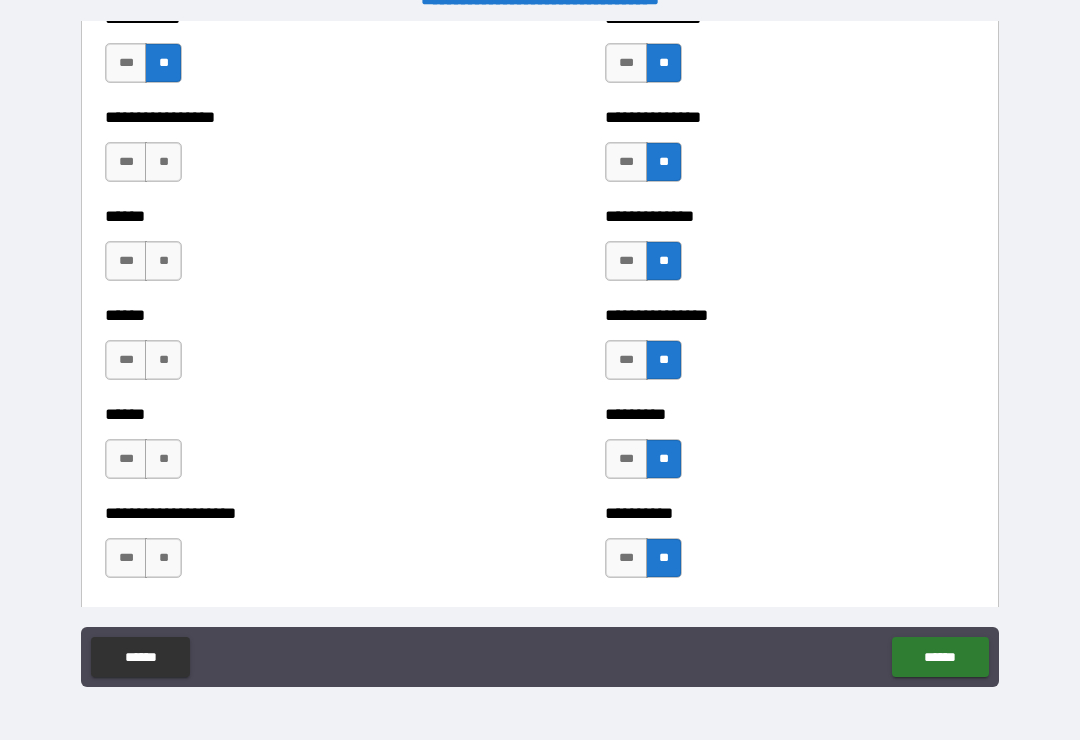 click on "**" at bounding box center (163, 558) 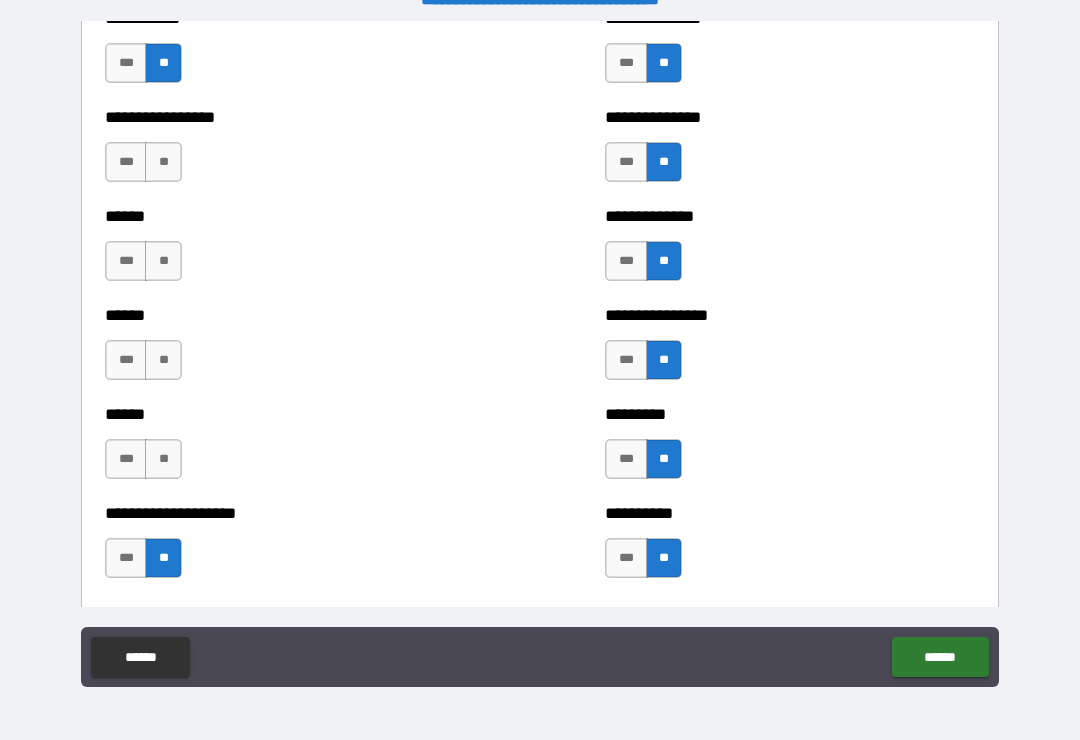 click on "****** *** **" at bounding box center [290, 449] 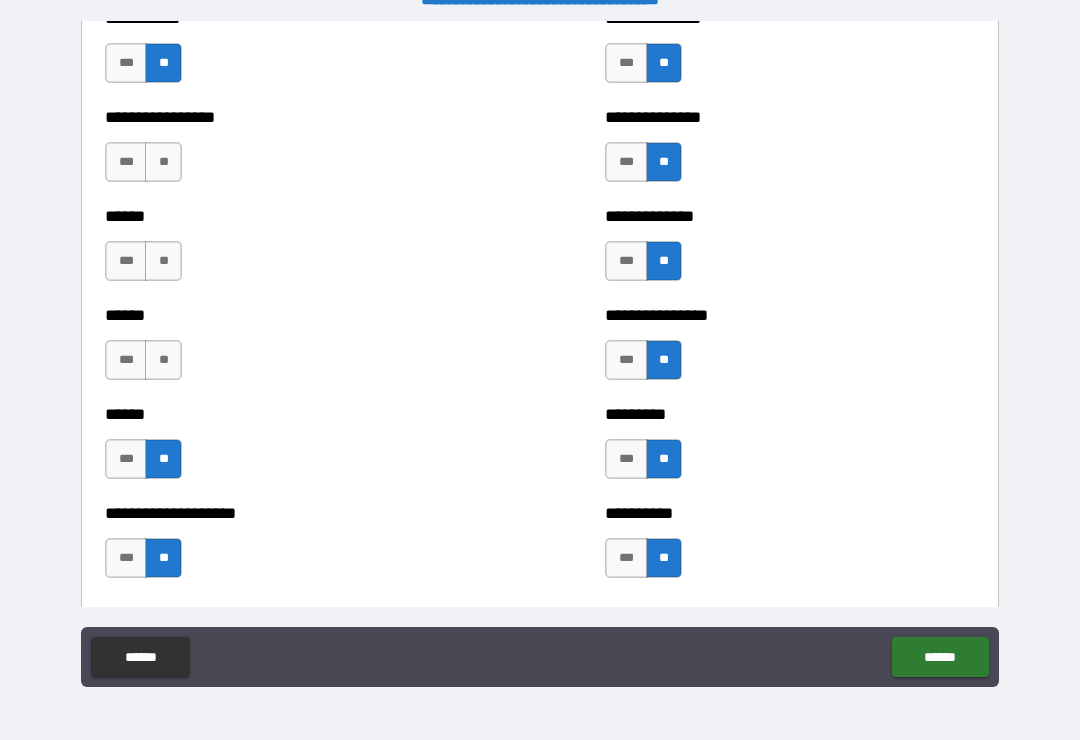 click on "**" at bounding box center (163, 360) 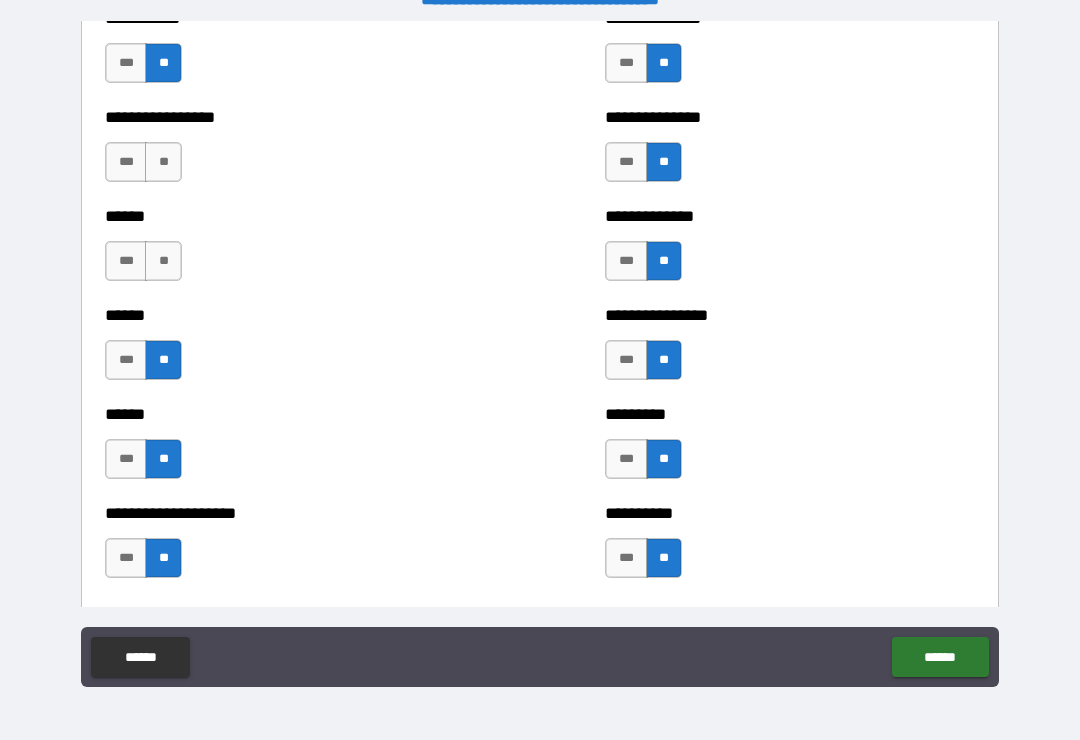 click on "****** *** **" at bounding box center (290, 251) 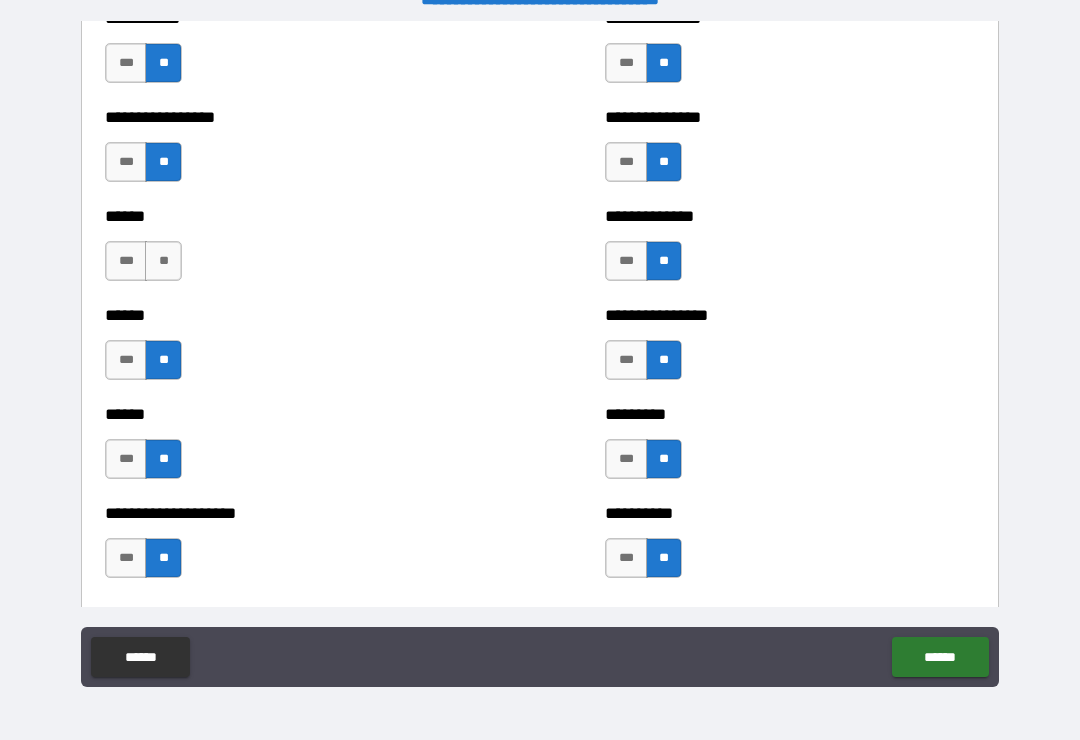 click on "**" at bounding box center [163, 261] 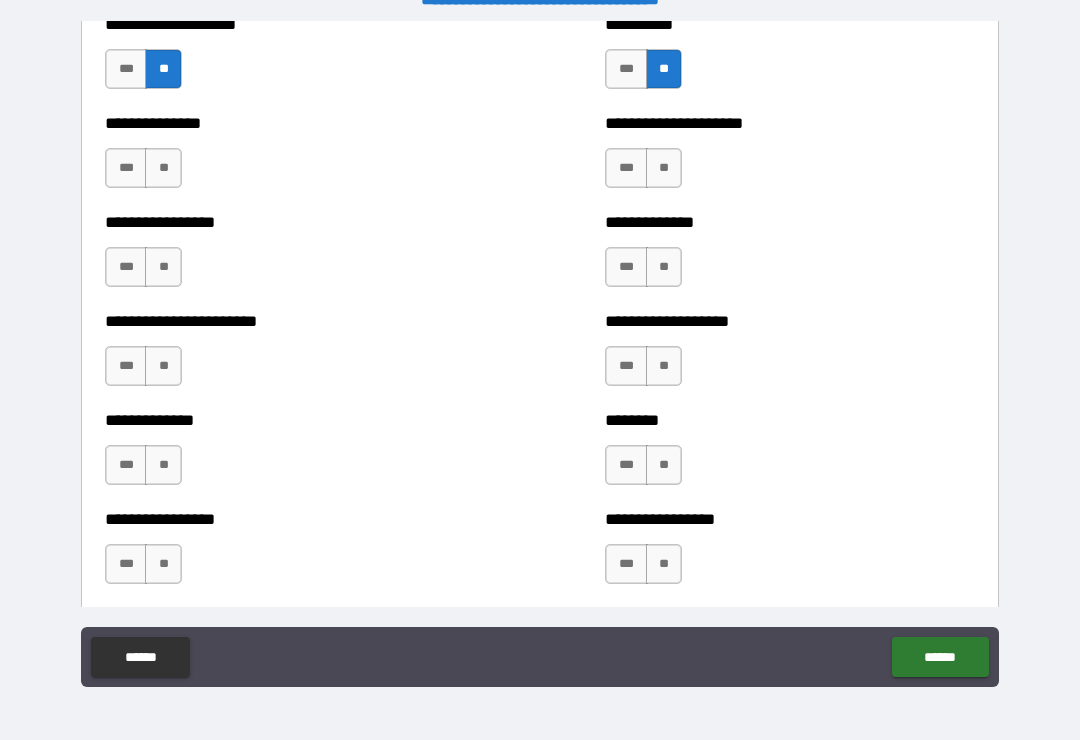scroll, scrollTop: 3302, scrollLeft: 0, axis: vertical 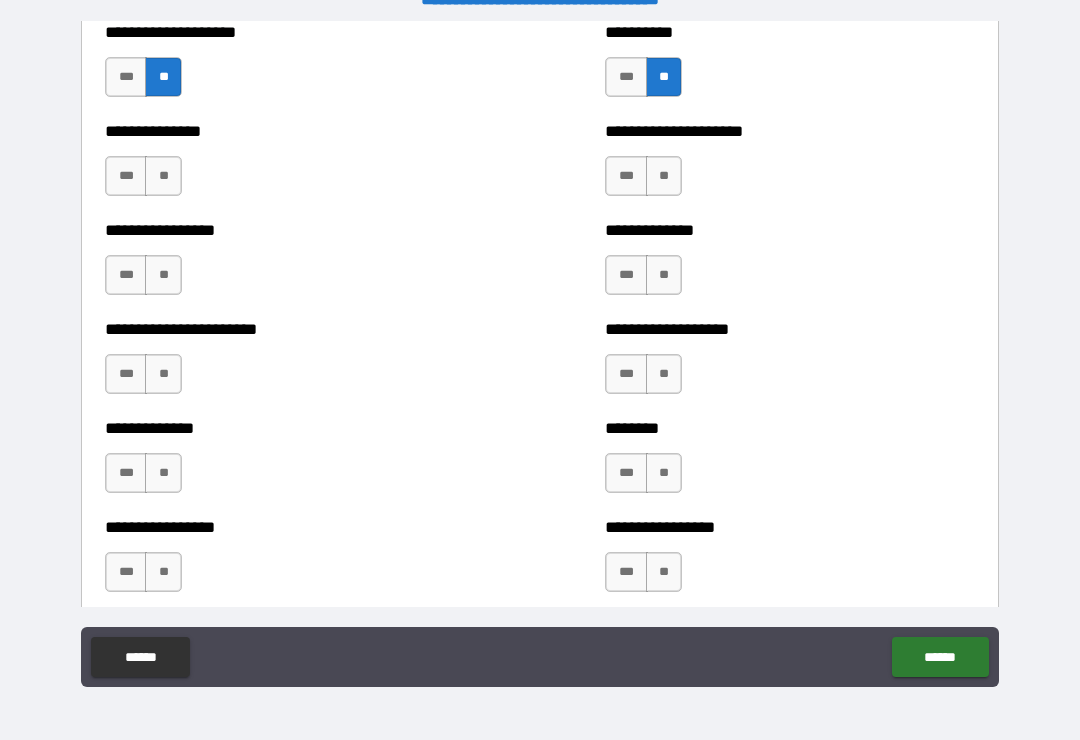 click on "**" at bounding box center [664, 176] 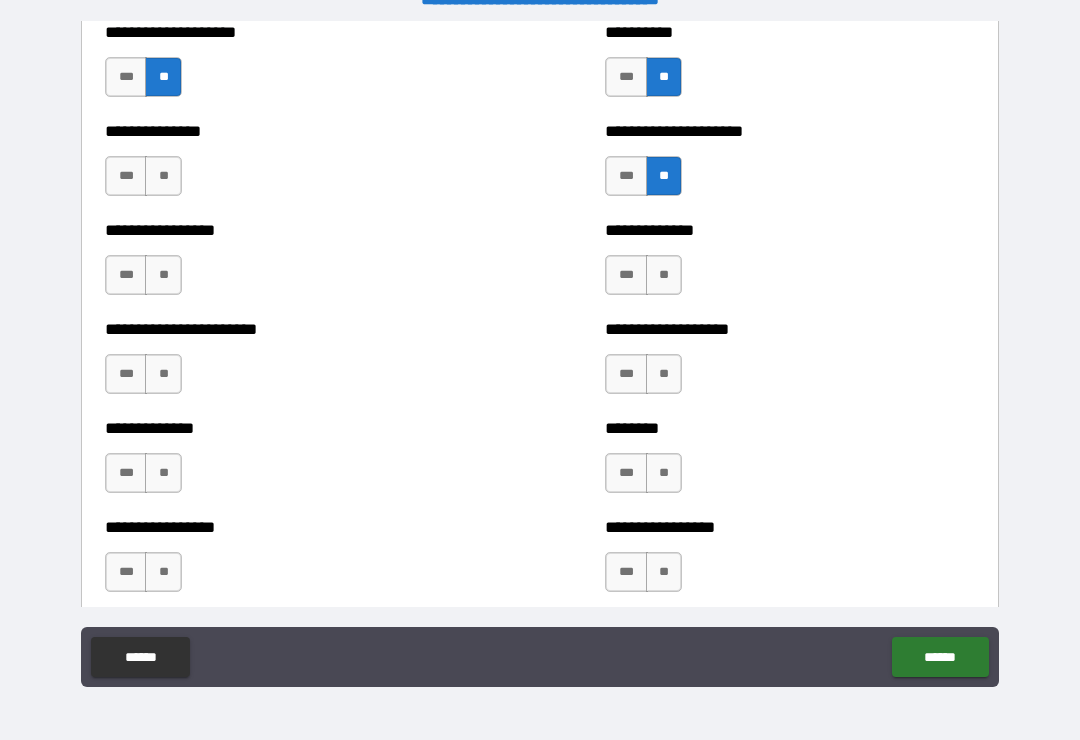 click on "**" at bounding box center (664, 275) 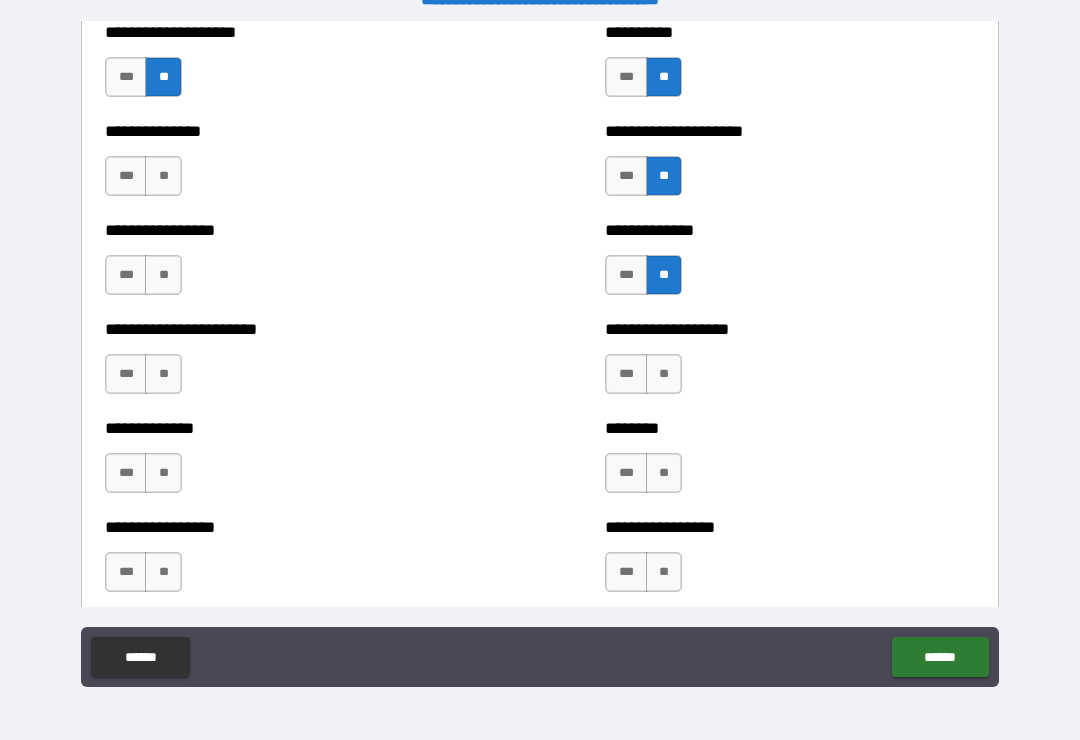 click on "**" at bounding box center (664, 374) 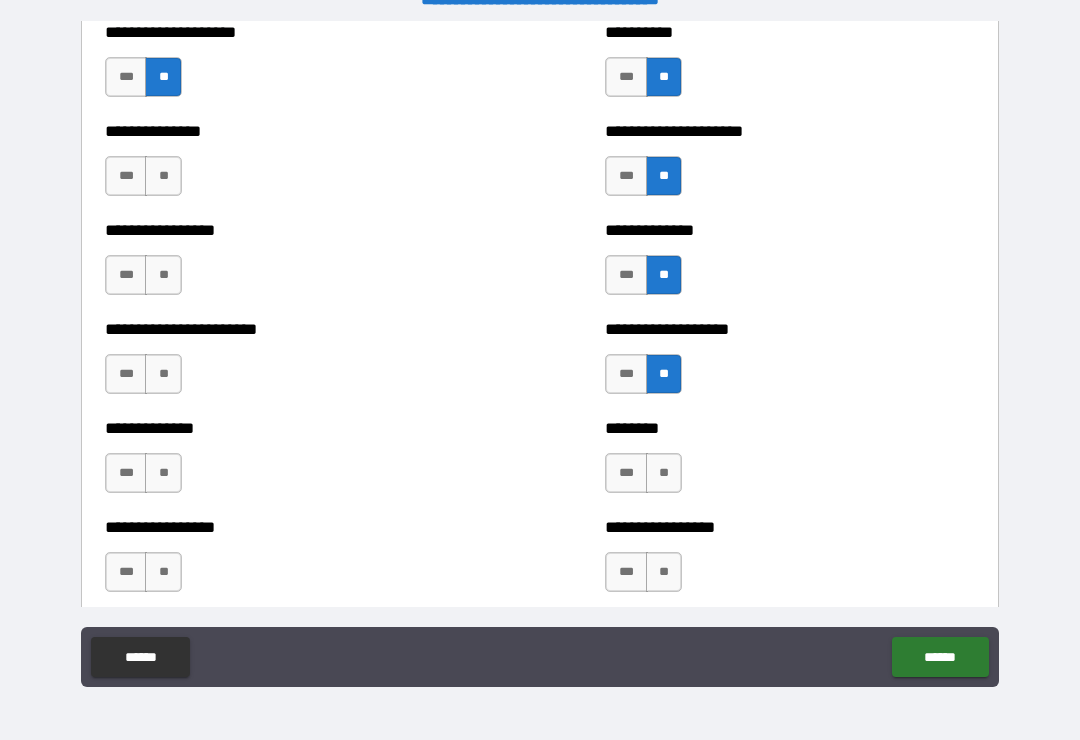 click on "**" at bounding box center [664, 473] 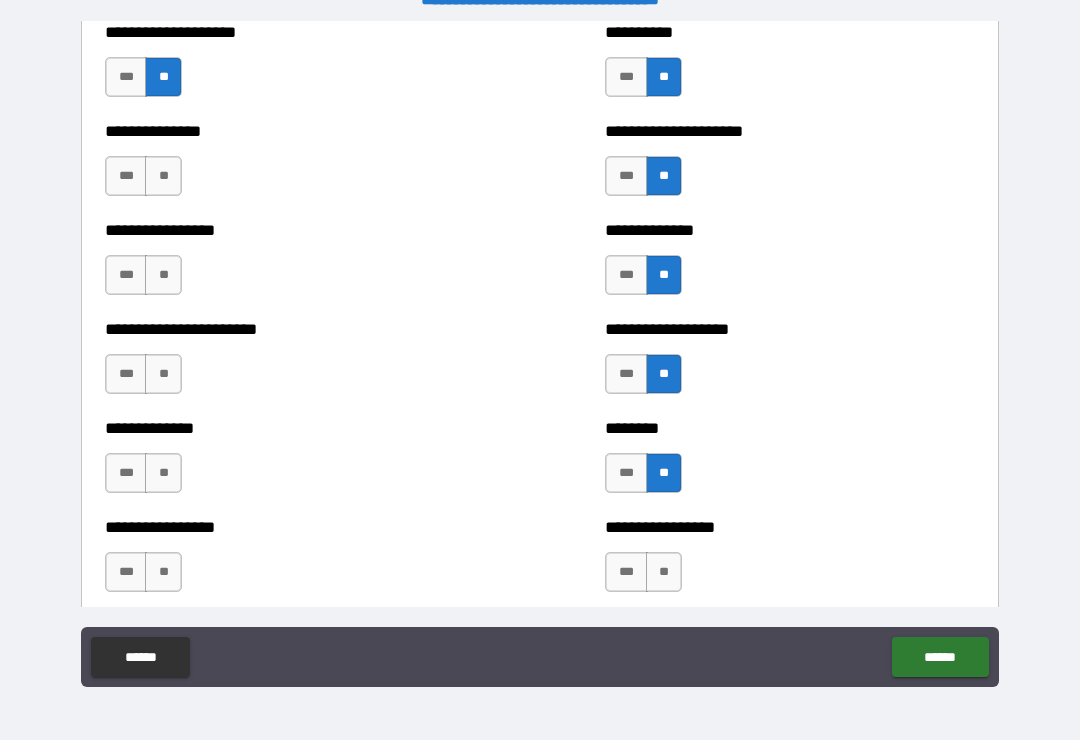 click on "**" at bounding box center [664, 572] 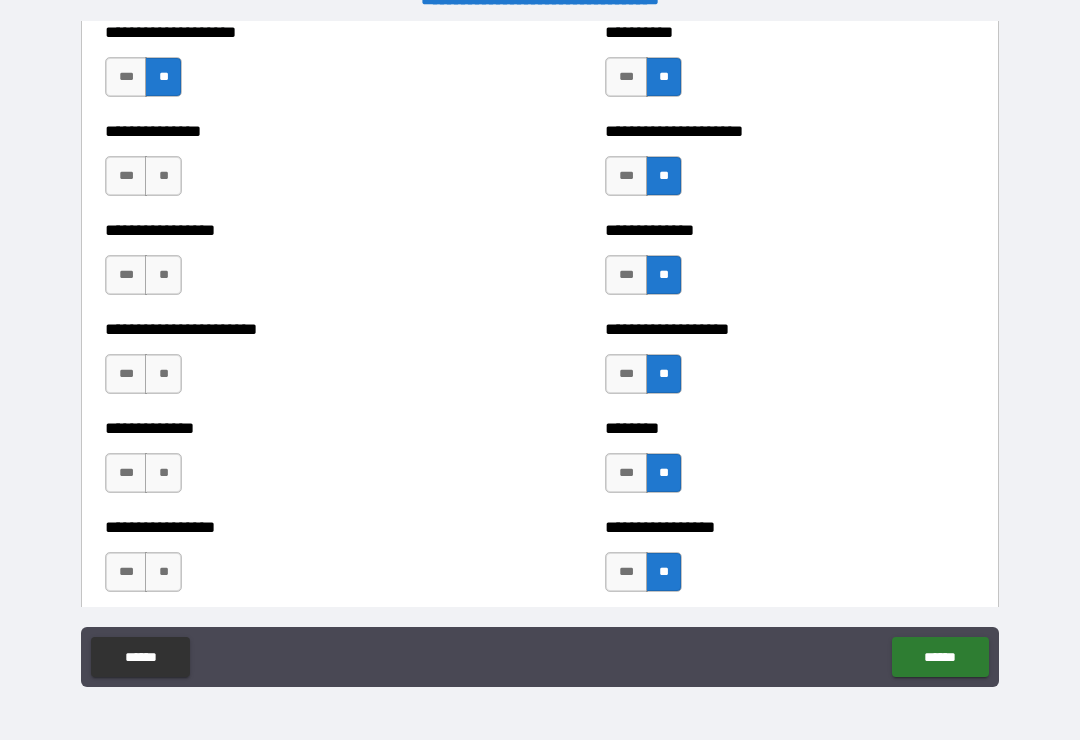 click on "**" at bounding box center [163, 176] 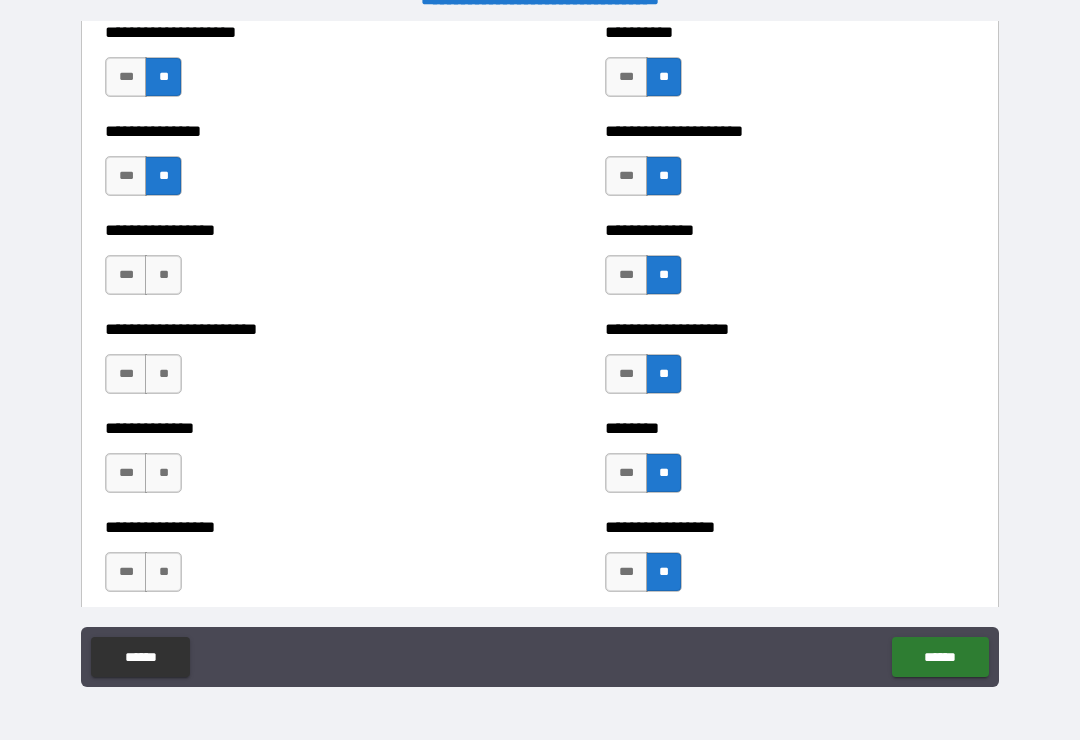 click on "**" at bounding box center [163, 275] 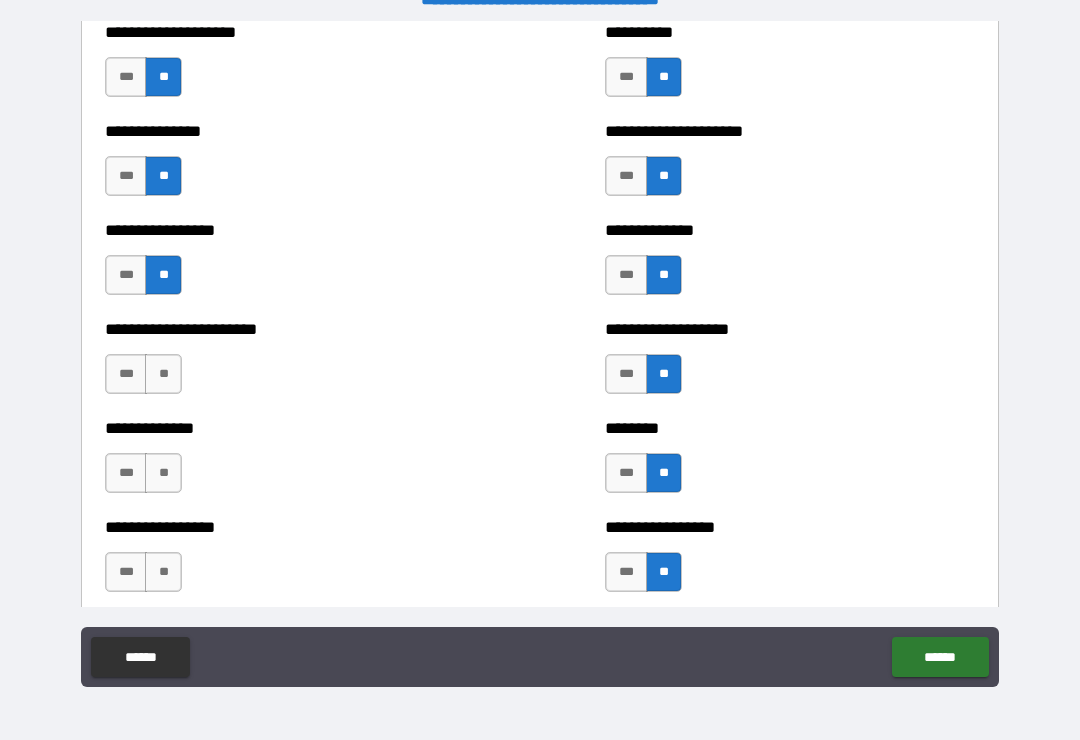 click on "**" at bounding box center (163, 374) 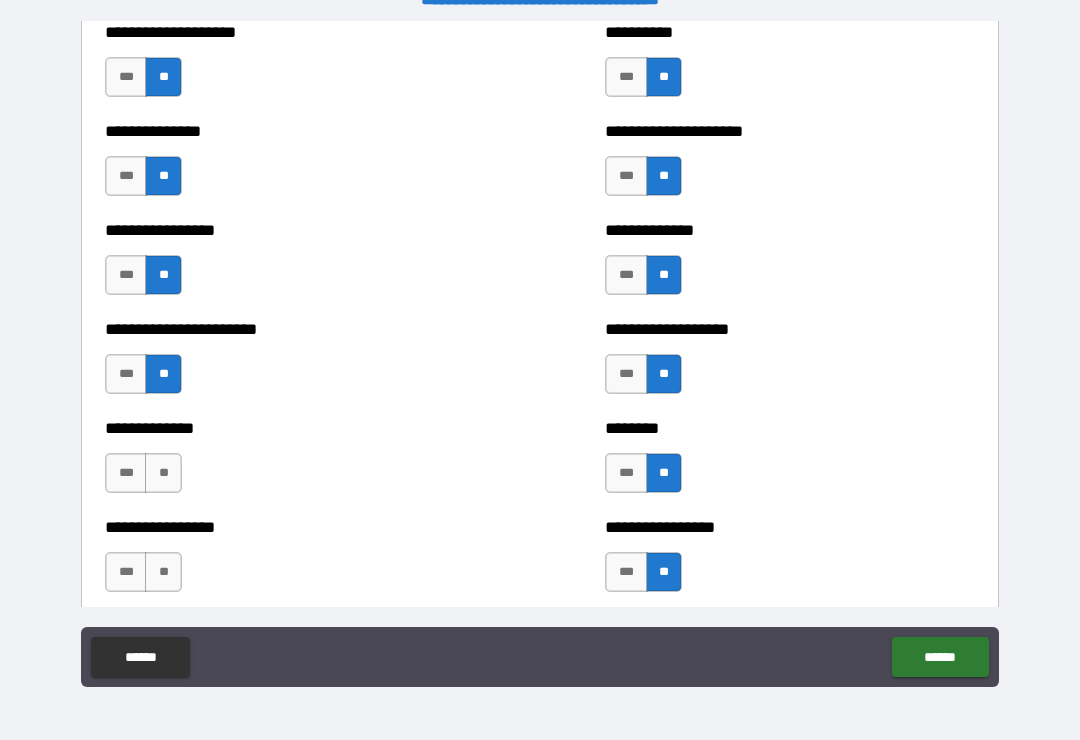 click on "**" at bounding box center [163, 473] 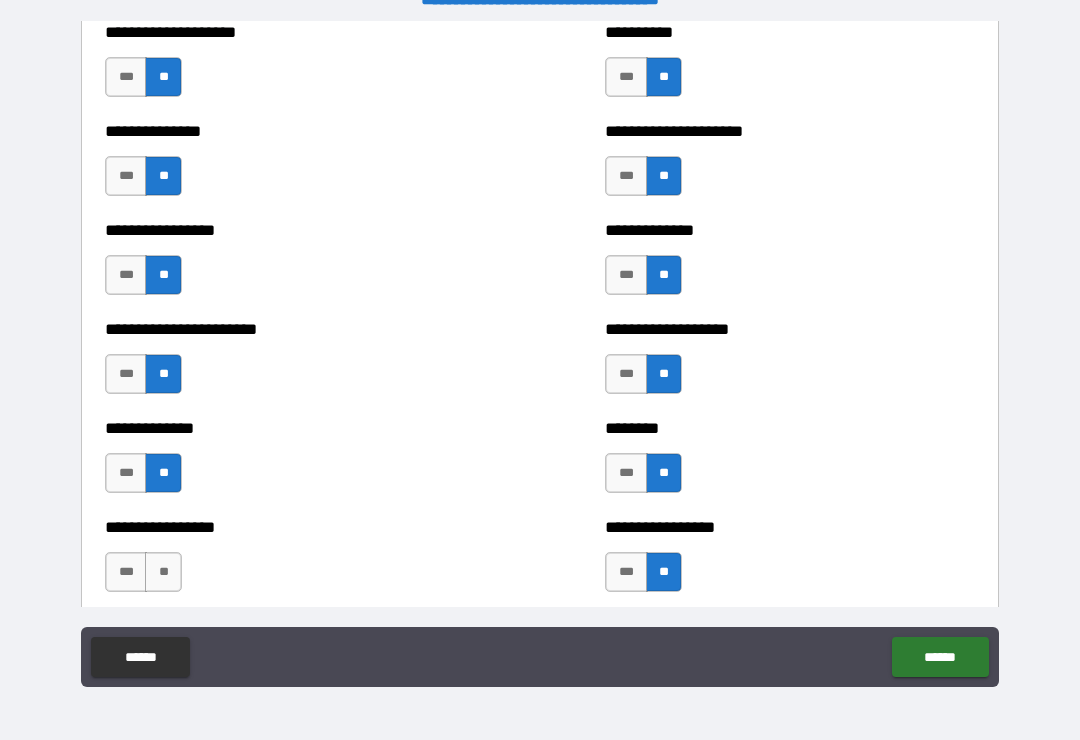 click on "**" at bounding box center (163, 572) 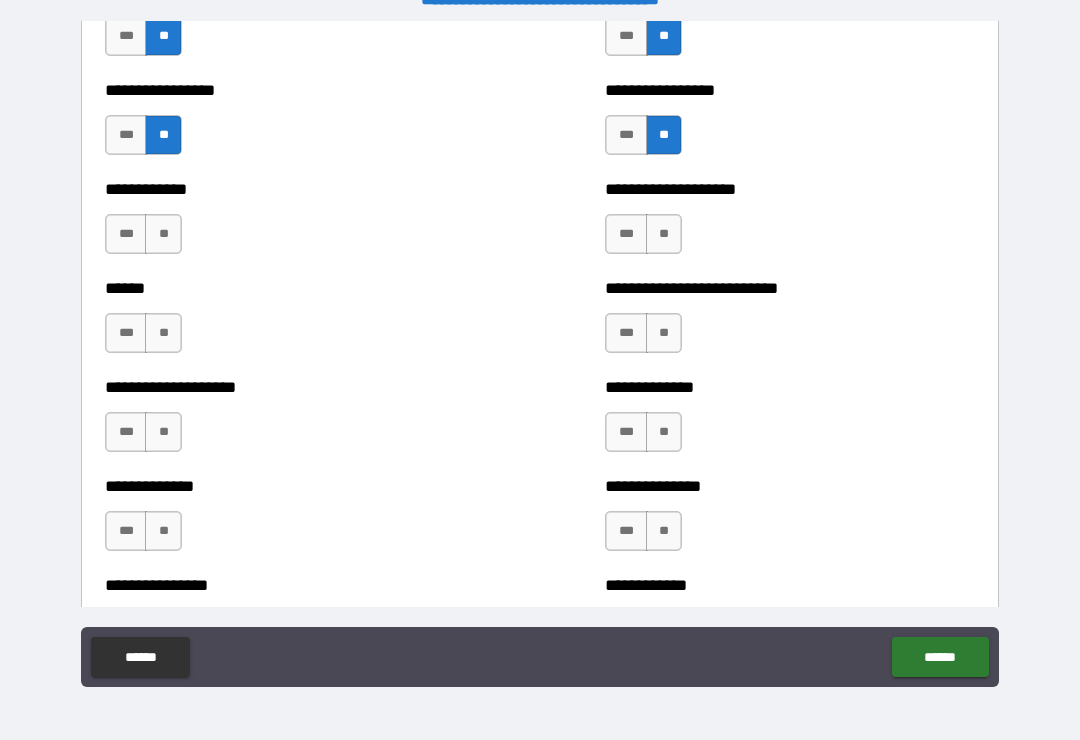 scroll, scrollTop: 3738, scrollLeft: 0, axis: vertical 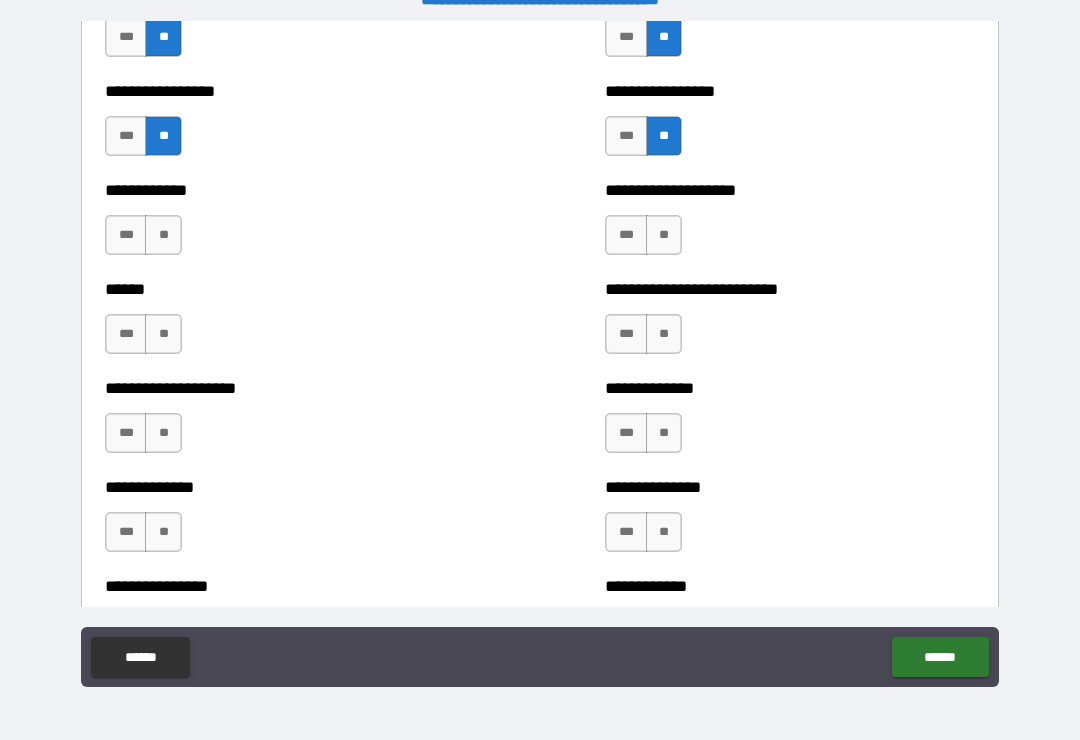 click on "**" at bounding box center (163, 235) 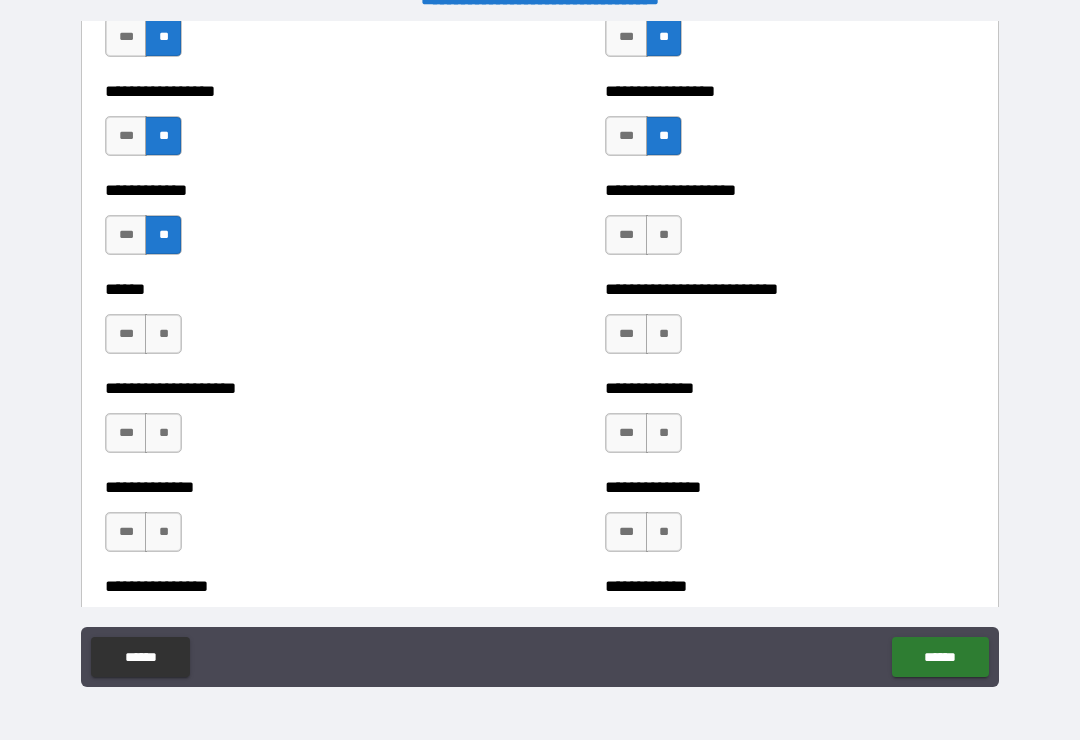 click on "**" at bounding box center [163, 334] 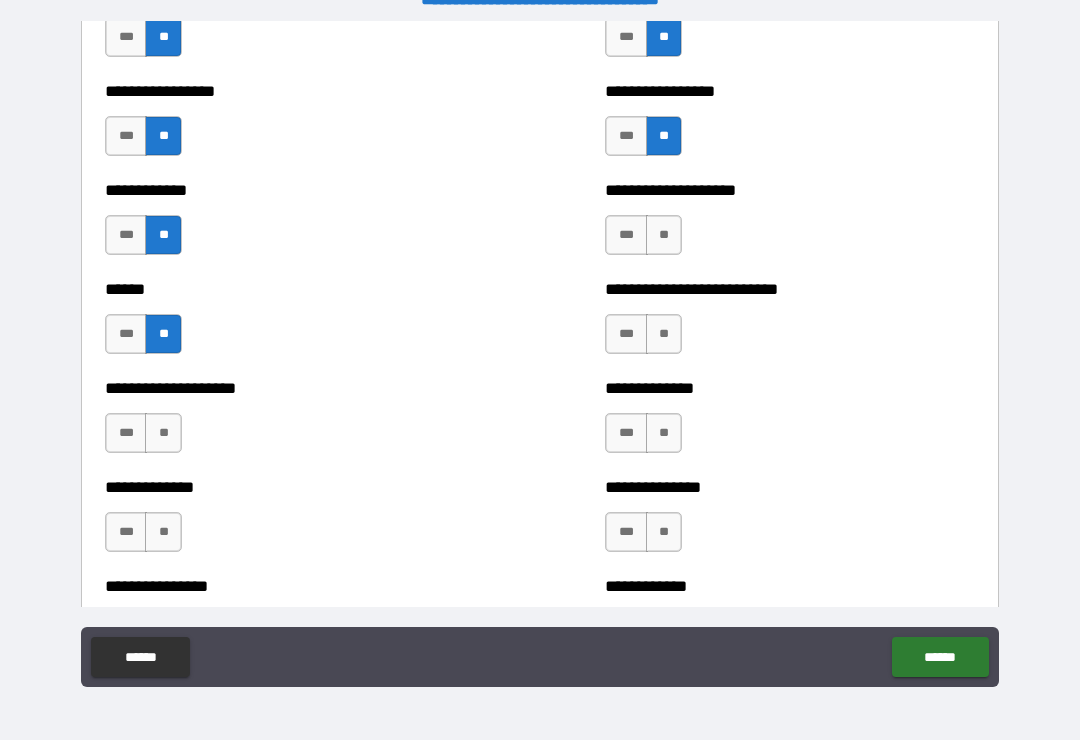 click on "**" at bounding box center [163, 433] 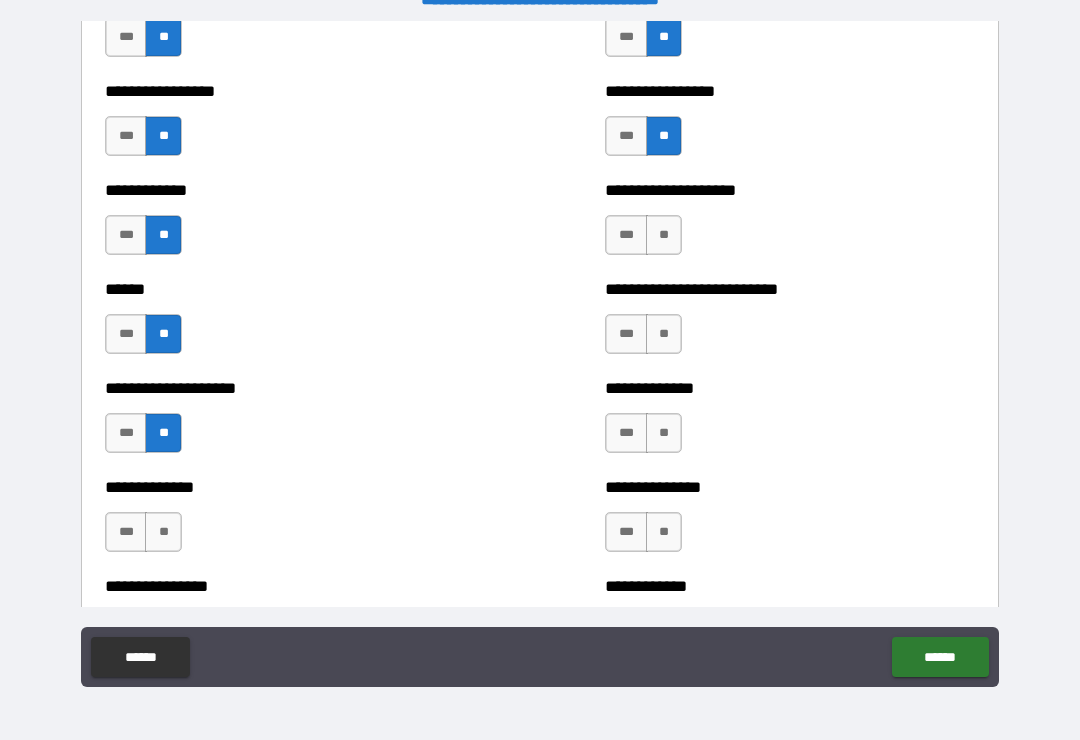click on "**" at bounding box center (163, 532) 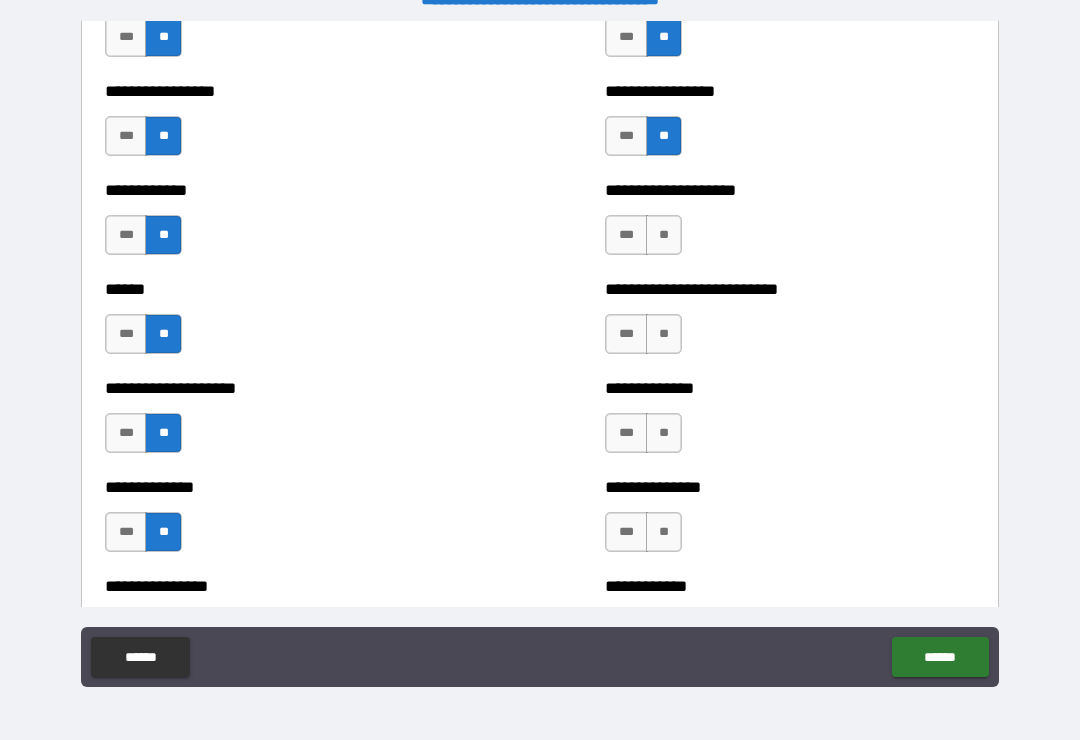 click on "**" at bounding box center (664, 235) 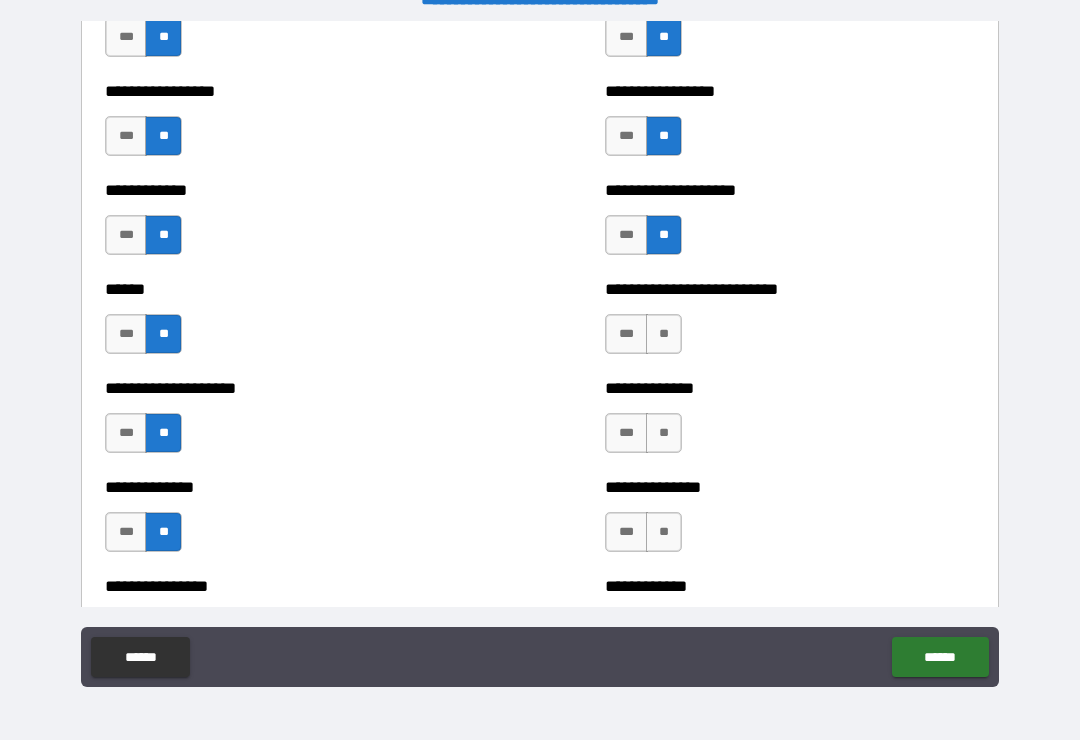 click on "**" at bounding box center [664, 334] 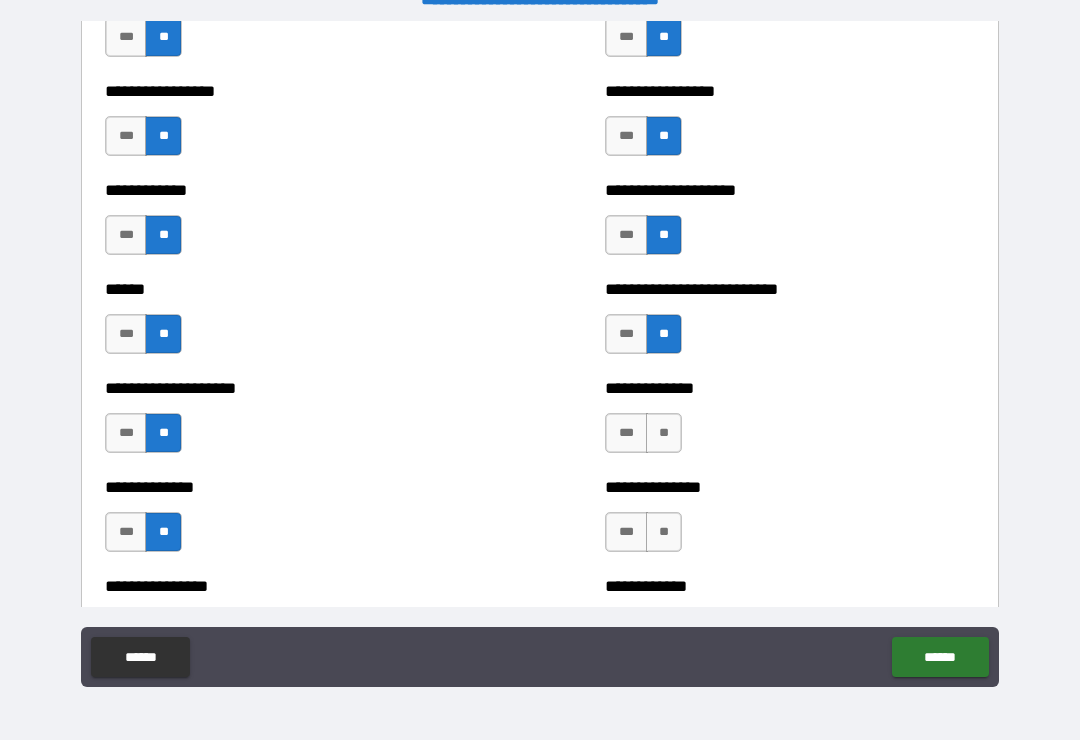 click on "**********" at bounding box center (790, 423) 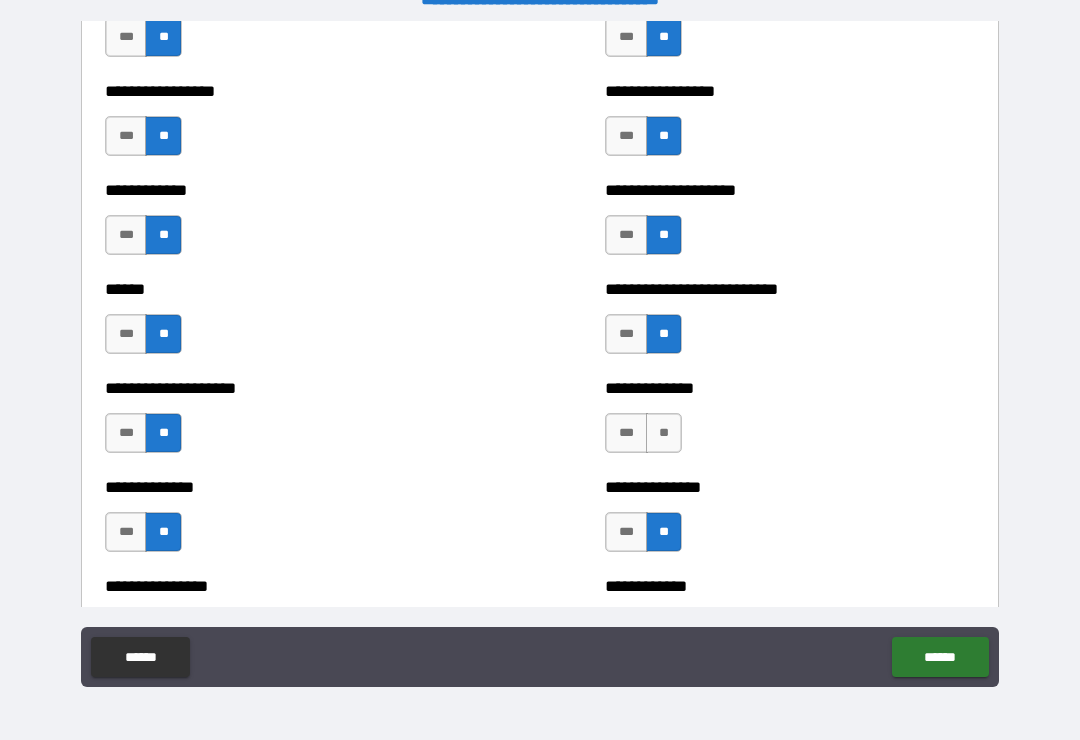 click on "**" at bounding box center [664, 433] 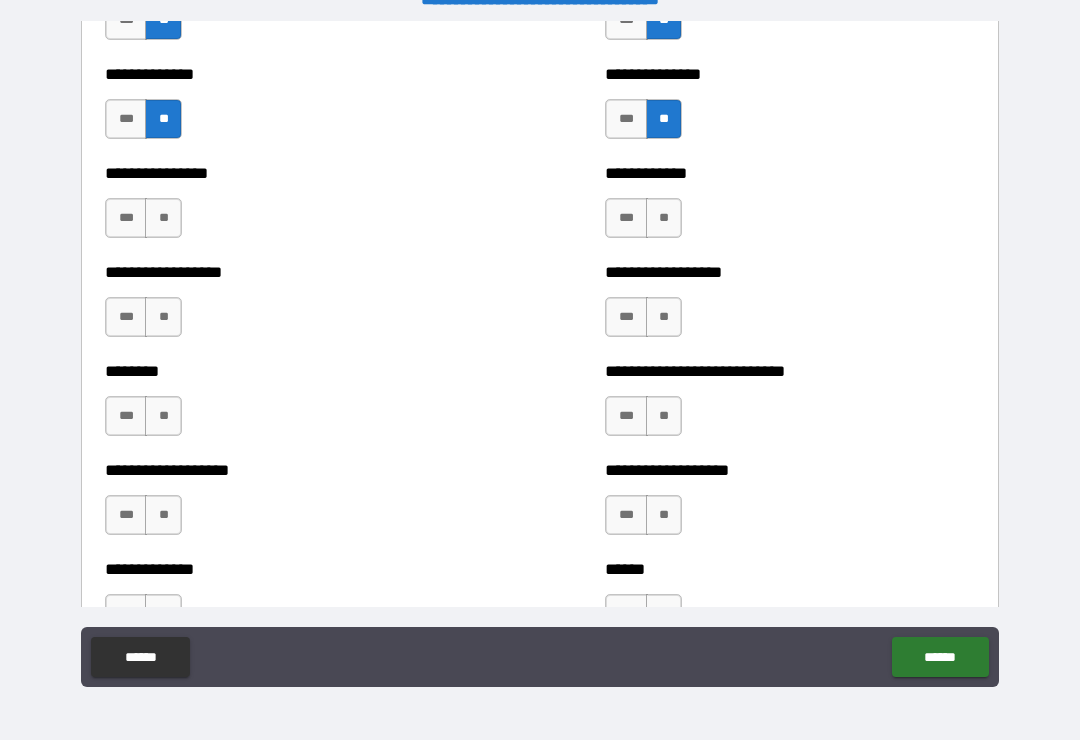 scroll, scrollTop: 4162, scrollLeft: 0, axis: vertical 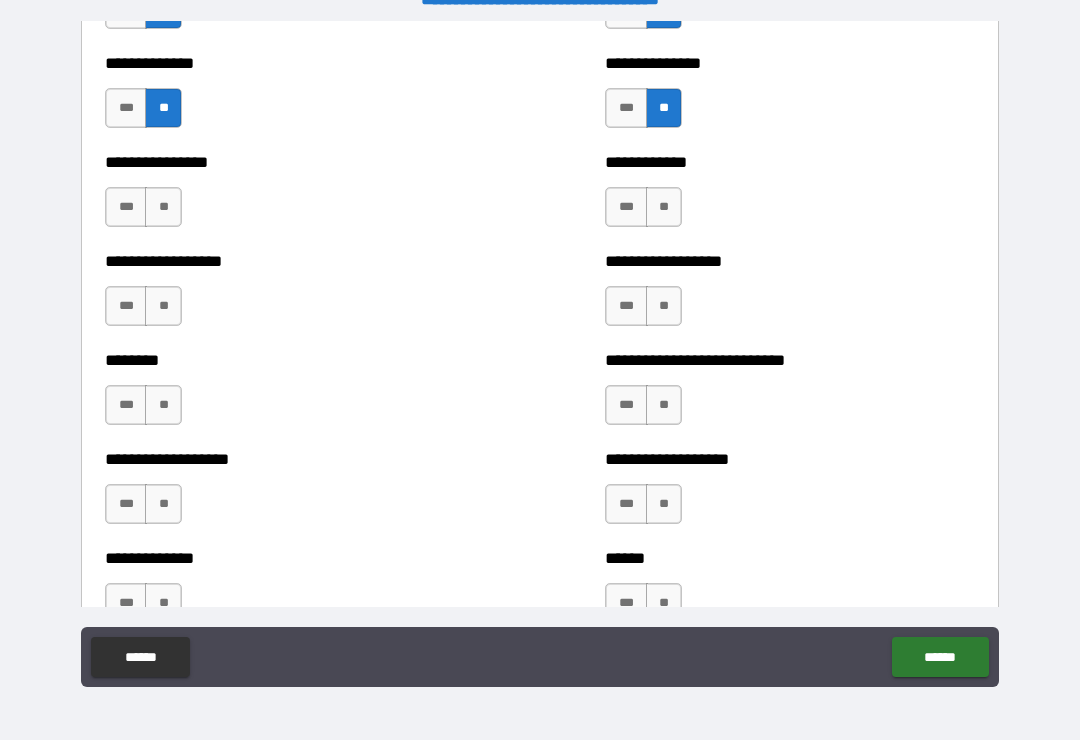 click on "**" at bounding box center [664, 207] 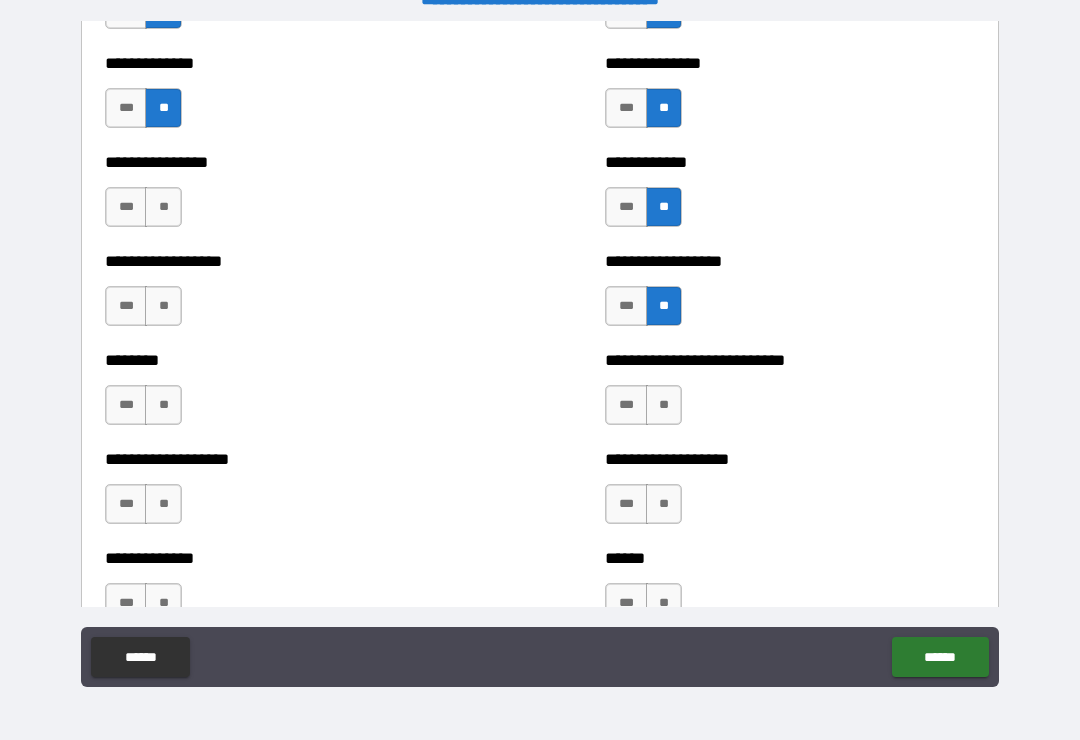 click on "**********" at bounding box center (790, 395) 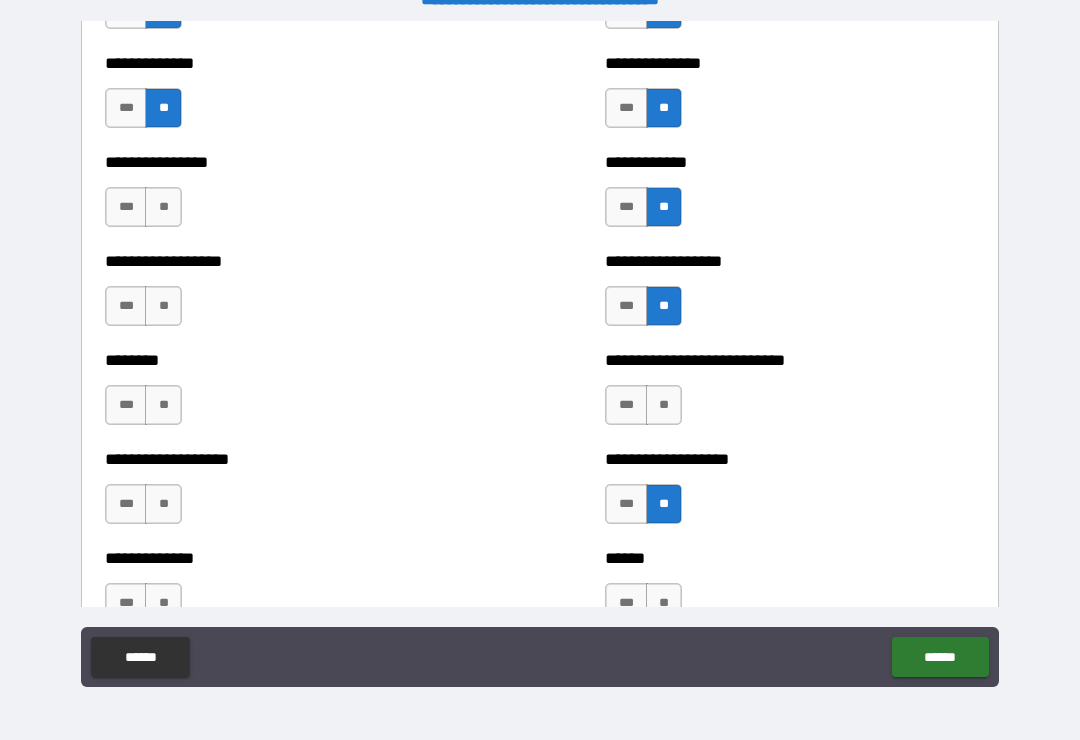 click on "******" at bounding box center [790, 558] 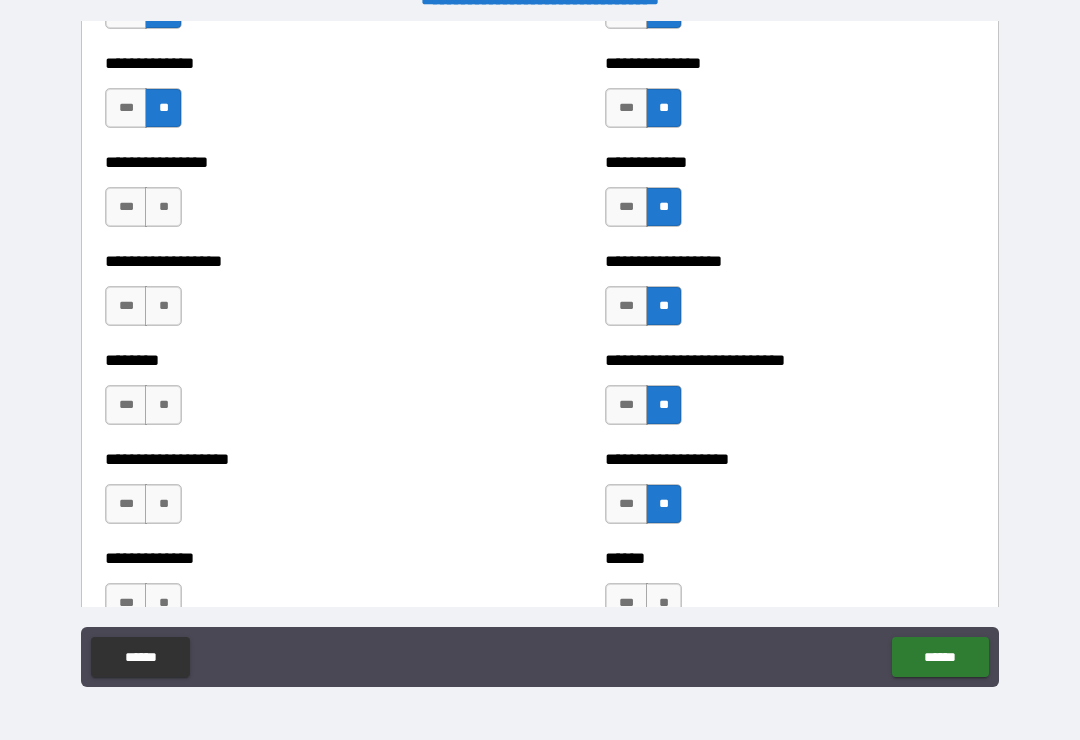 click on "**" at bounding box center (664, 603) 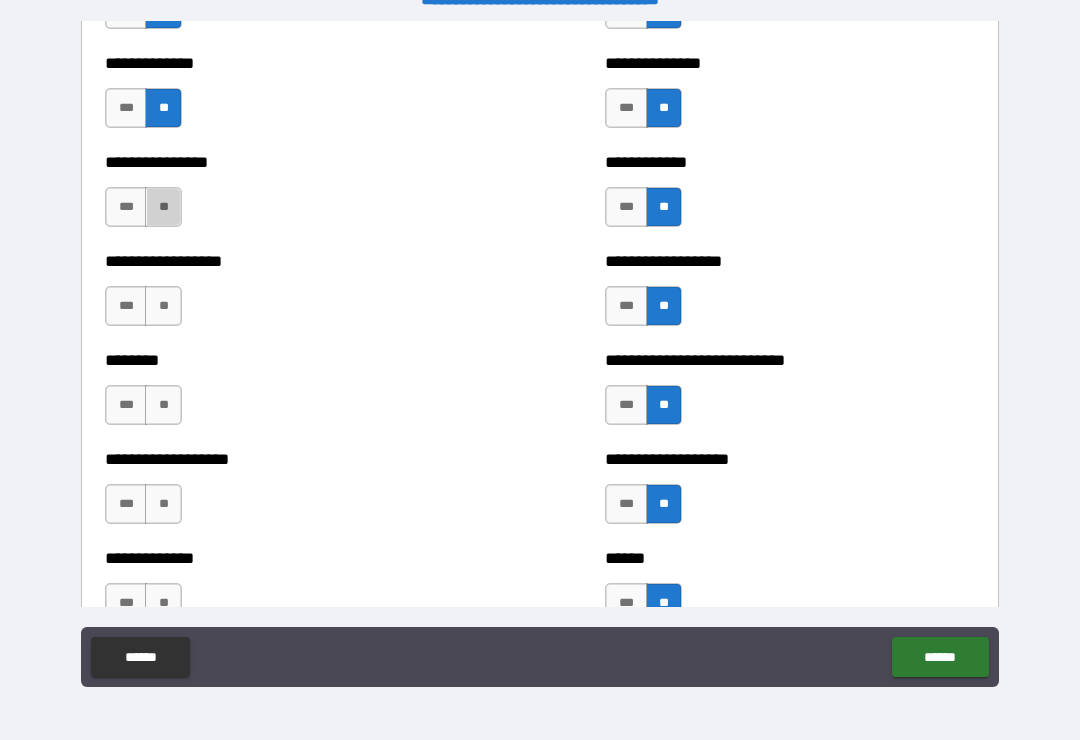 click on "**" at bounding box center [163, 207] 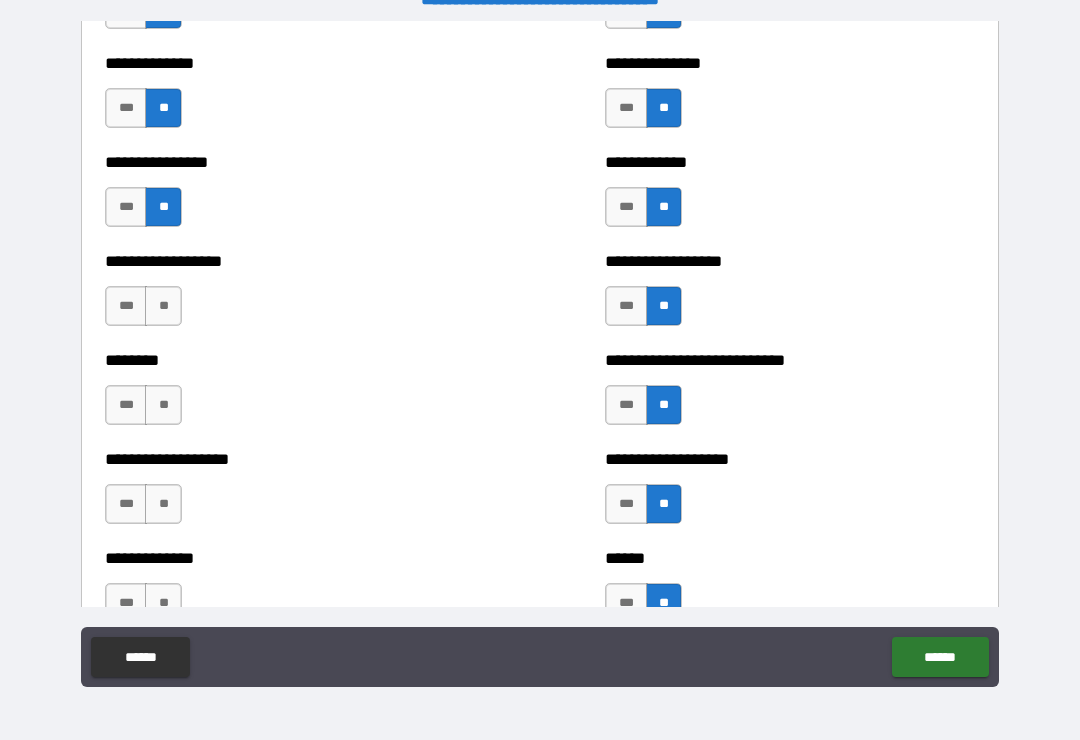 click on "**" at bounding box center (163, 306) 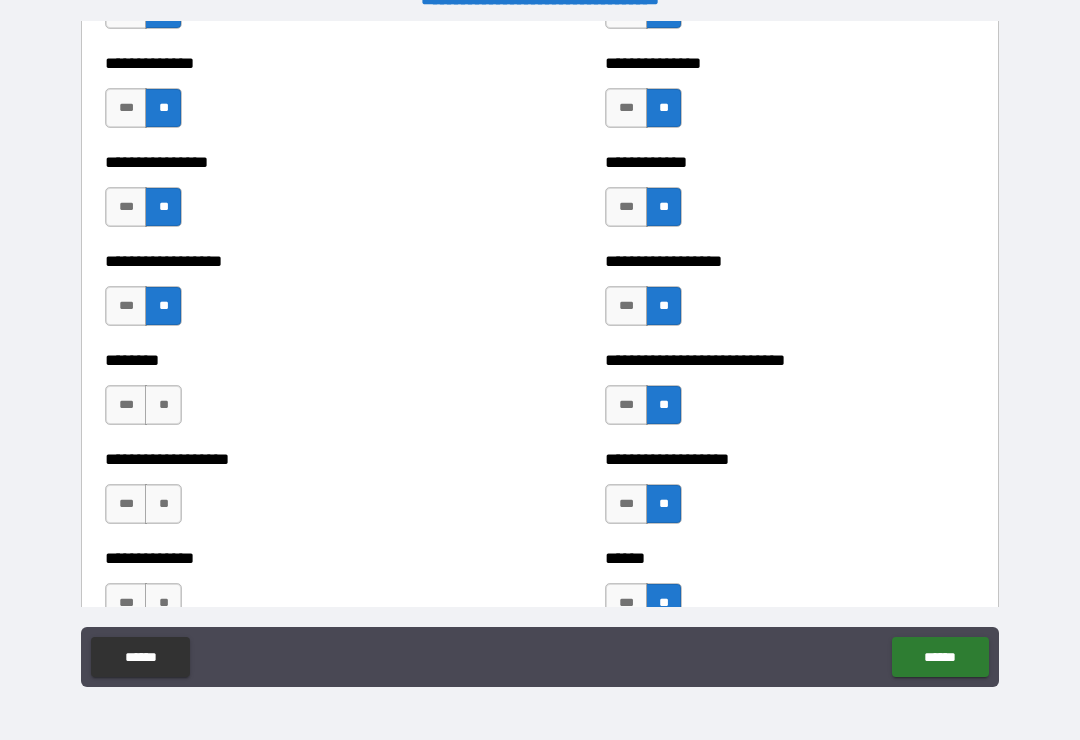 click on "**" at bounding box center [163, 405] 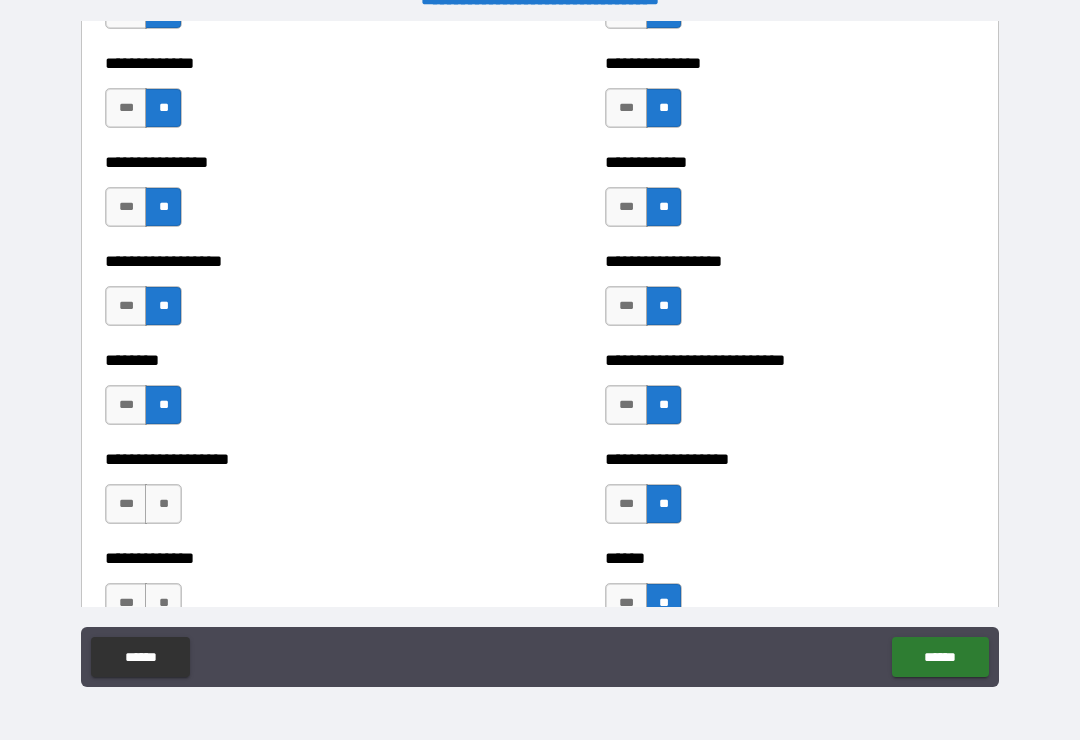 click on "**" at bounding box center (163, 504) 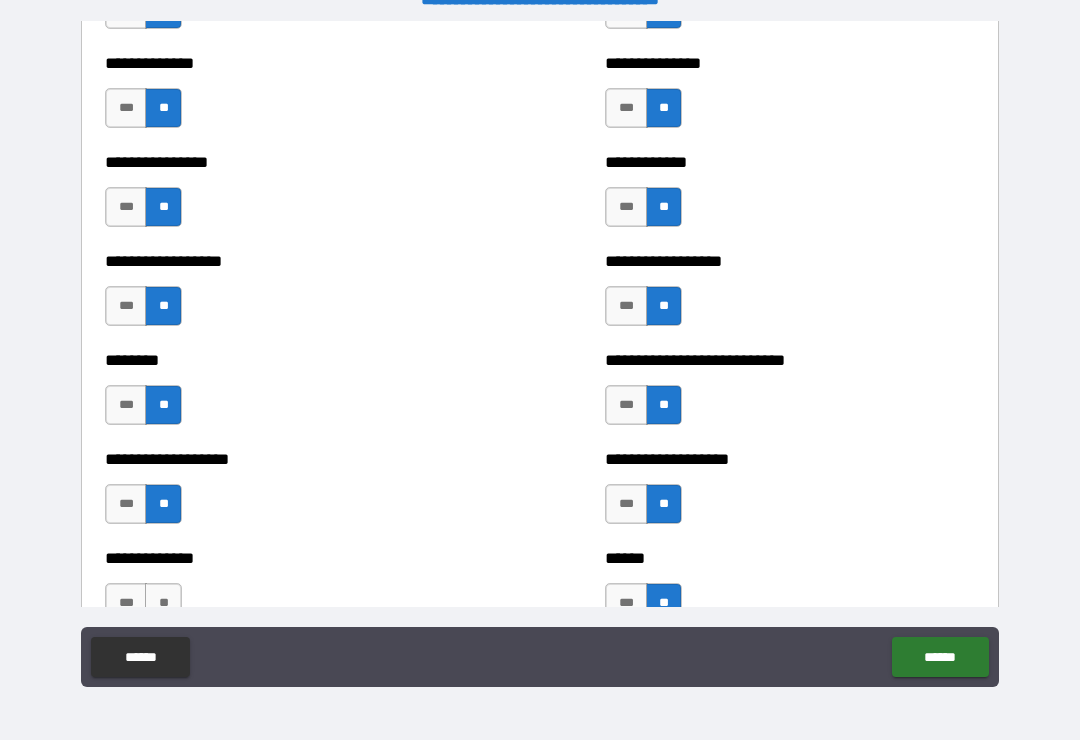 click on "**" at bounding box center [163, 603] 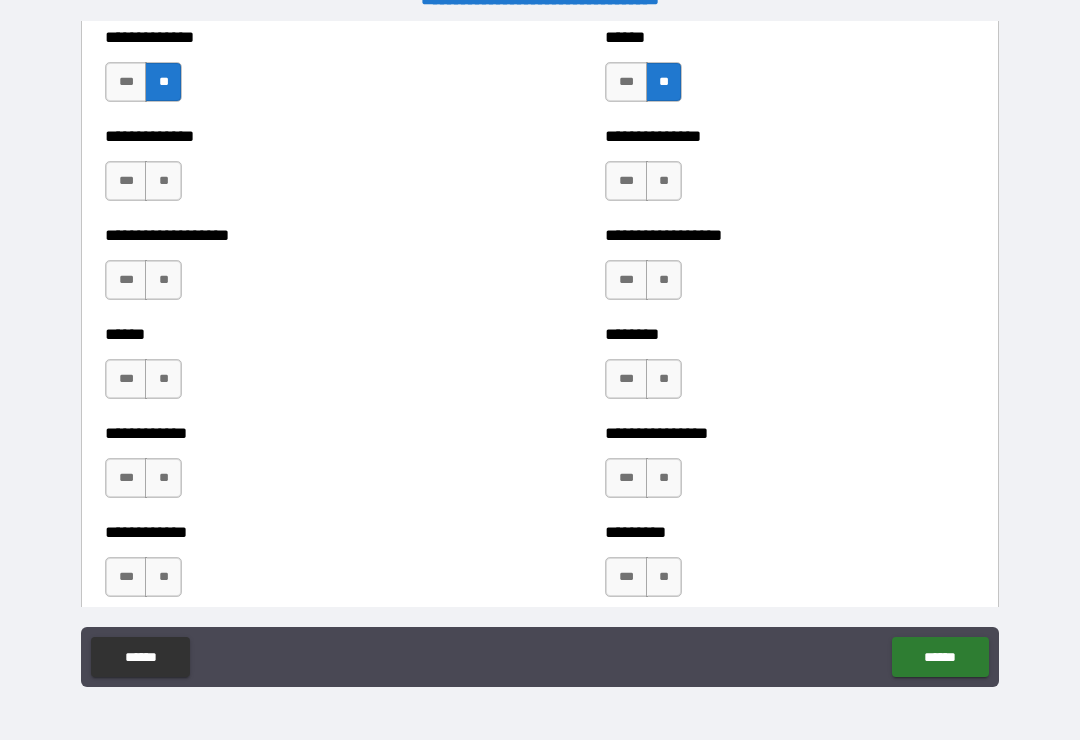 scroll, scrollTop: 4688, scrollLeft: 0, axis: vertical 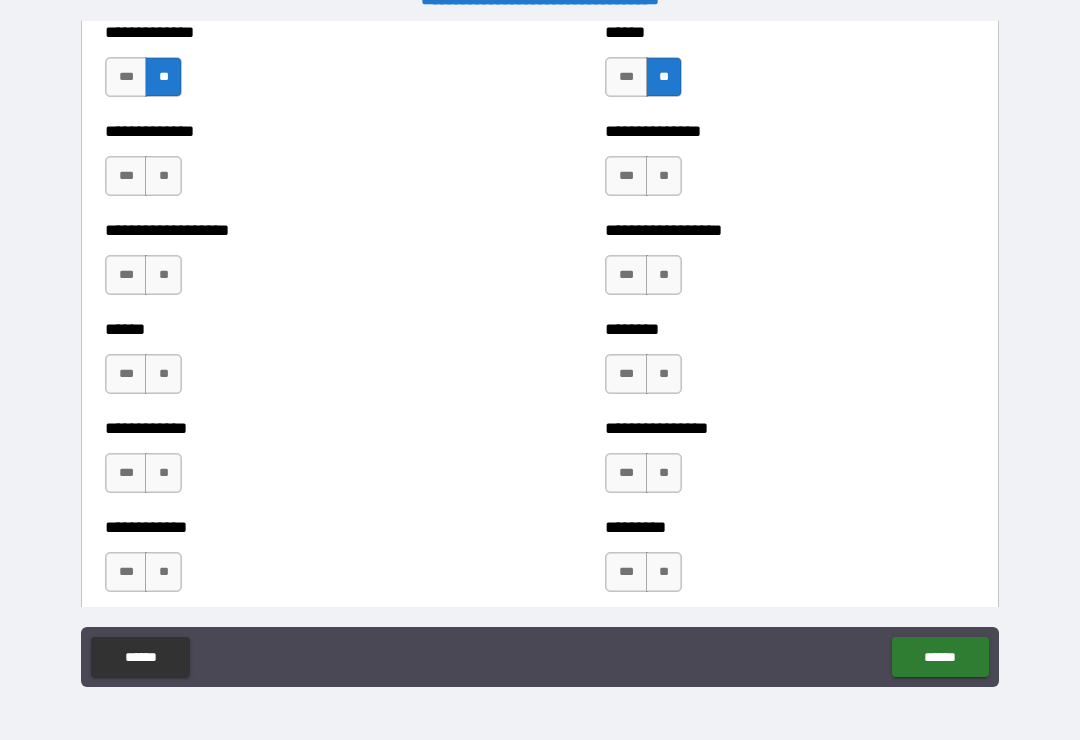 click on "**" at bounding box center [163, 176] 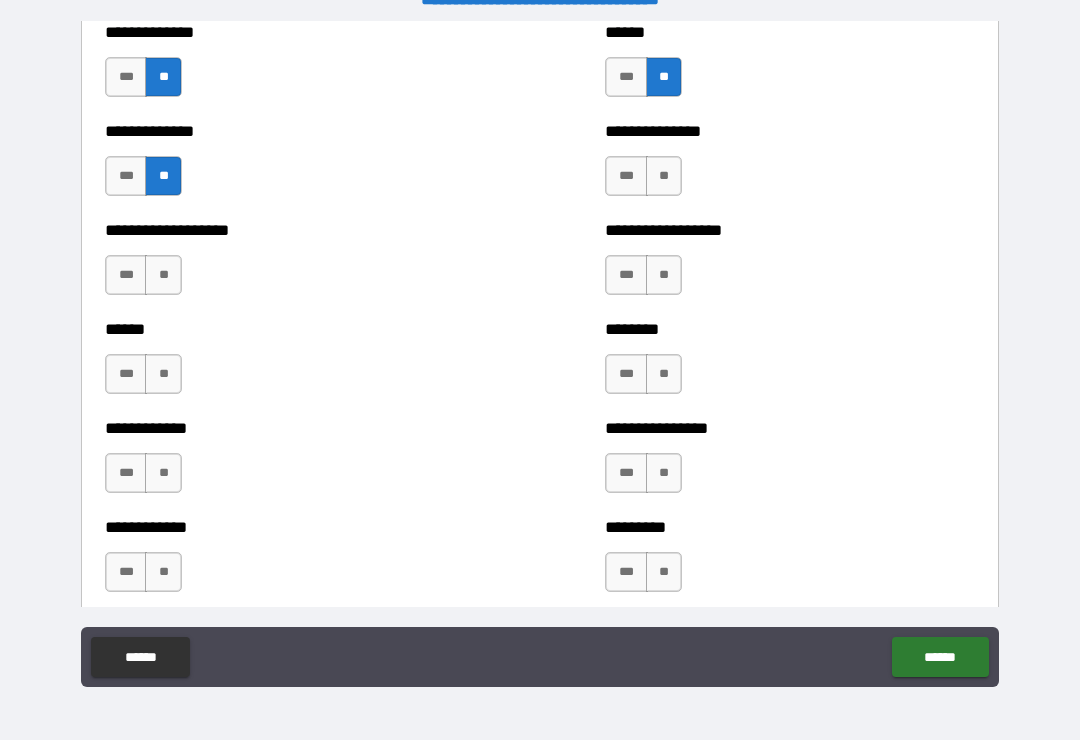 click on "**" at bounding box center [664, 176] 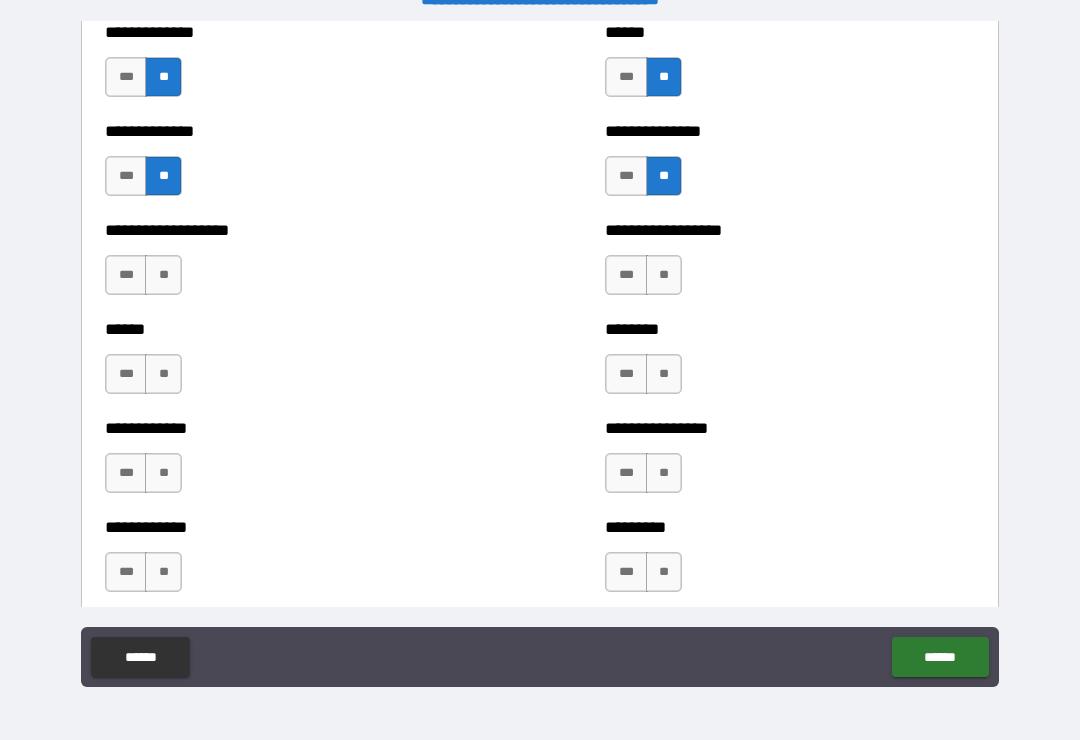 click on "**" at bounding box center (664, 275) 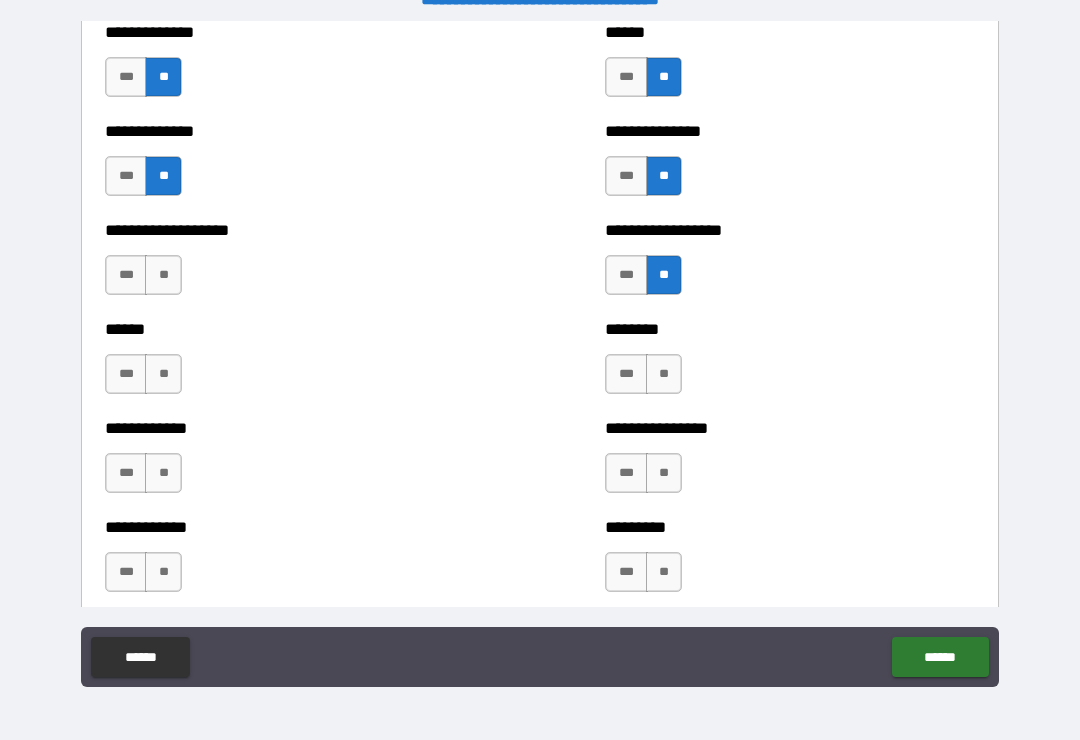click on "**********" at bounding box center [290, 265] 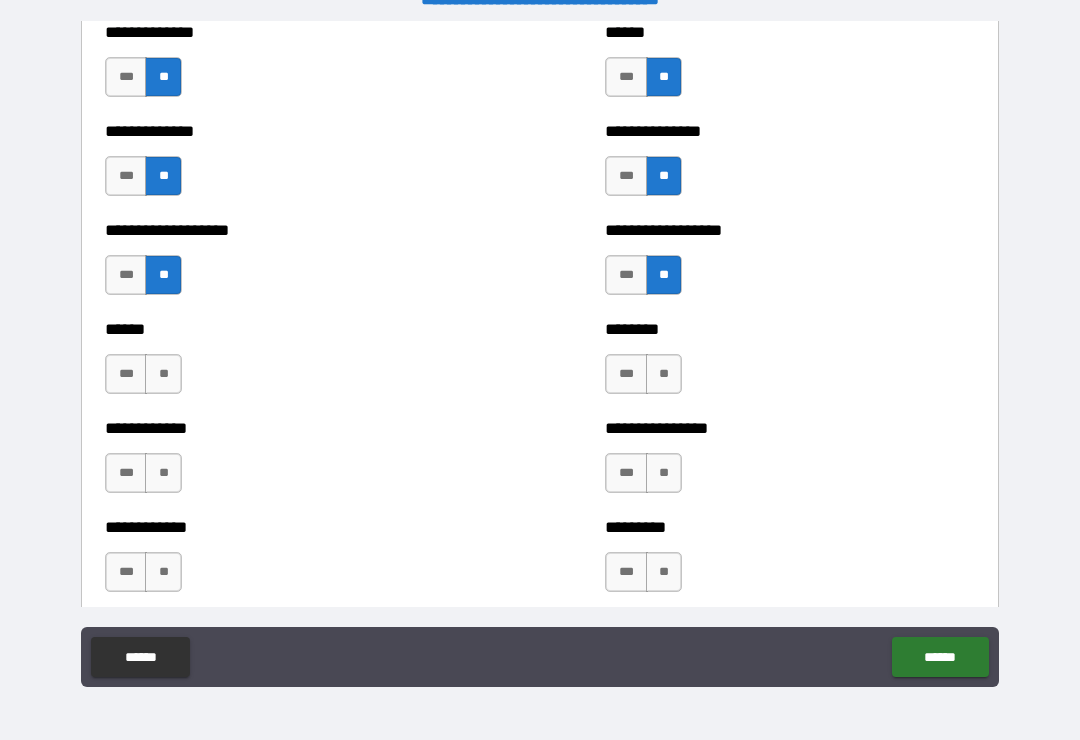 click on "****** *** **" at bounding box center [290, 364] 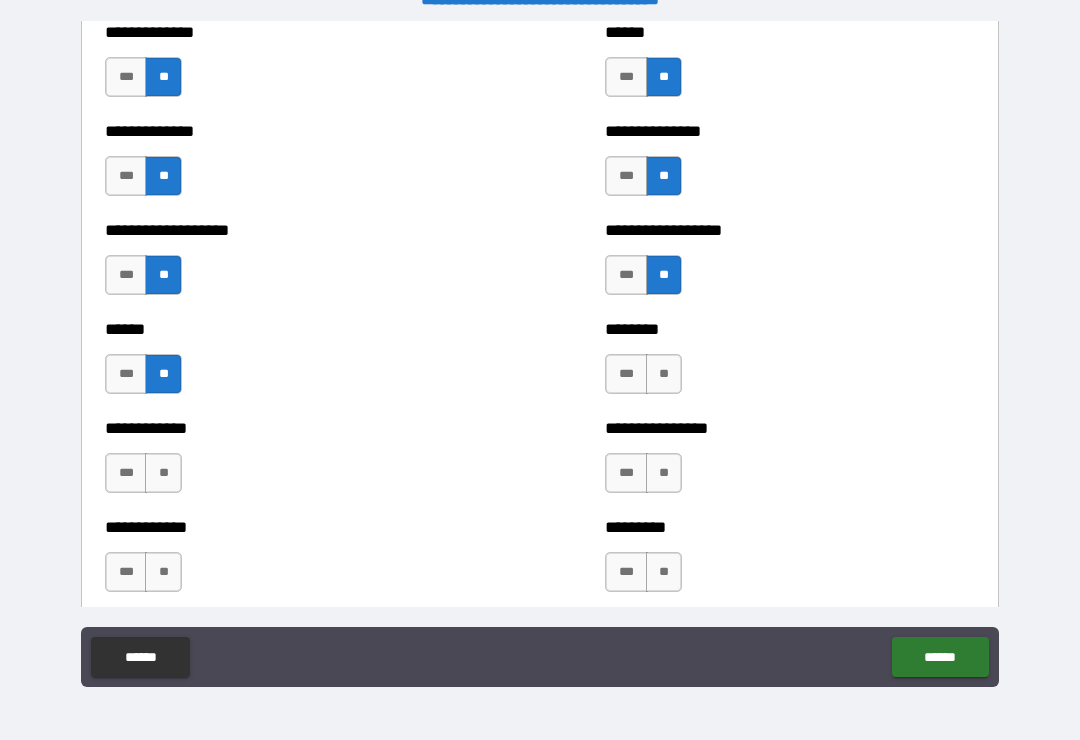 click on "**" at bounding box center [664, 374] 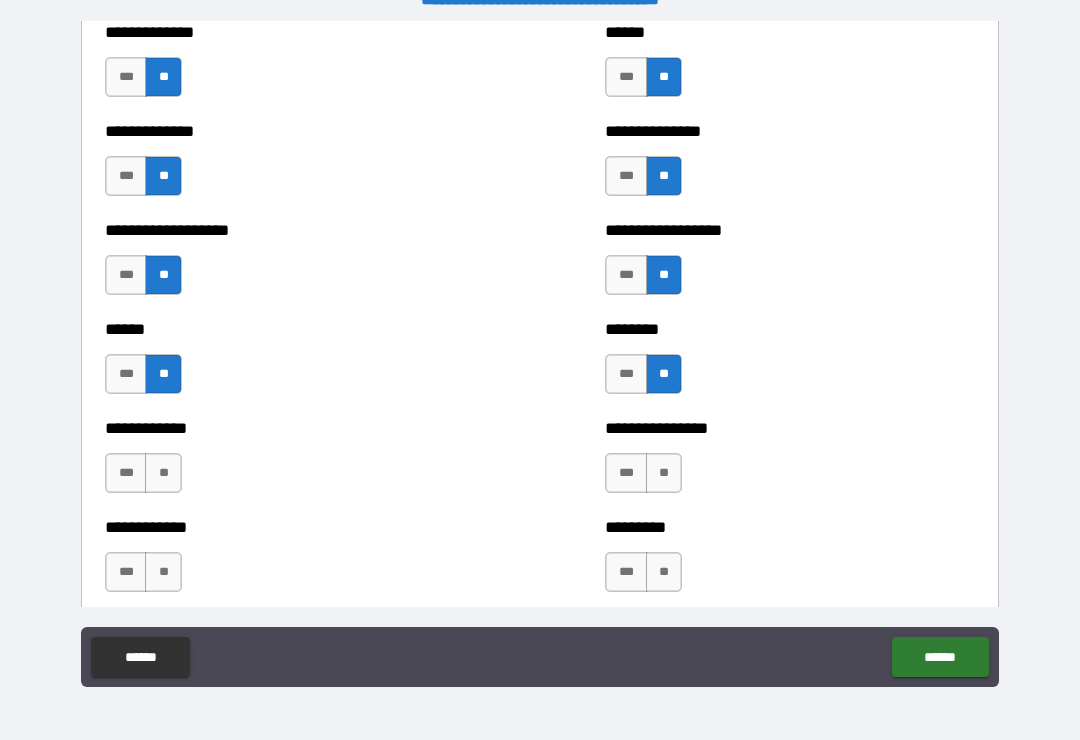 click on "**" at bounding box center [163, 473] 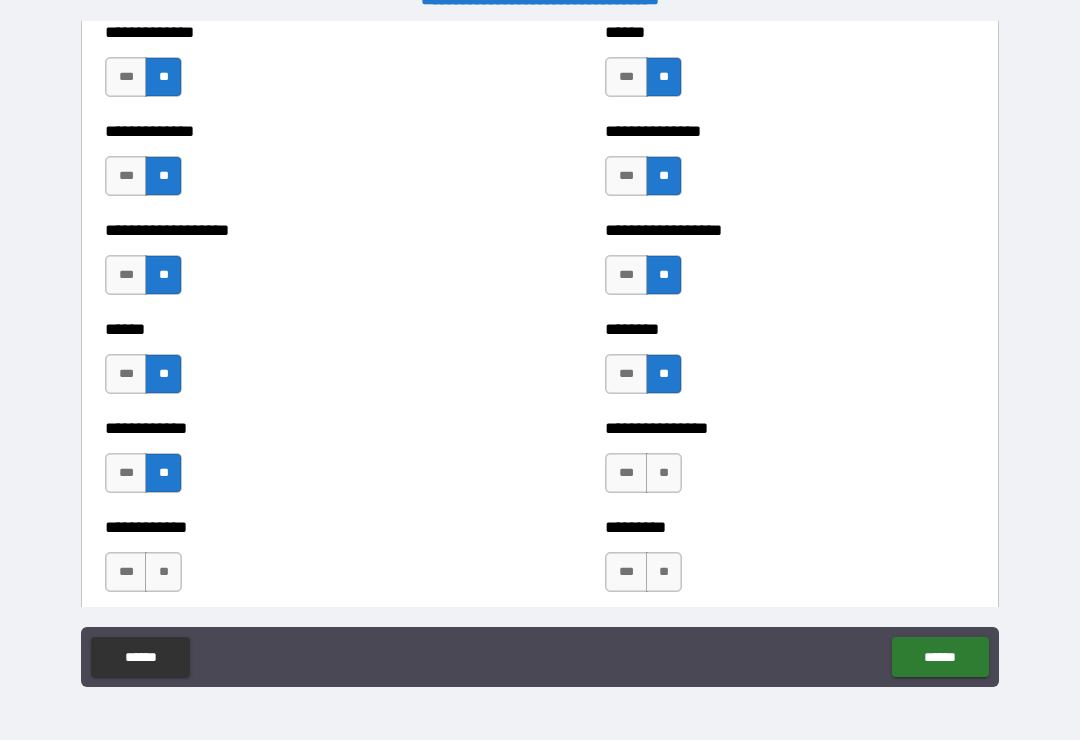 click on "**" at bounding box center [664, 473] 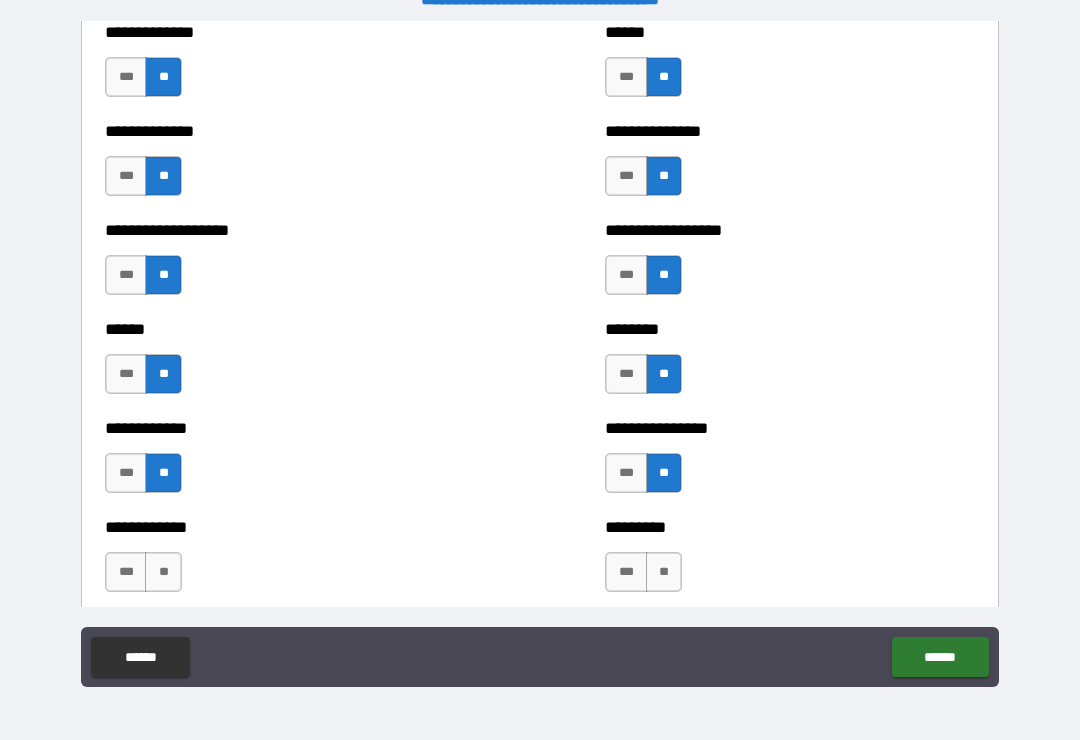 click on "**" at bounding box center [163, 572] 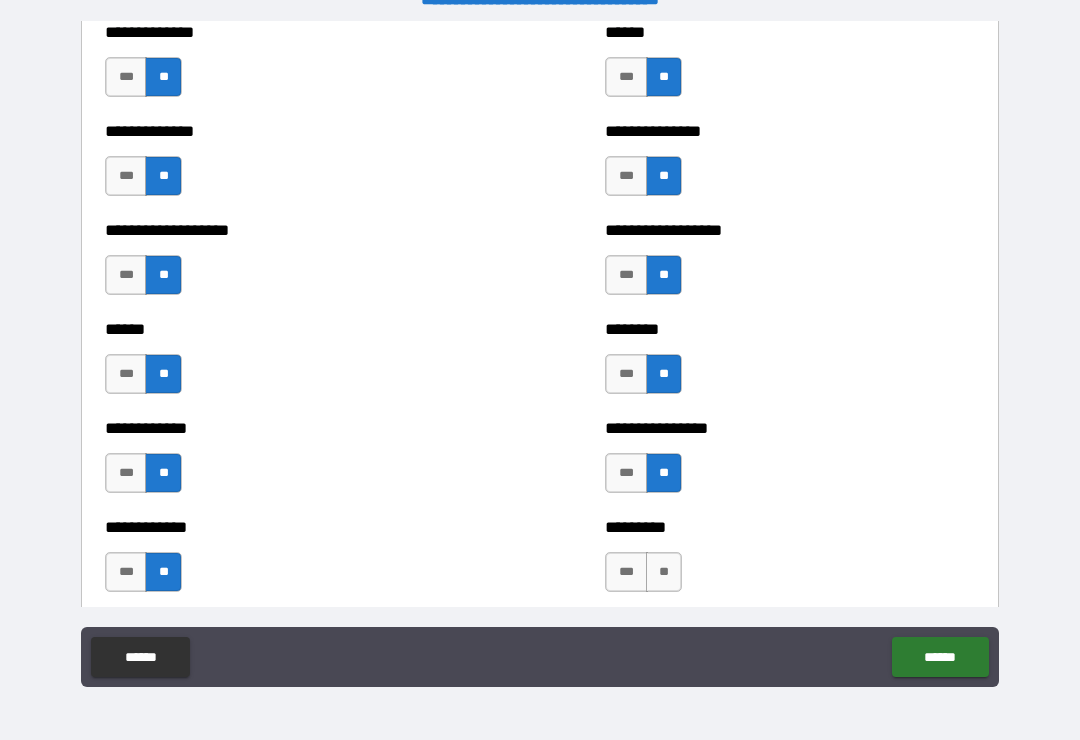 click on "**" at bounding box center [664, 572] 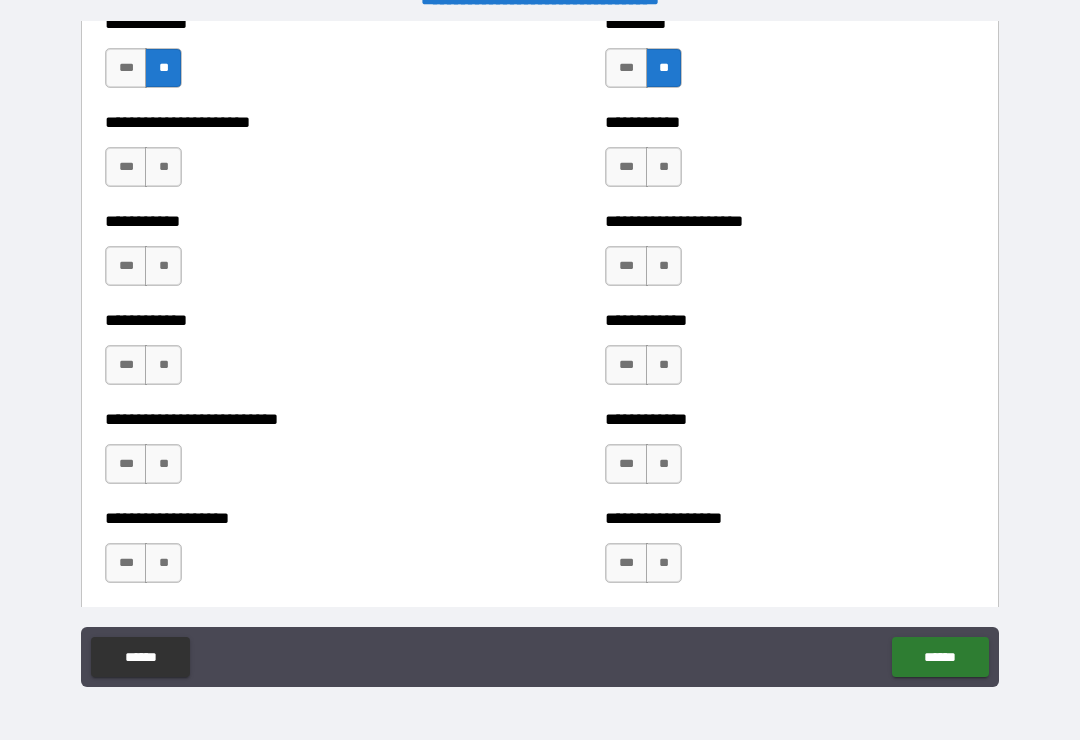 scroll, scrollTop: 5217, scrollLeft: 0, axis: vertical 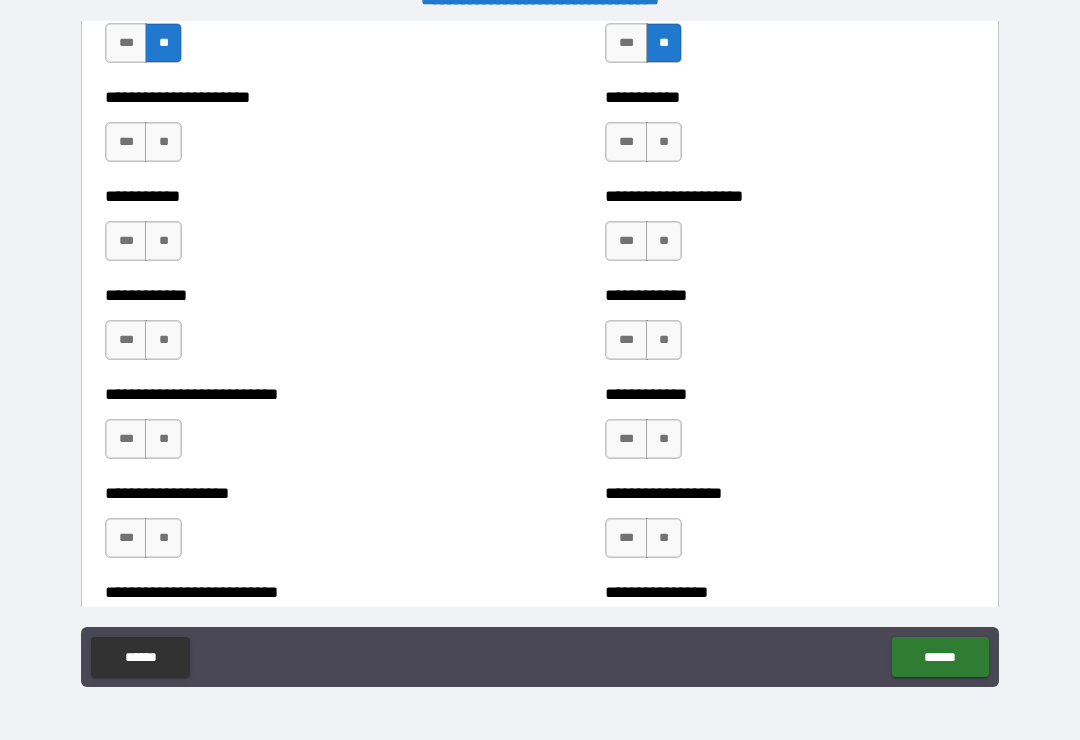 click on "**" at bounding box center (163, 142) 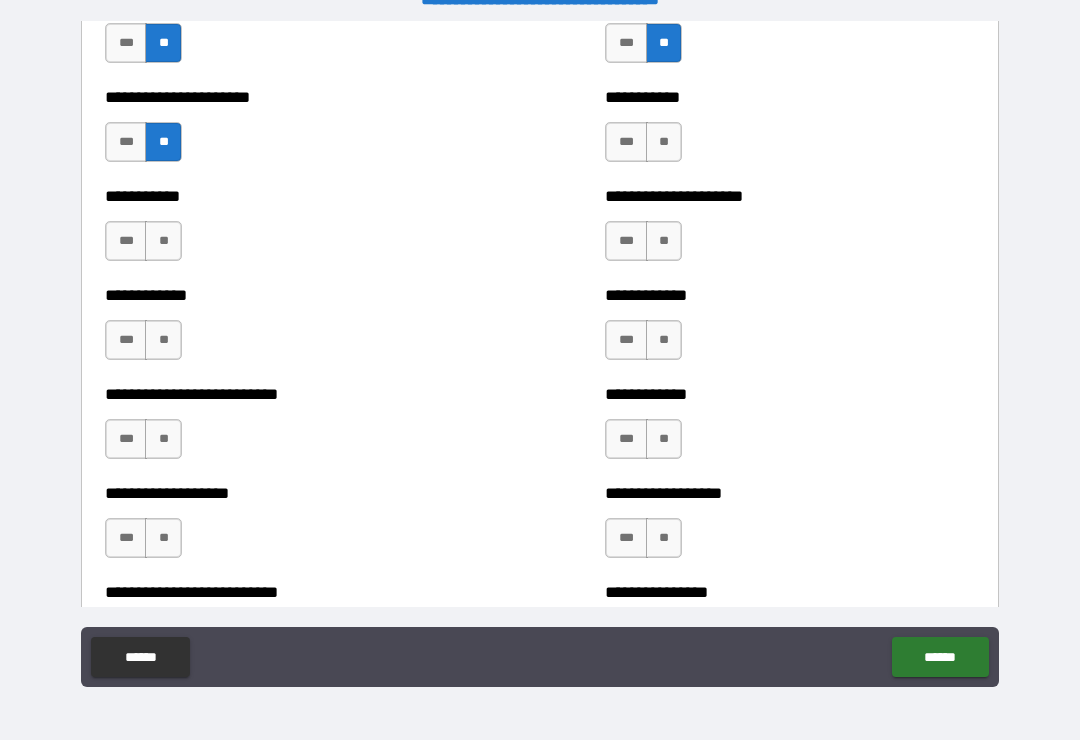 click on "**" at bounding box center (664, 142) 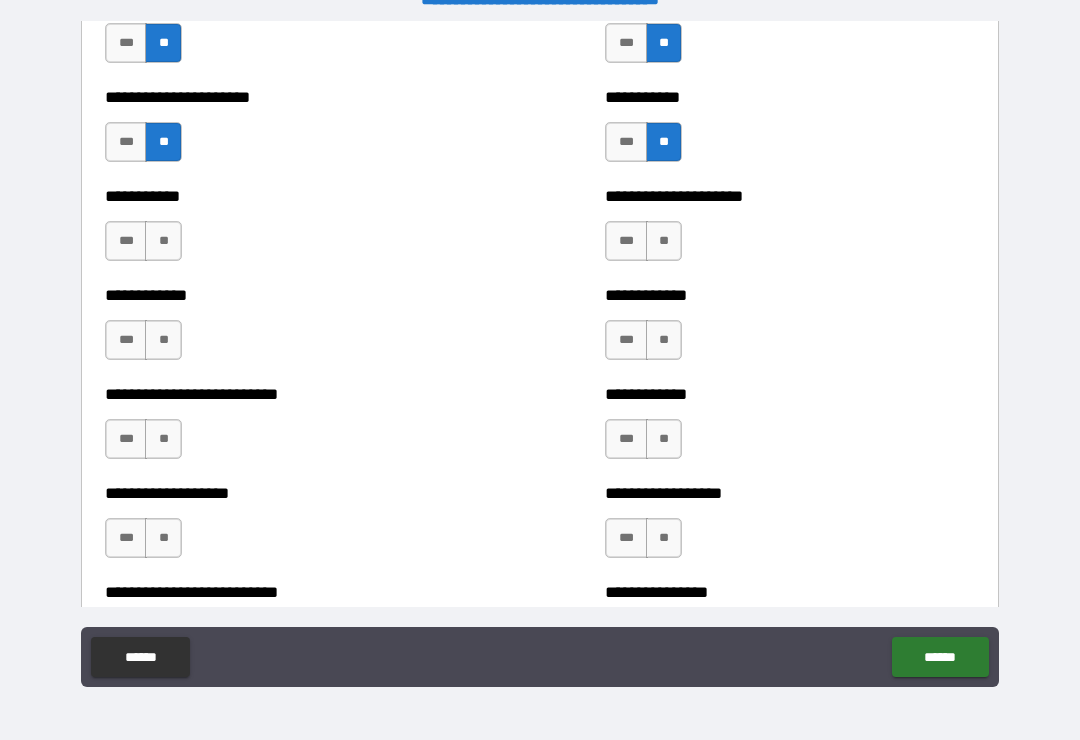 click on "**" at bounding box center [163, 241] 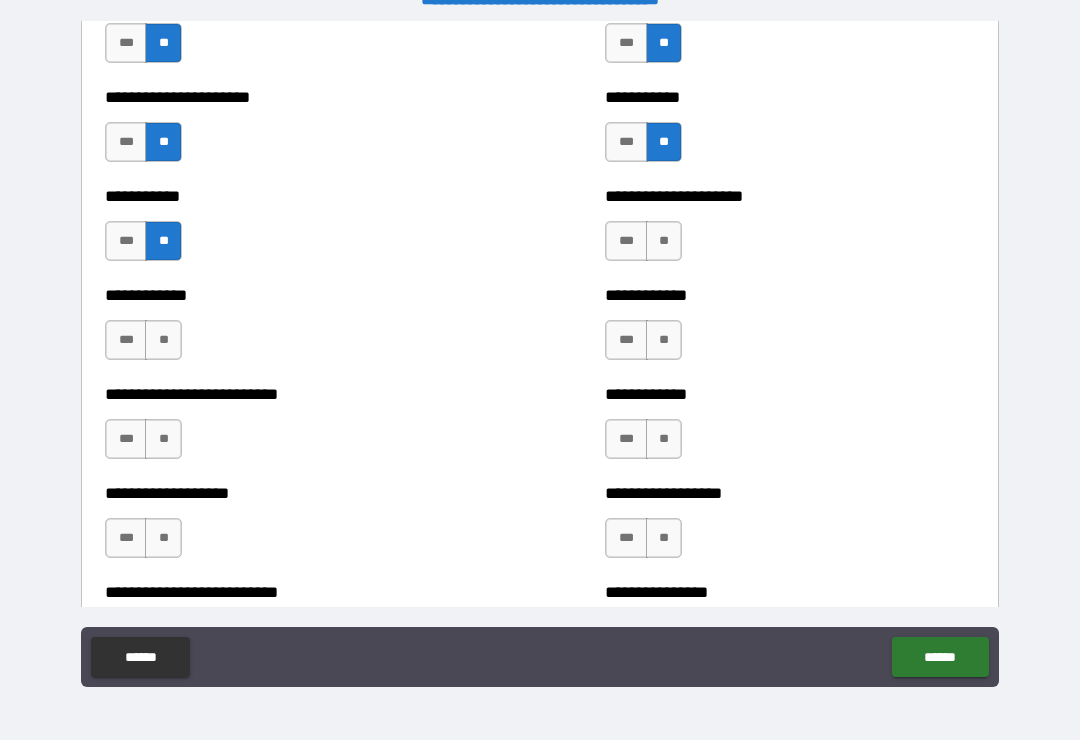 click on "**" at bounding box center (664, 241) 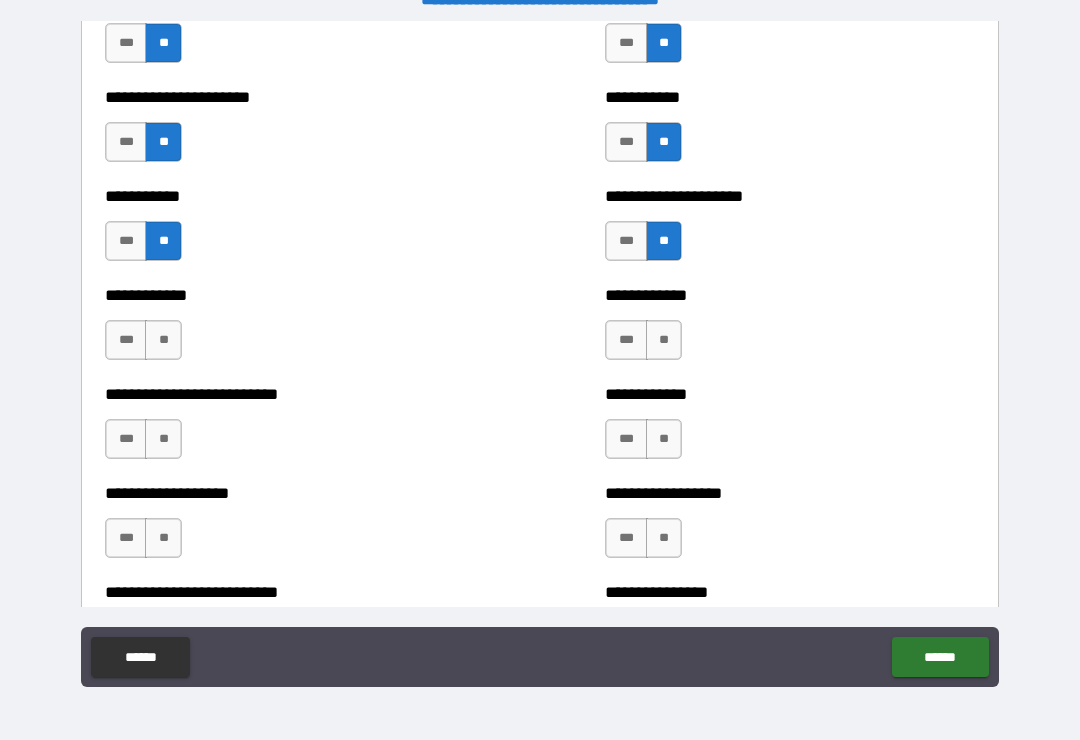 click on "**" at bounding box center (163, 340) 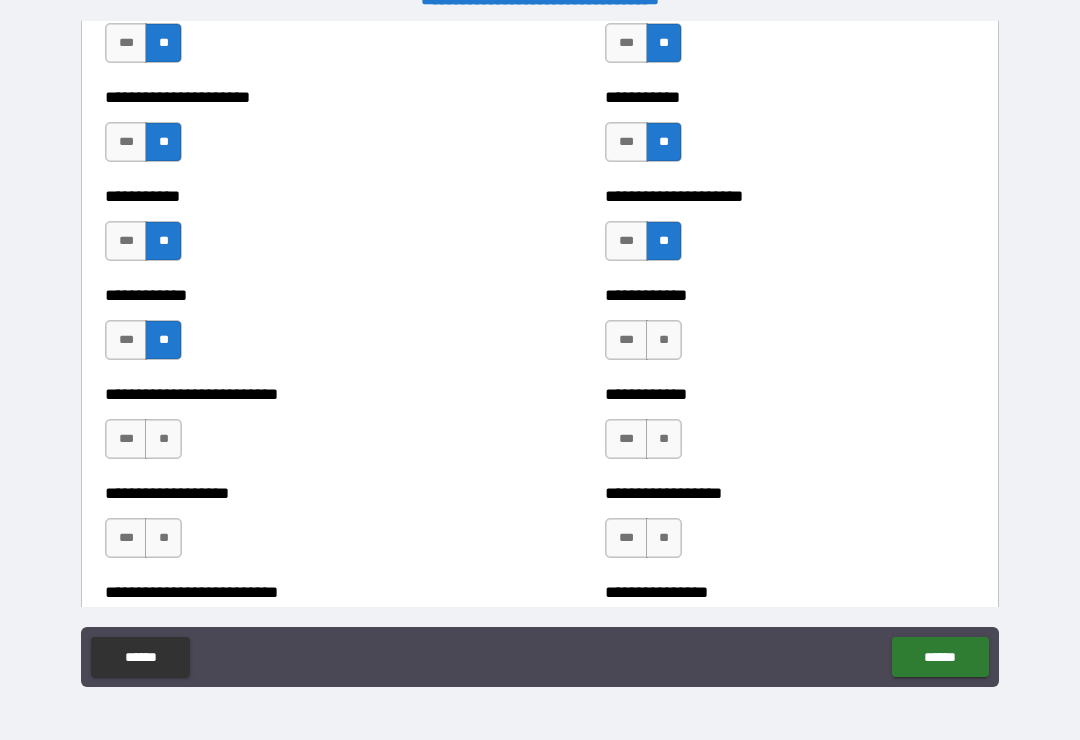 click on "**" at bounding box center [664, 340] 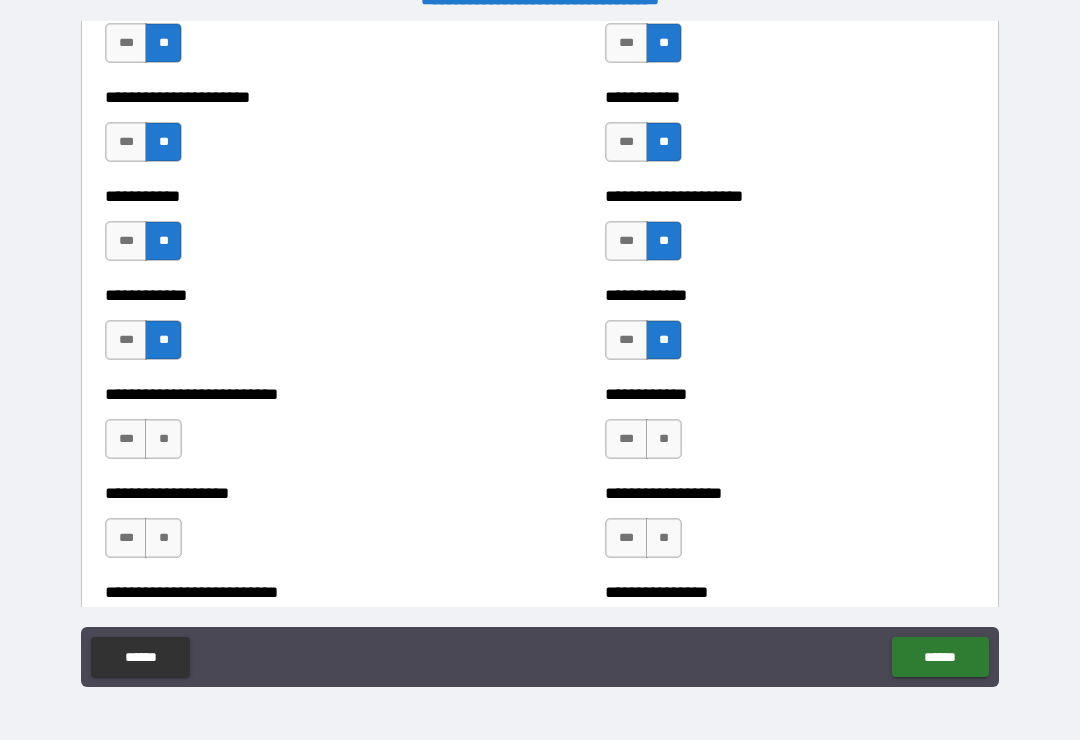 click on "**" at bounding box center (163, 439) 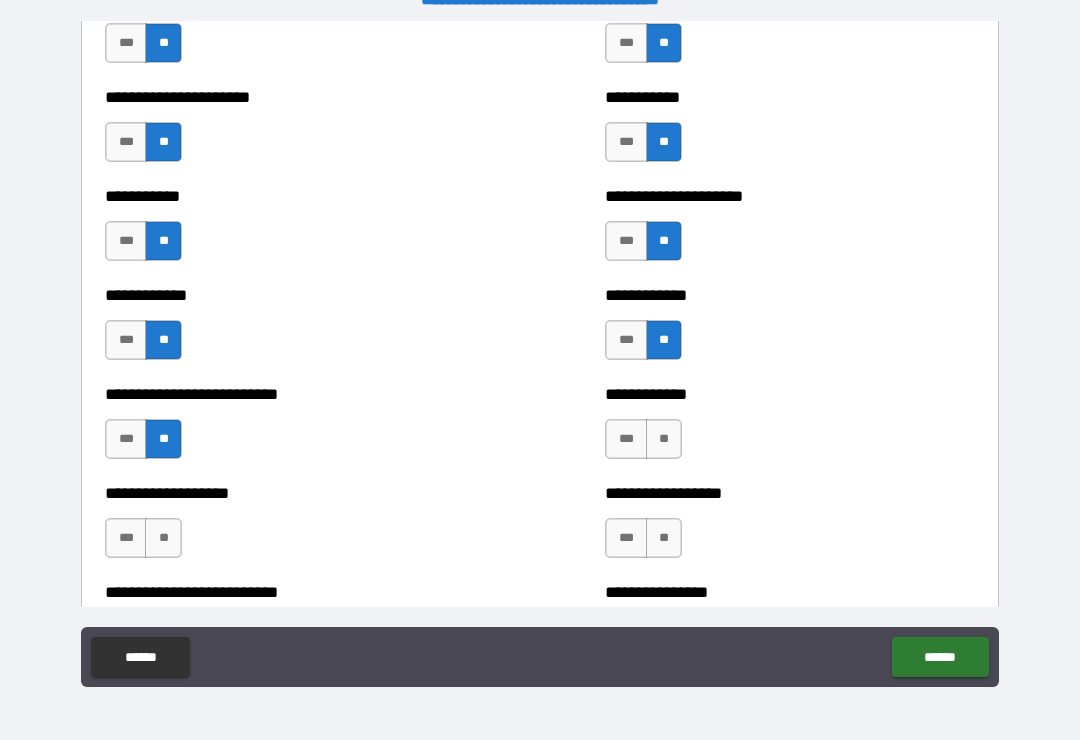click on "**" at bounding box center (664, 439) 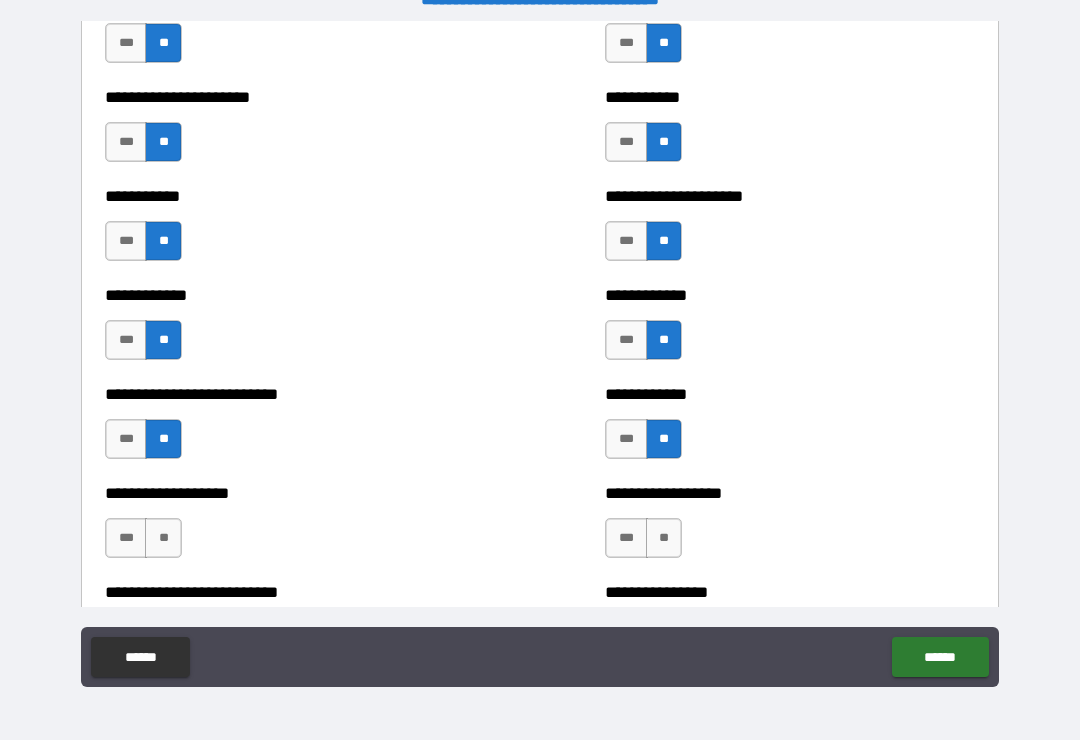 click on "**" at bounding box center (664, 538) 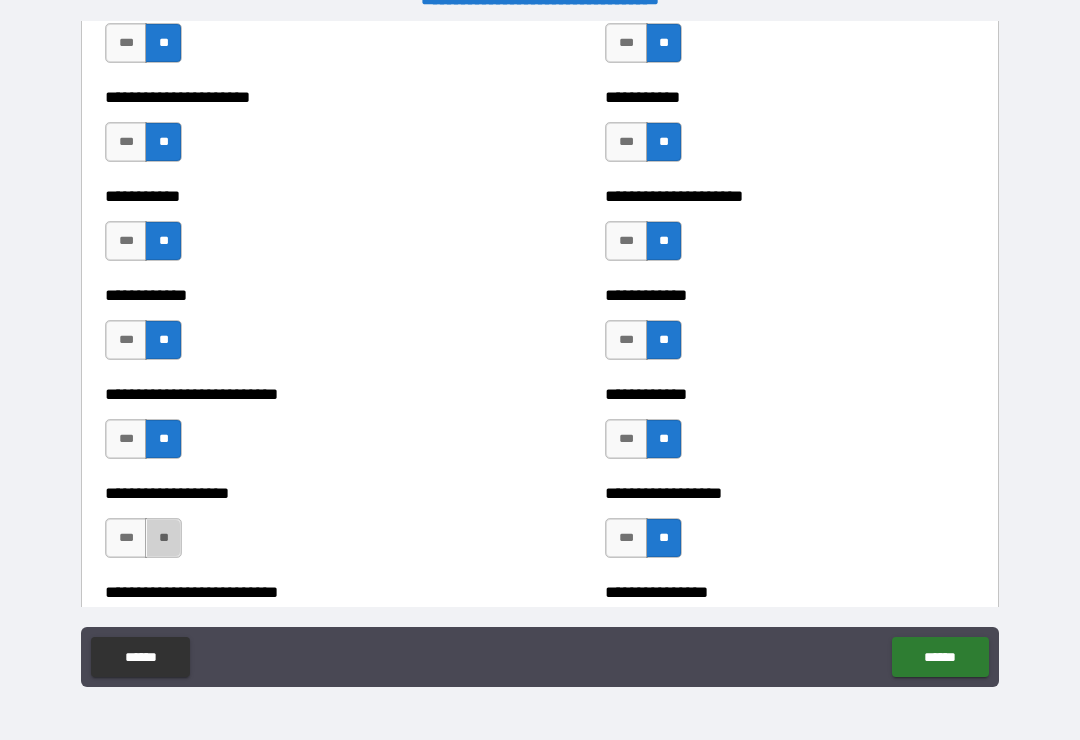 click on "**" at bounding box center [163, 538] 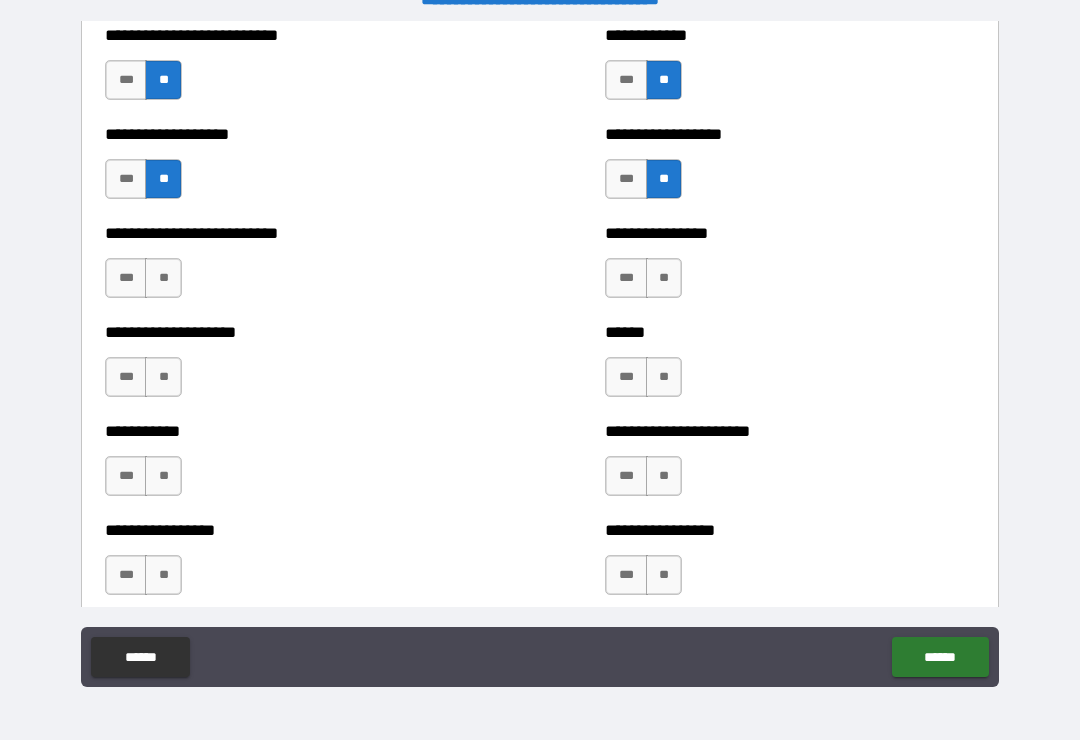 scroll, scrollTop: 5577, scrollLeft: 0, axis: vertical 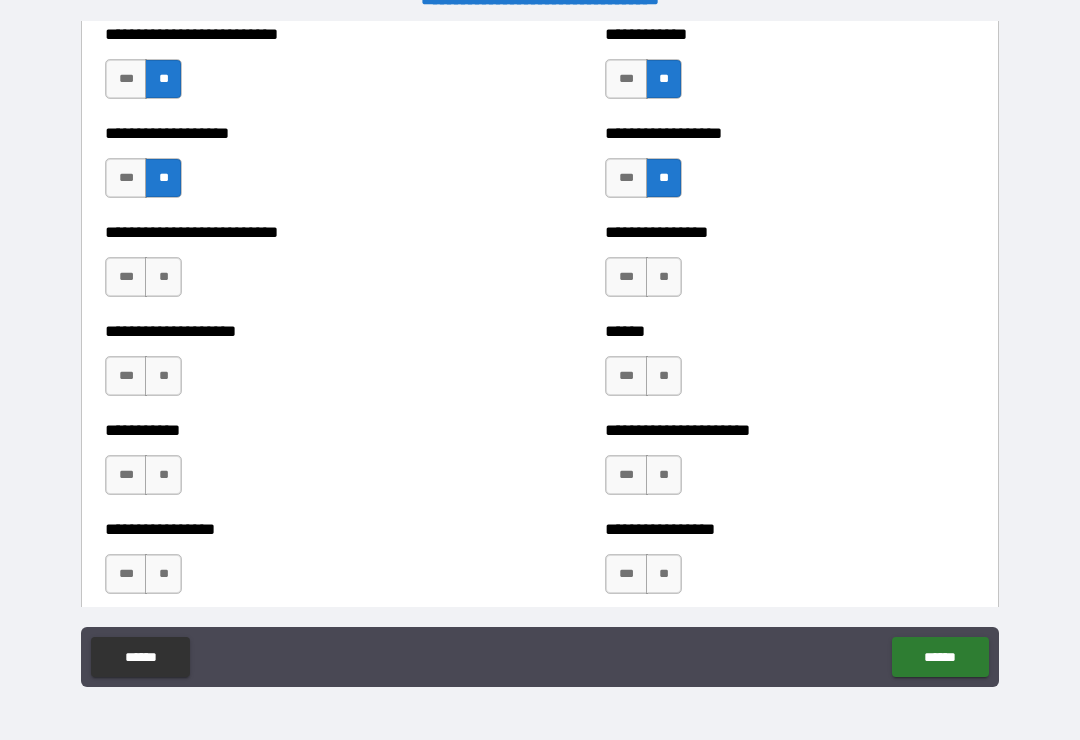 click on "**" at bounding box center (163, 277) 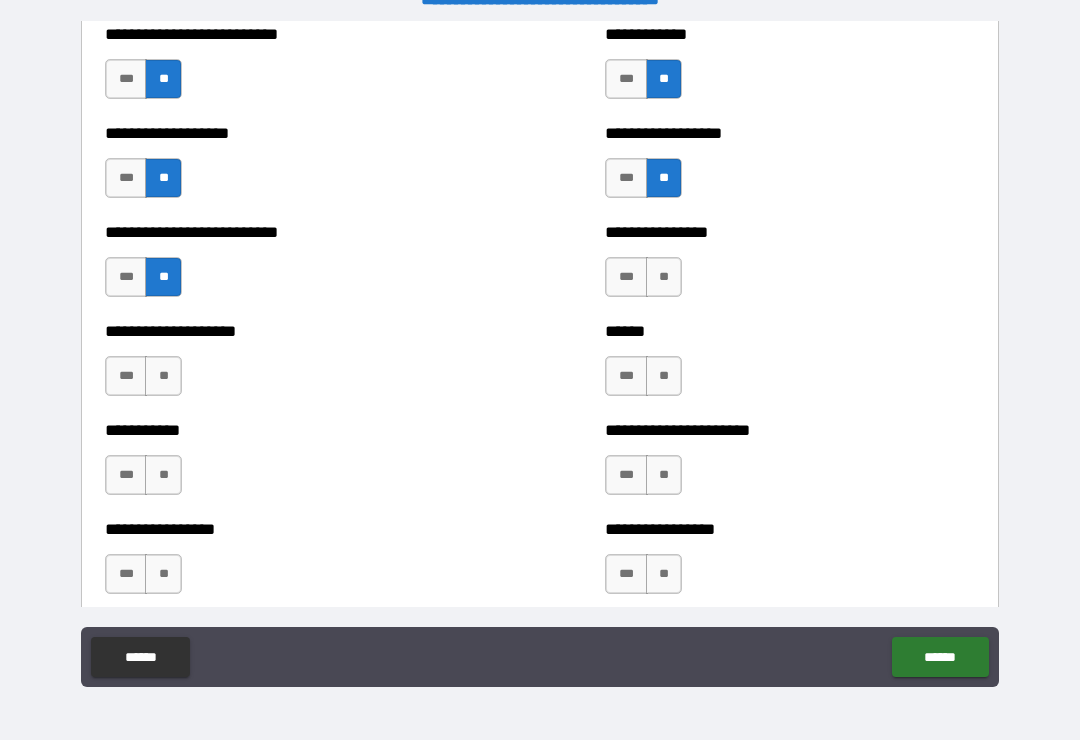 click on "**" at bounding box center (664, 277) 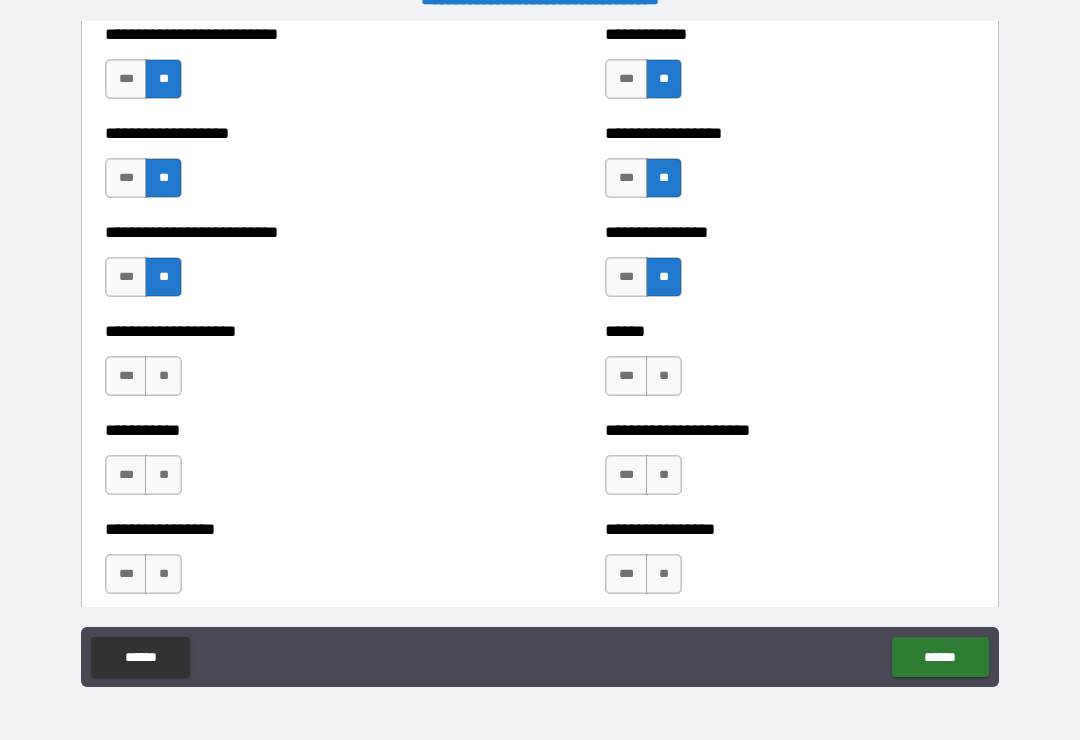 click on "**" at bounding box center [664, 376] 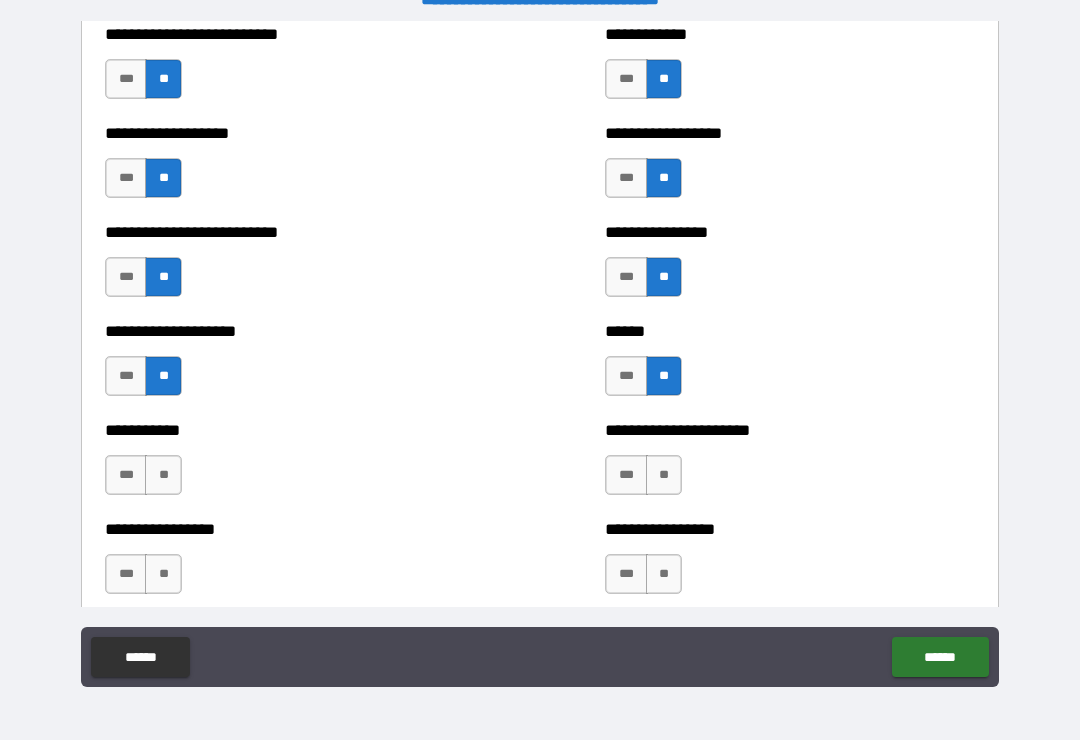 click on "**" at bounding box center [664, 475] 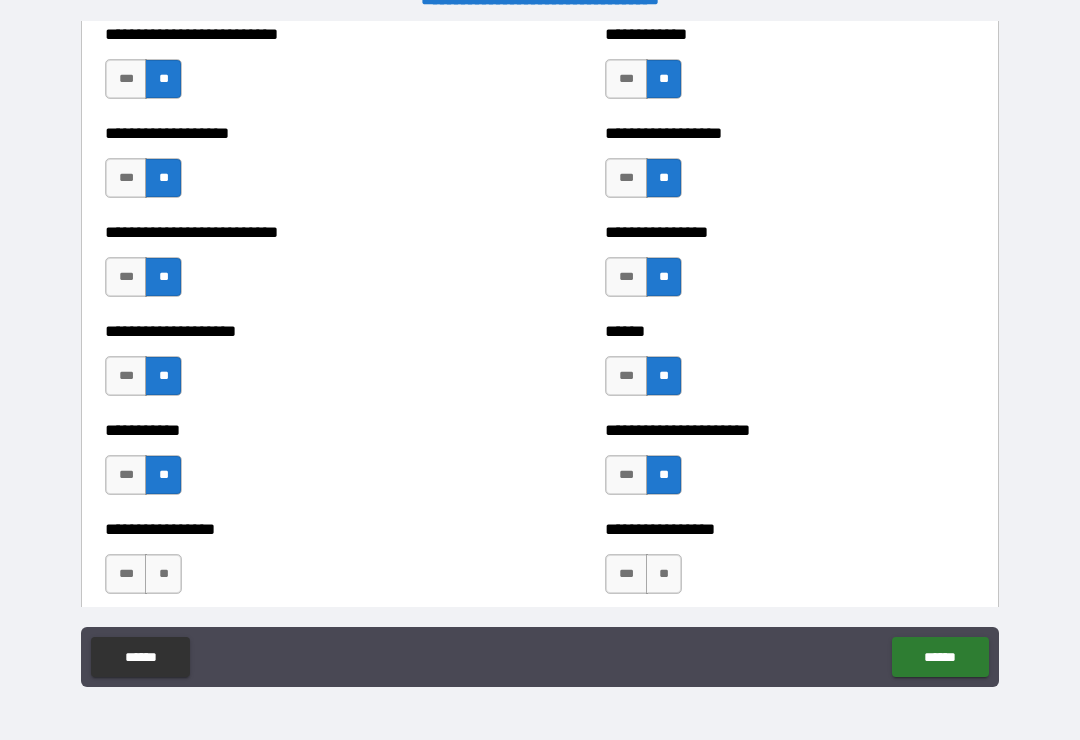 click on "**" at bounding box center [664, 574] 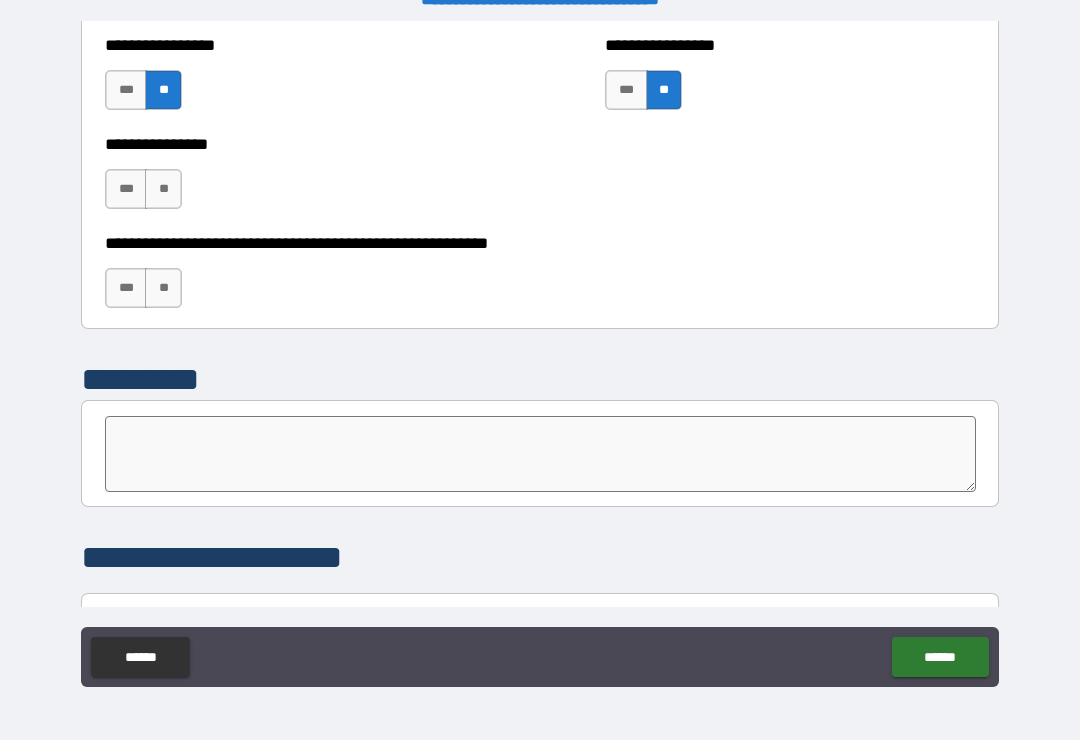 scroll, scrollTop: 6111, scrollLeft: 0, axis: vertical 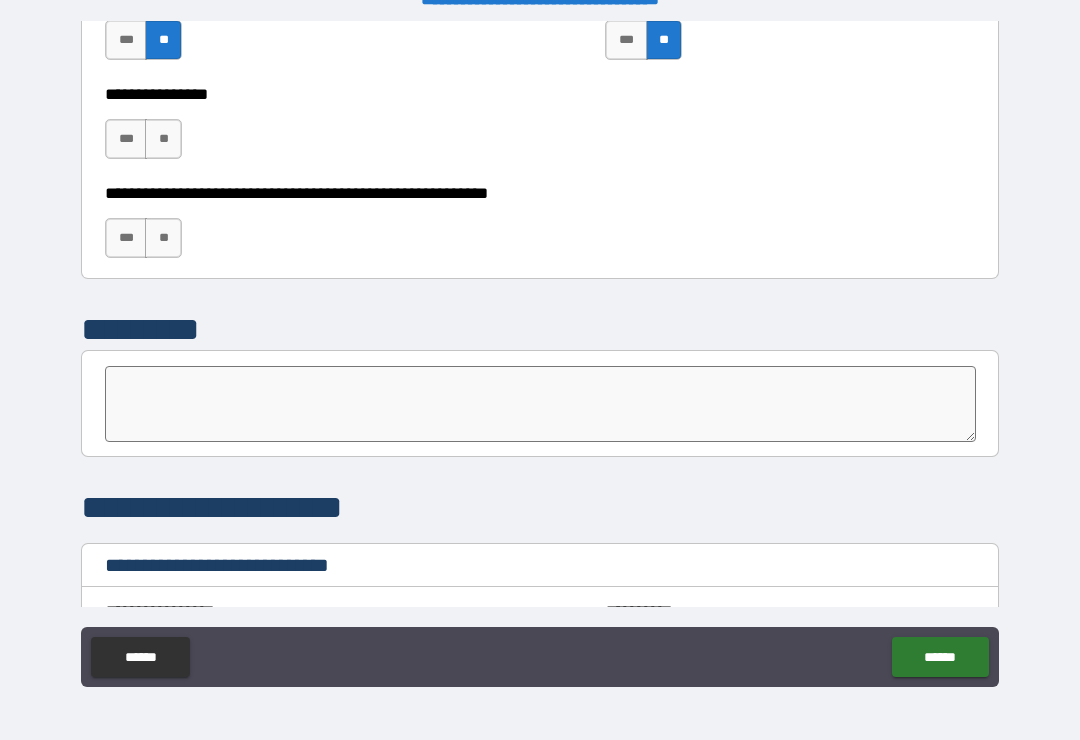 click on "**" at bounding box center (163, 139) 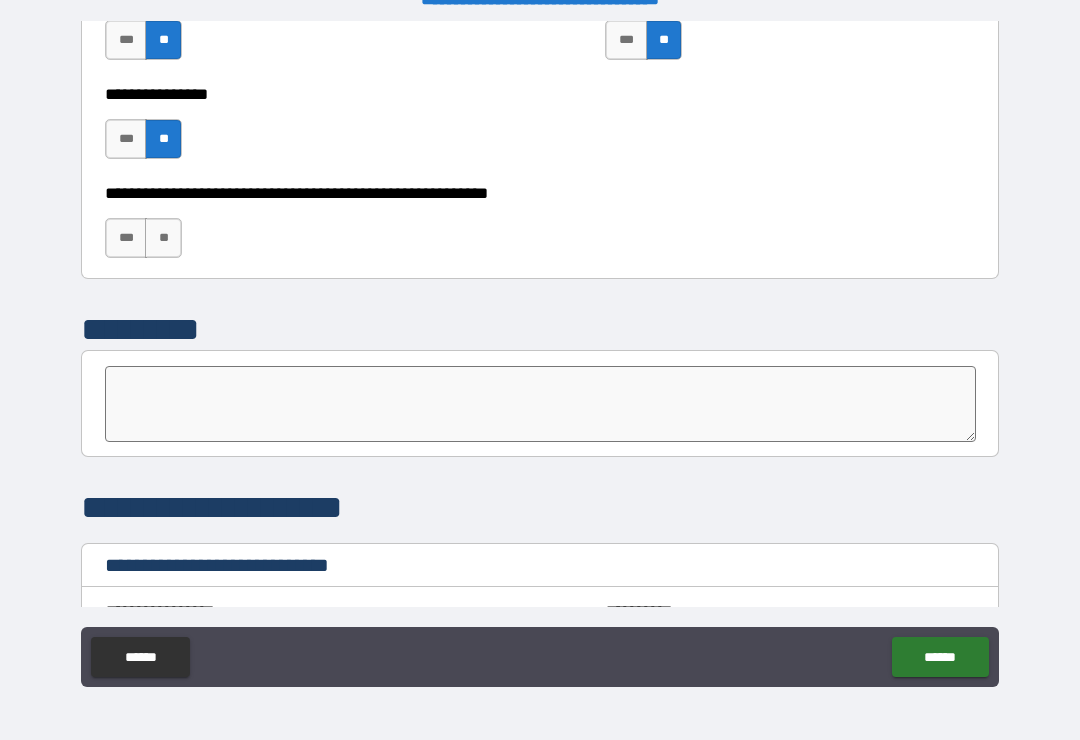 click on "**" at bounding box center [163, 238] 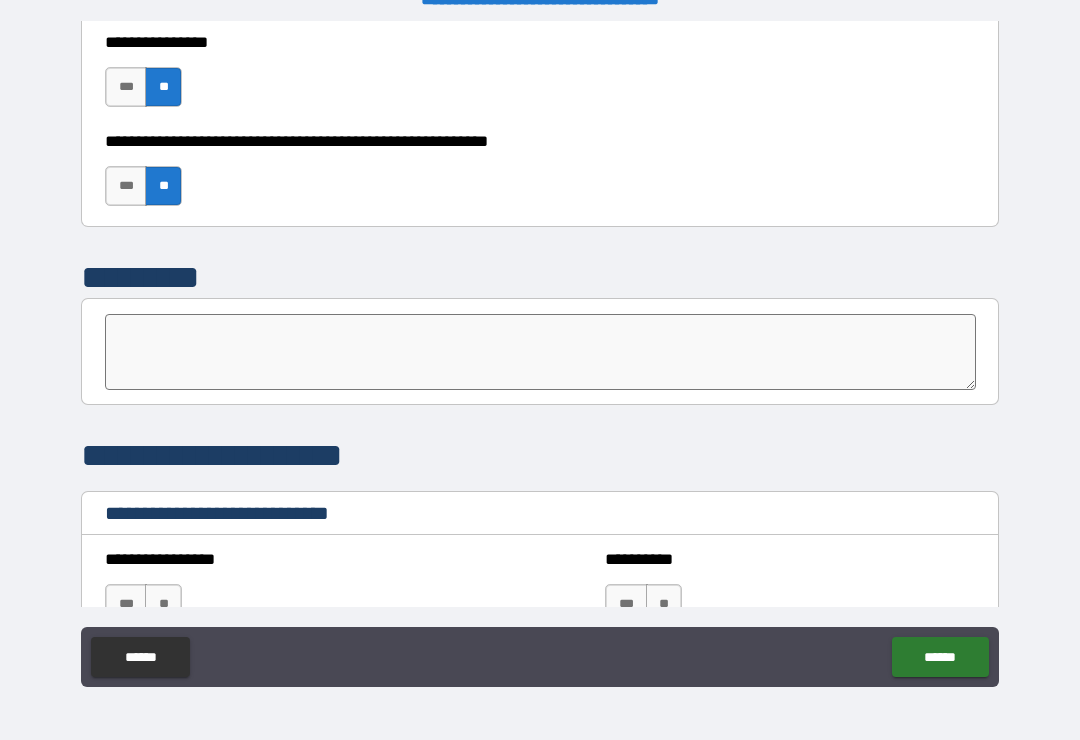 scroll, scrollTop: 6136, scrollLeft: 0, axis: vertical 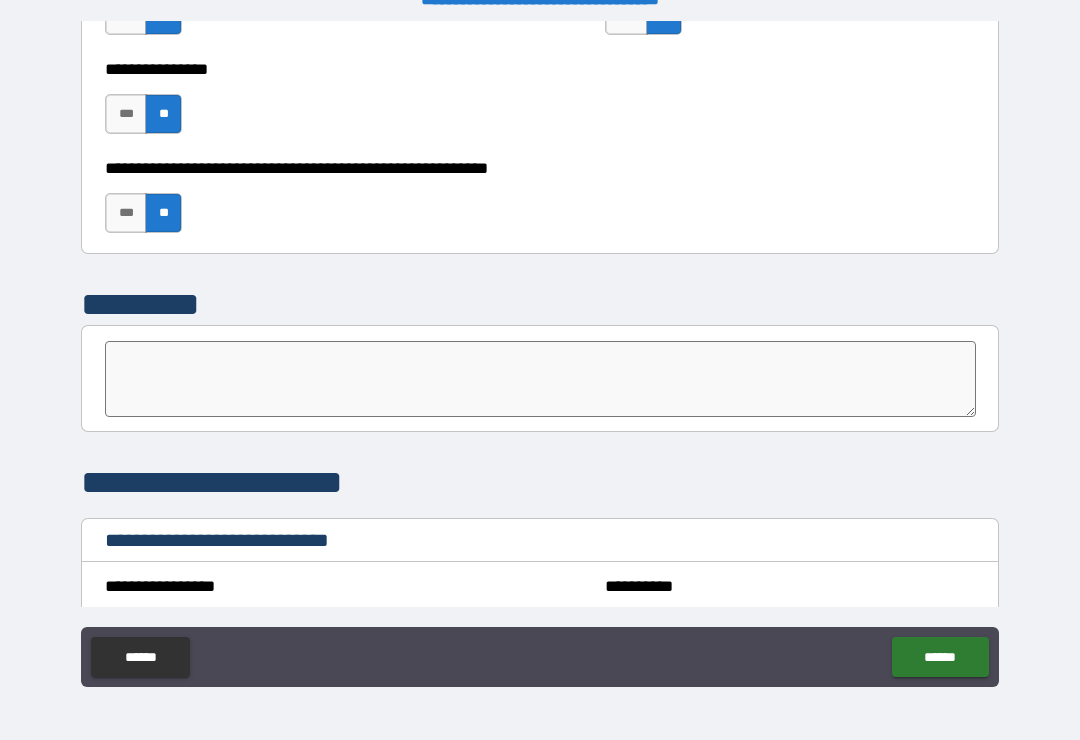 click on "***" at bounding box center (126, 114) 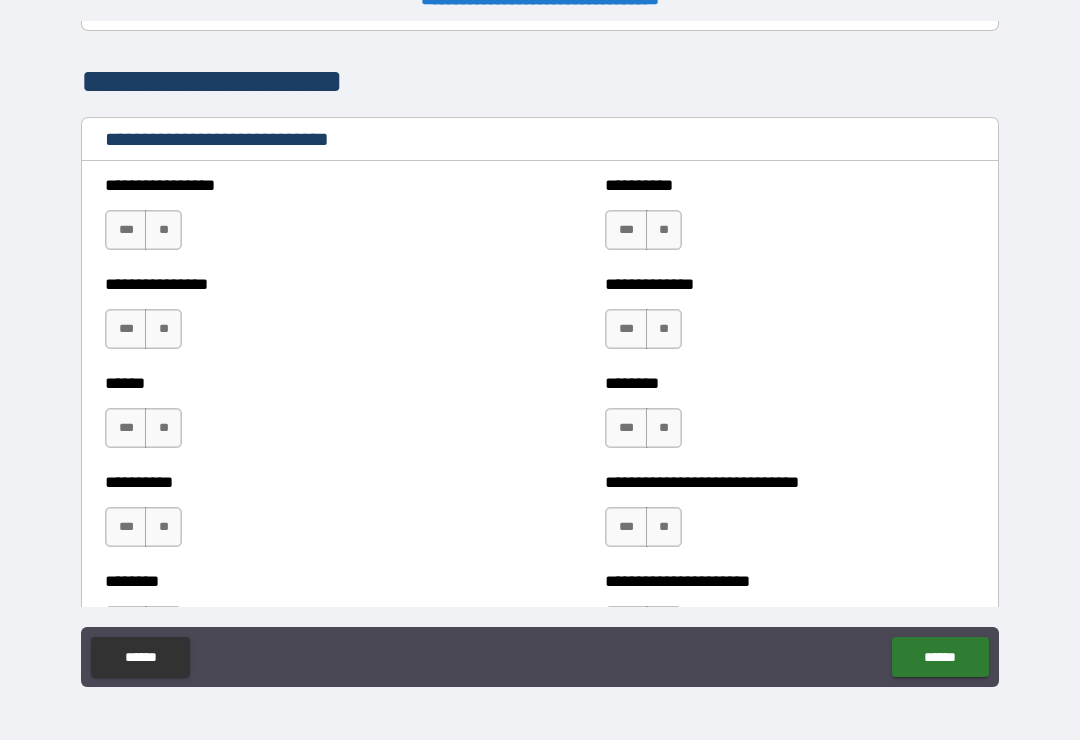 scroll, scrollTop: 6538, scrollLeft: 0, axis: vertical 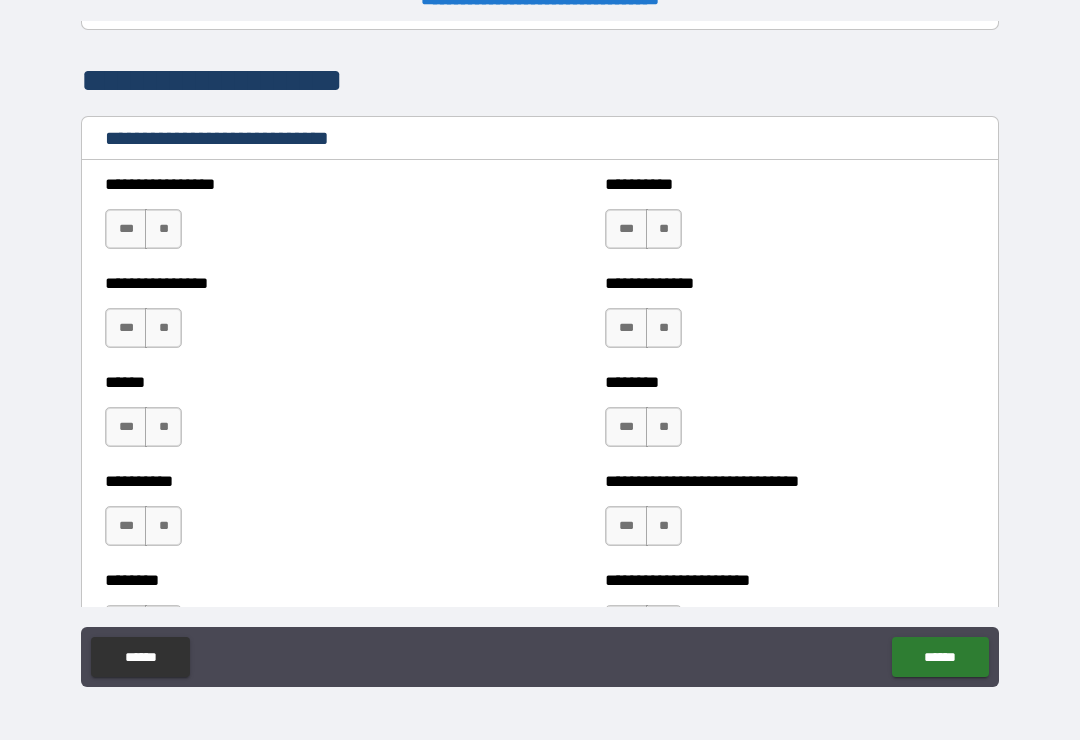 click on "**" at bounding box center [163, 229] 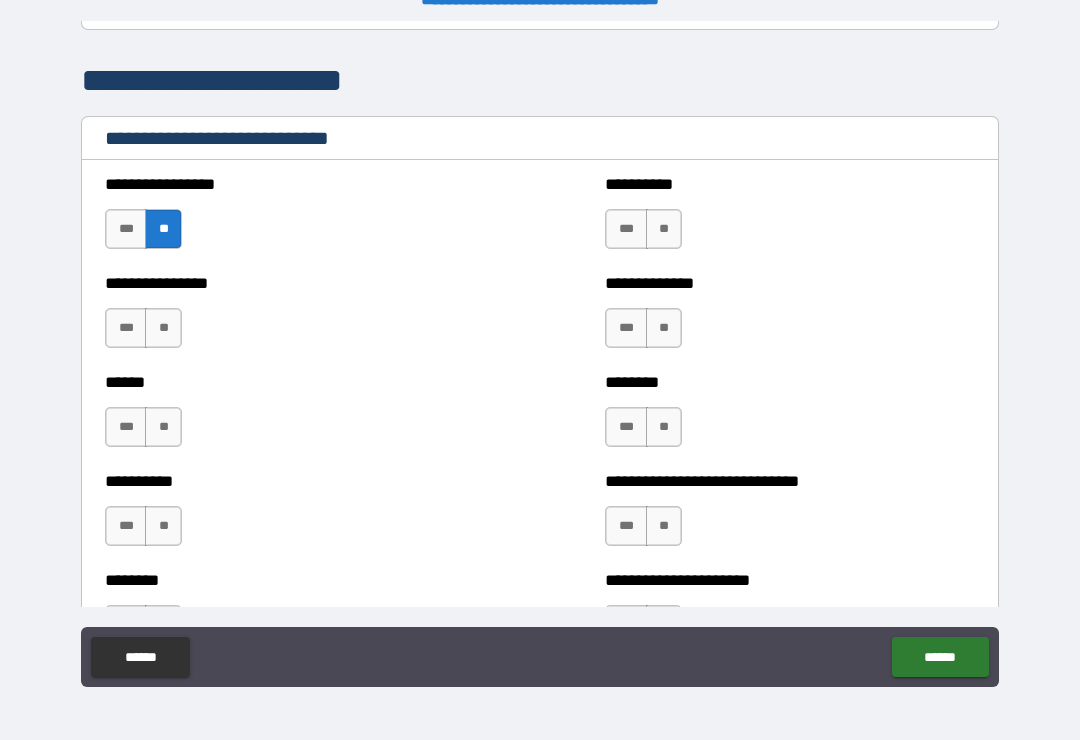 click on "**" at bounding box center (664, 229) 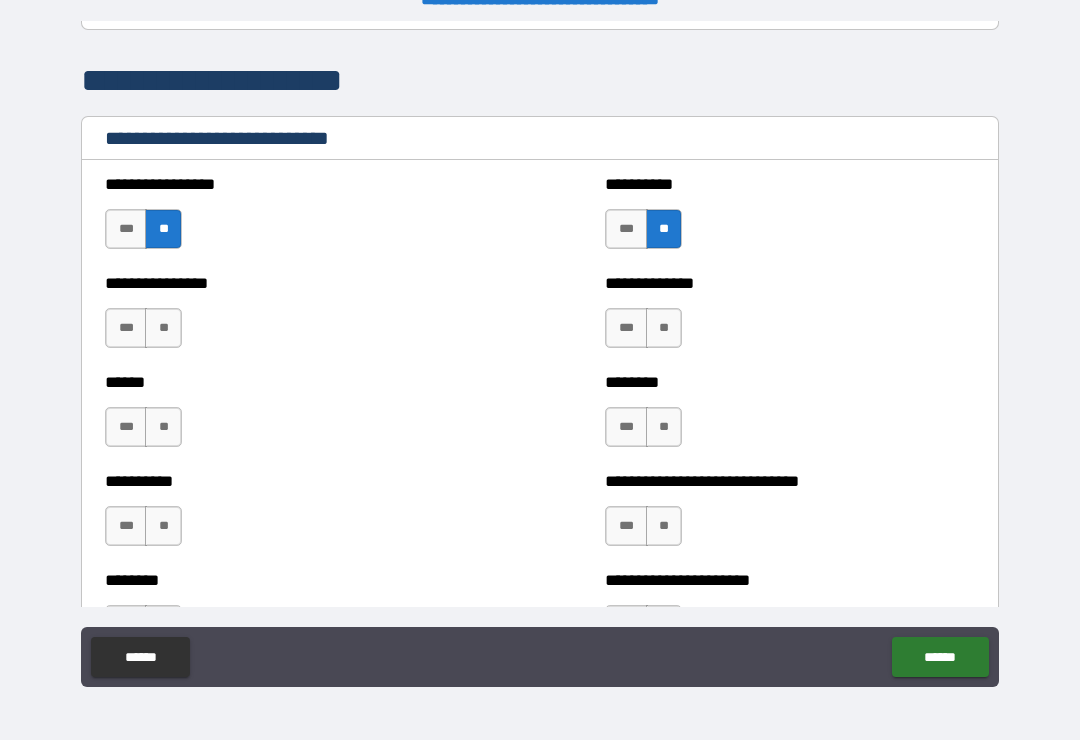click on "**" at bounding box center (664, 328) 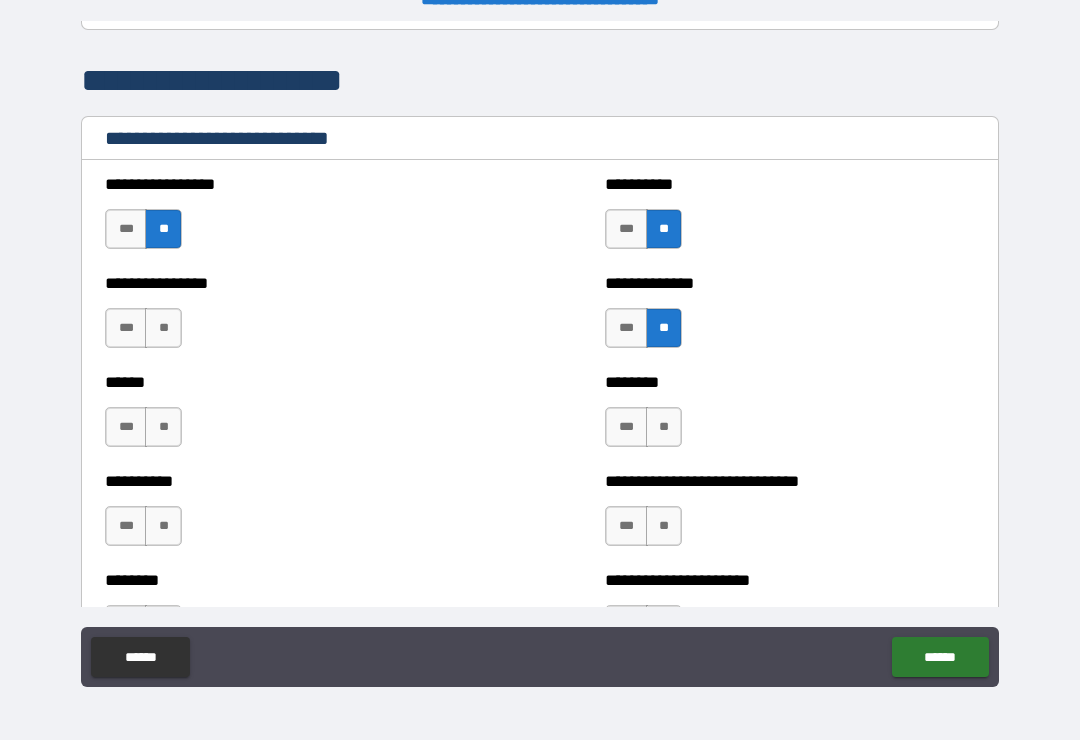 click on "**" at bounding box center (163, 328) 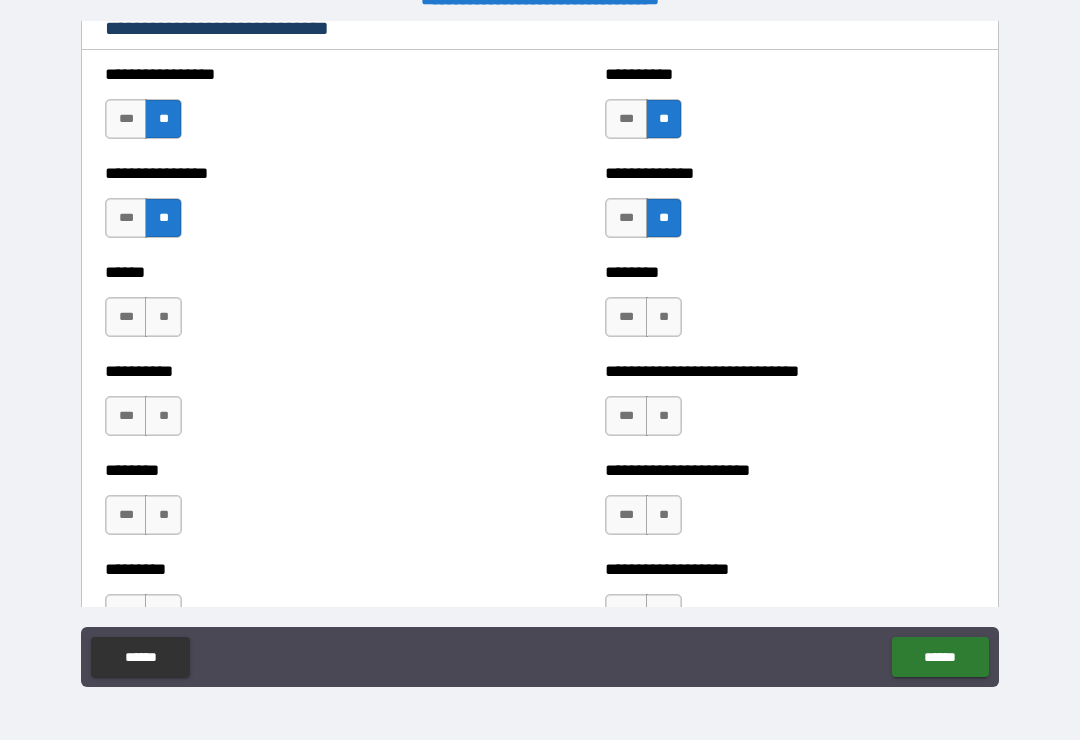 scroll, scrollTop: 6649, scrollLeft: 0, axis: vertical 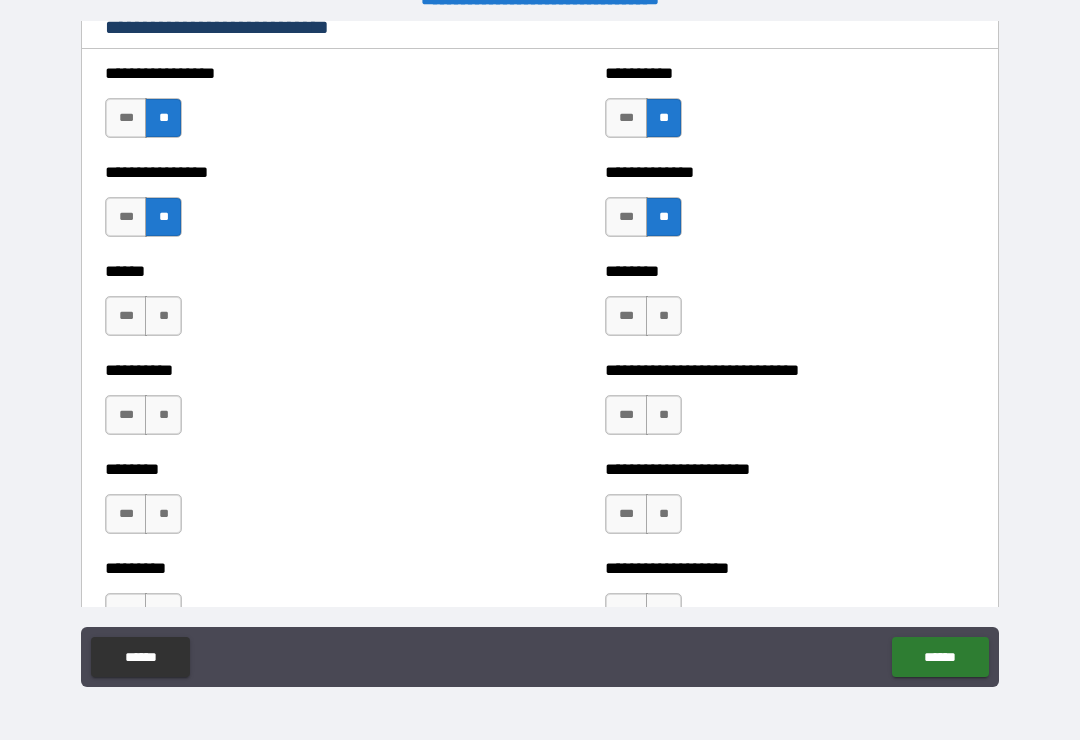 click on "****** *** **" at bounding box center [290, 306] 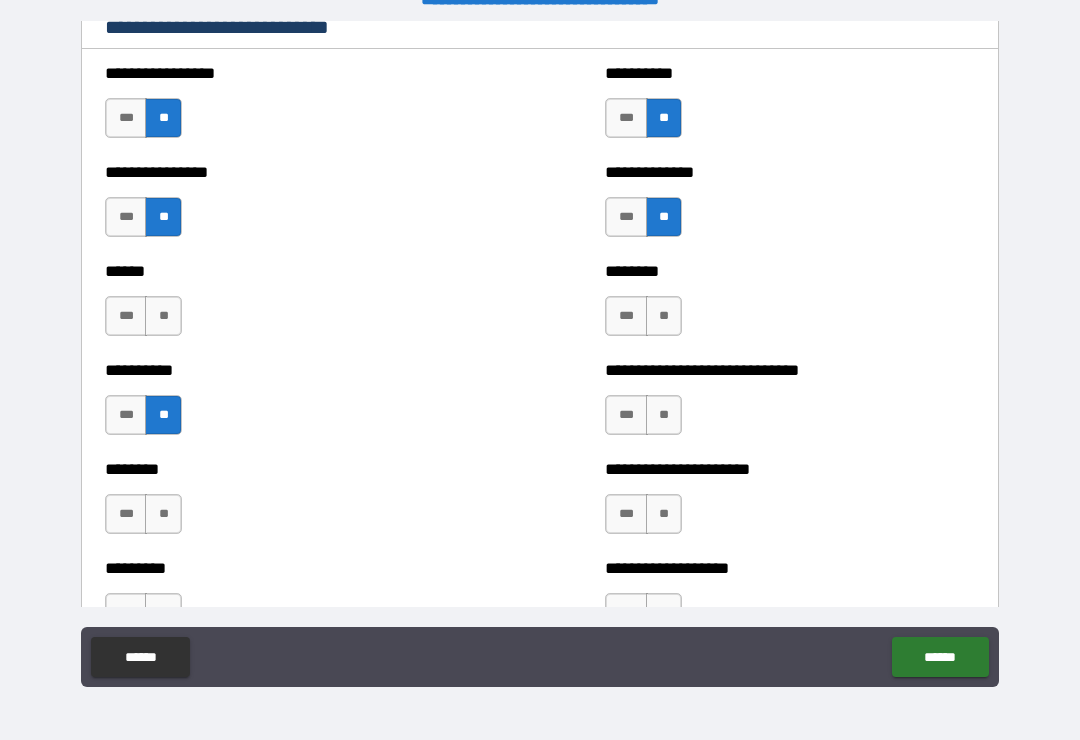 click on "********* *** **" at bounding box center (290, 603) 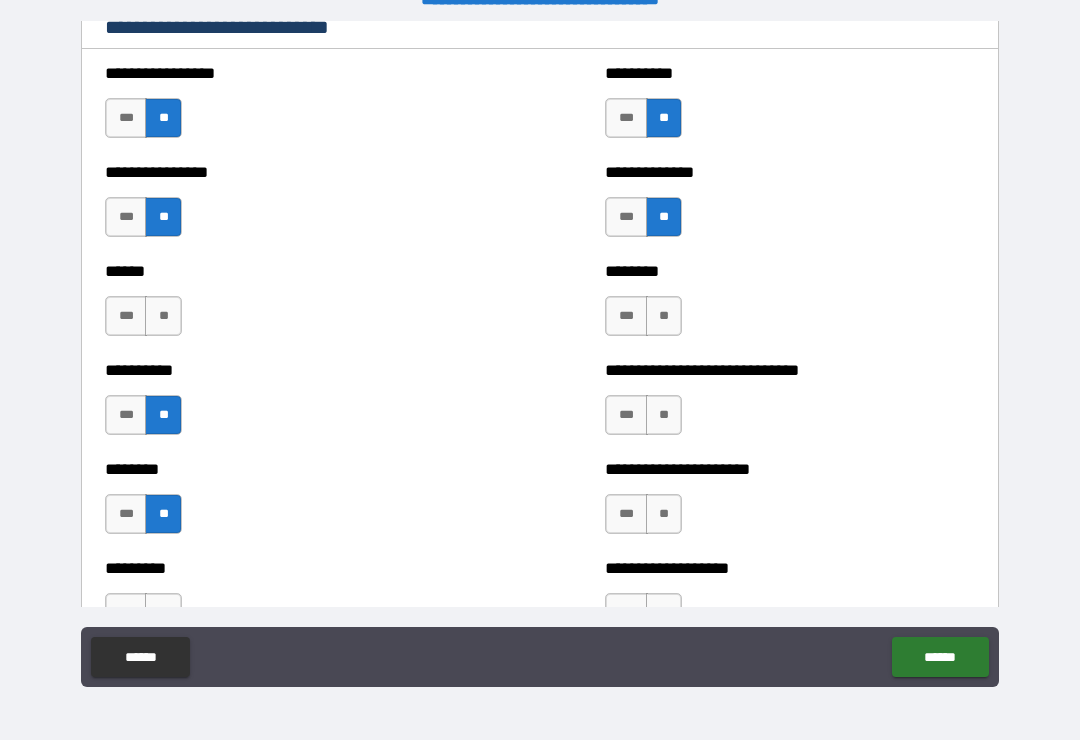click on "**" at bounding box center [664, 316] 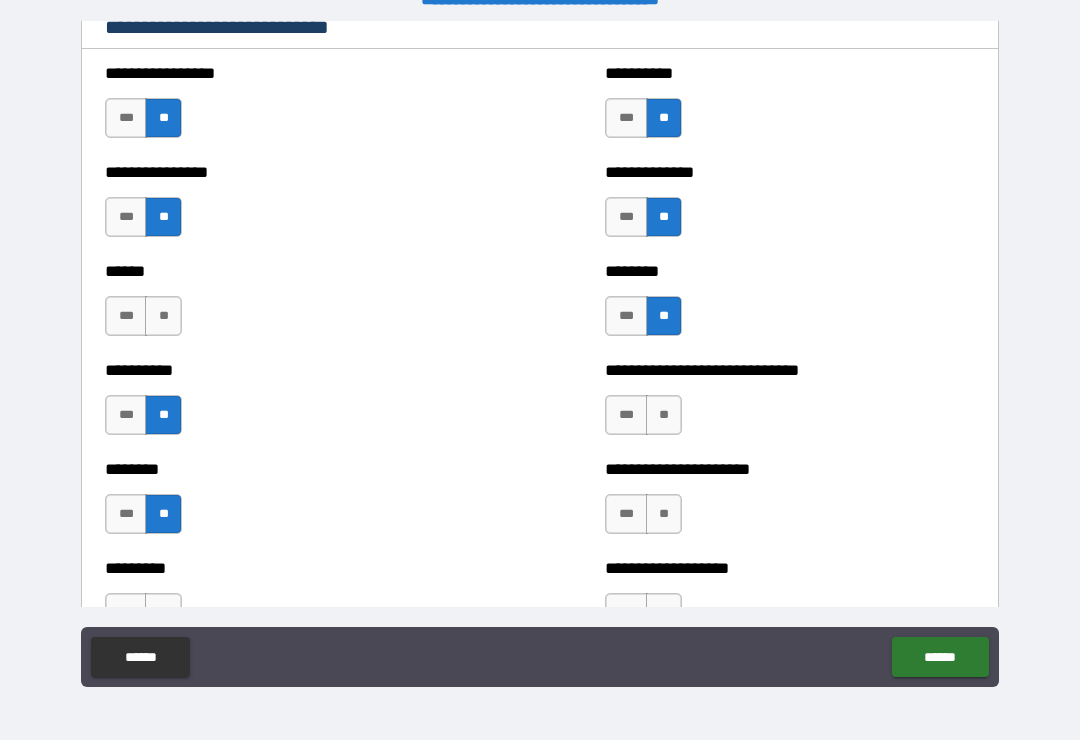click on "**" at bounding box center (163, 316) 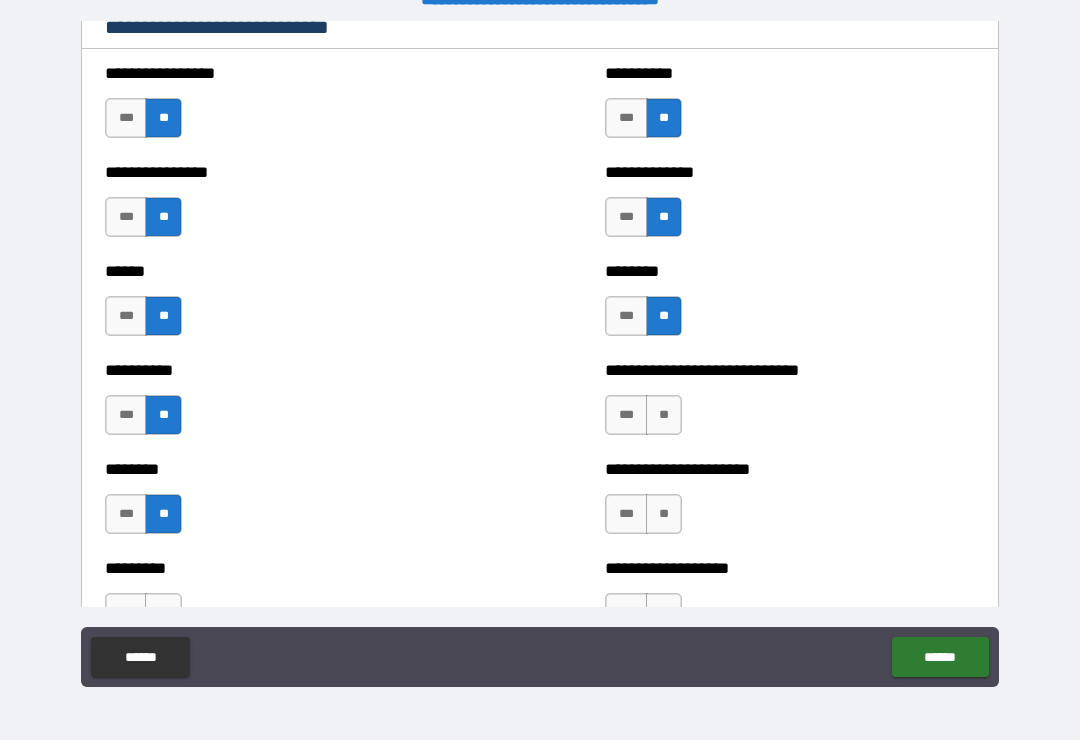 scroll, scrollTop: 6651, scrollLeft: 0, axis: vertical 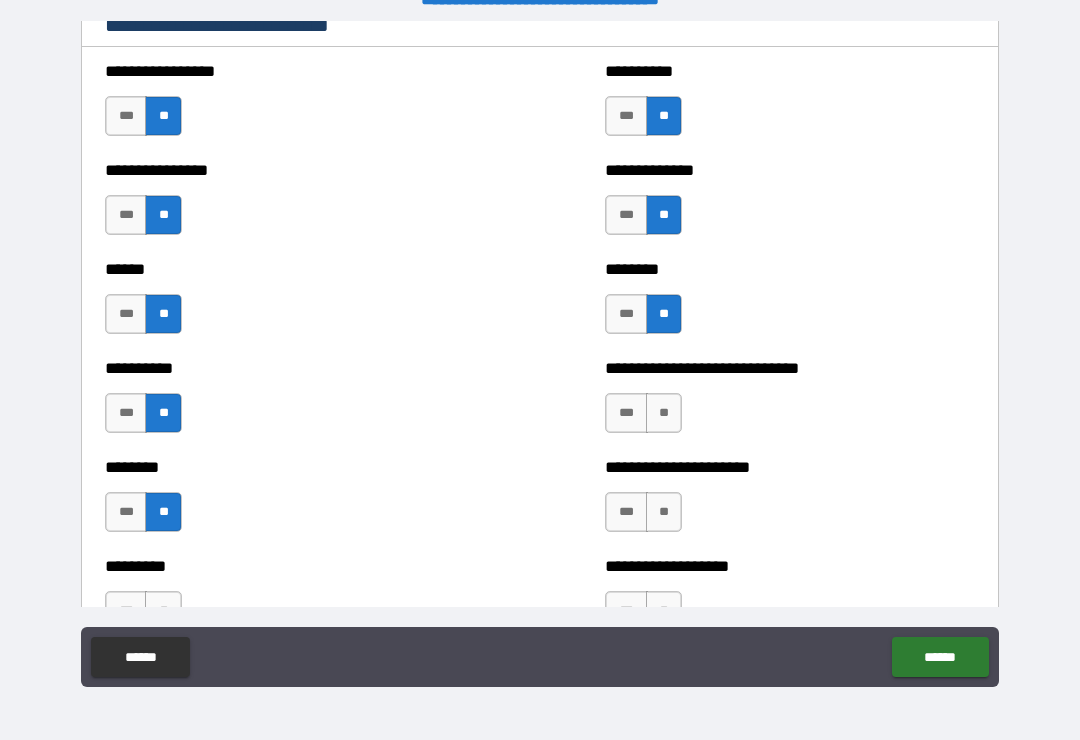 click on "**" at bounding box center (664, 512) 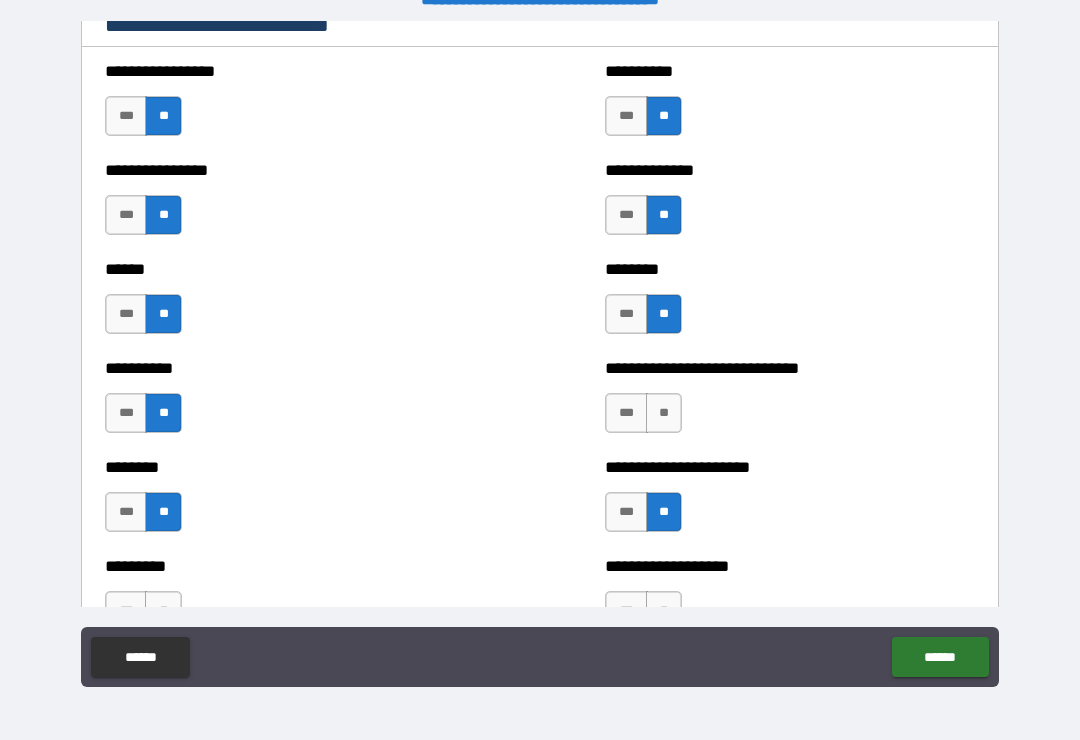 click on "**********" at bounding box center [790, 403] 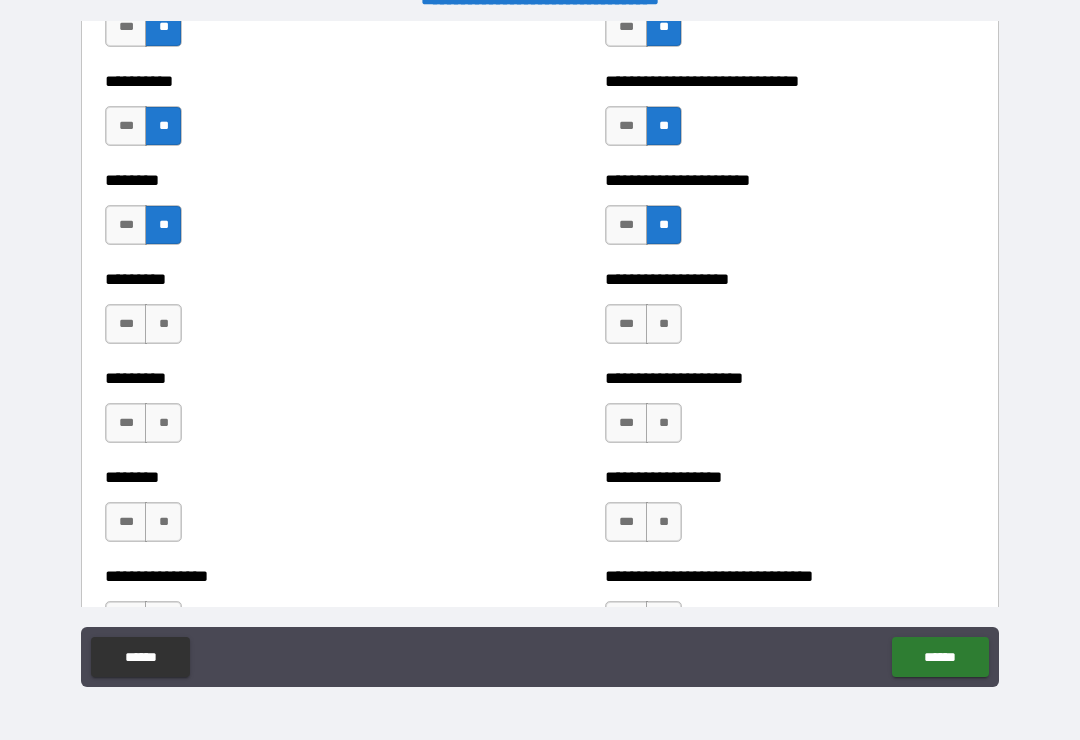 scroll, scrollTop: 6957, scrollLeft: 0, axis: vertical 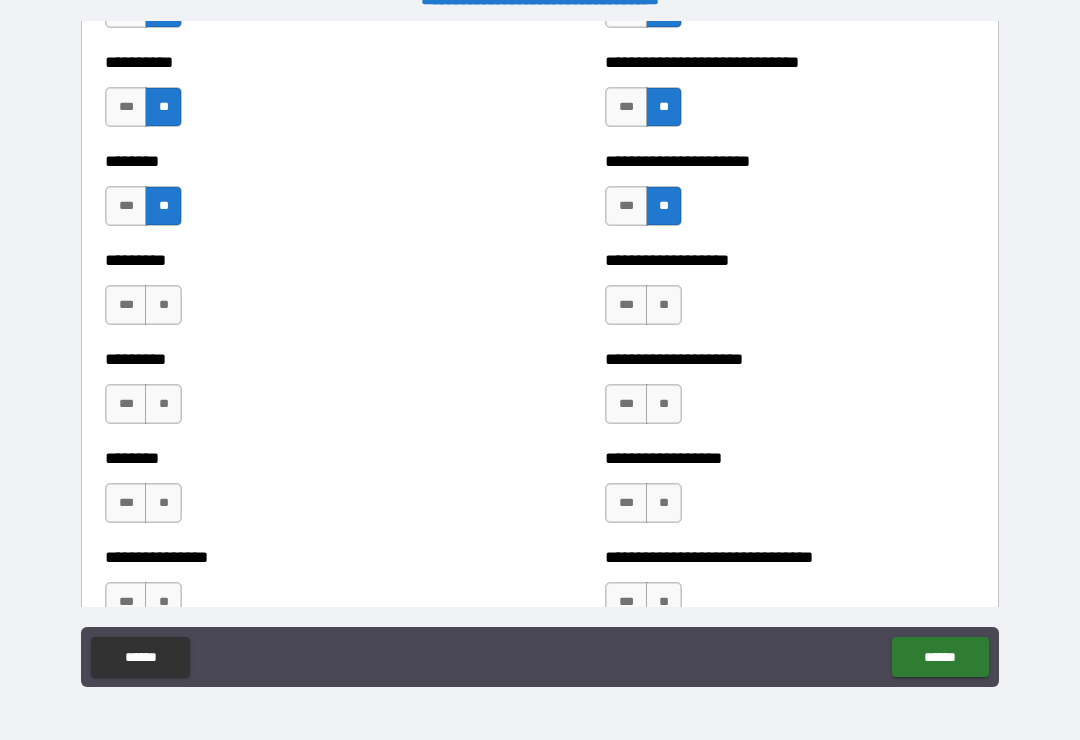click on "**" at bounding box center (664, 305) 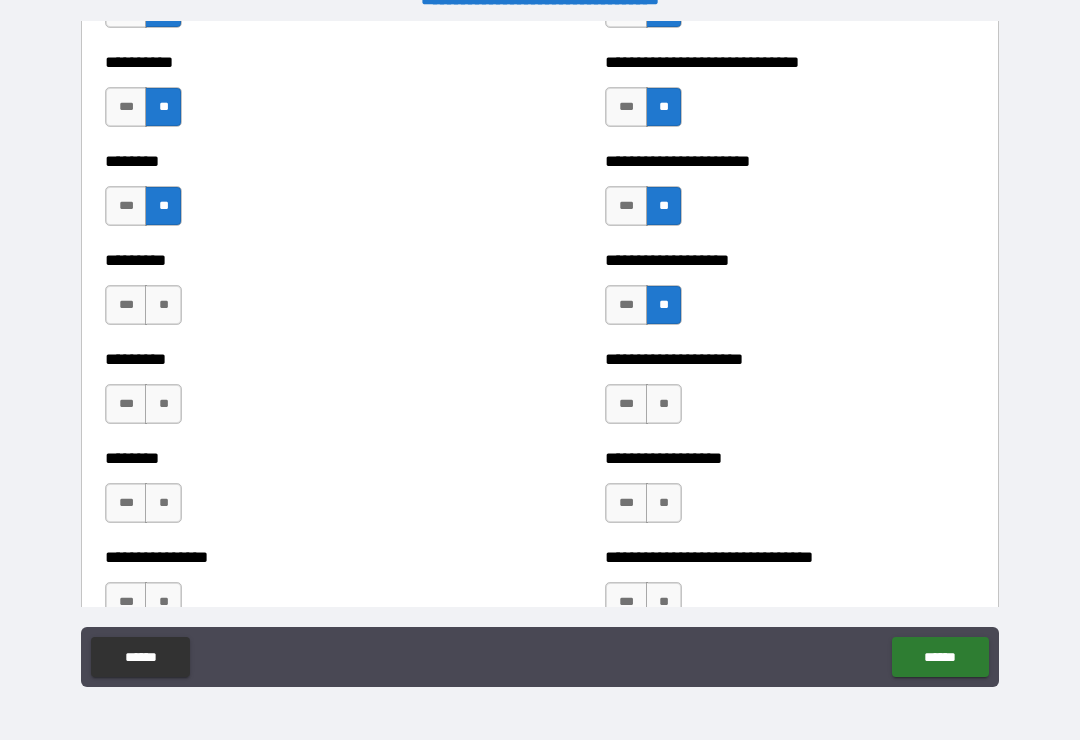 click on "**" at bounding box center (664, 404) 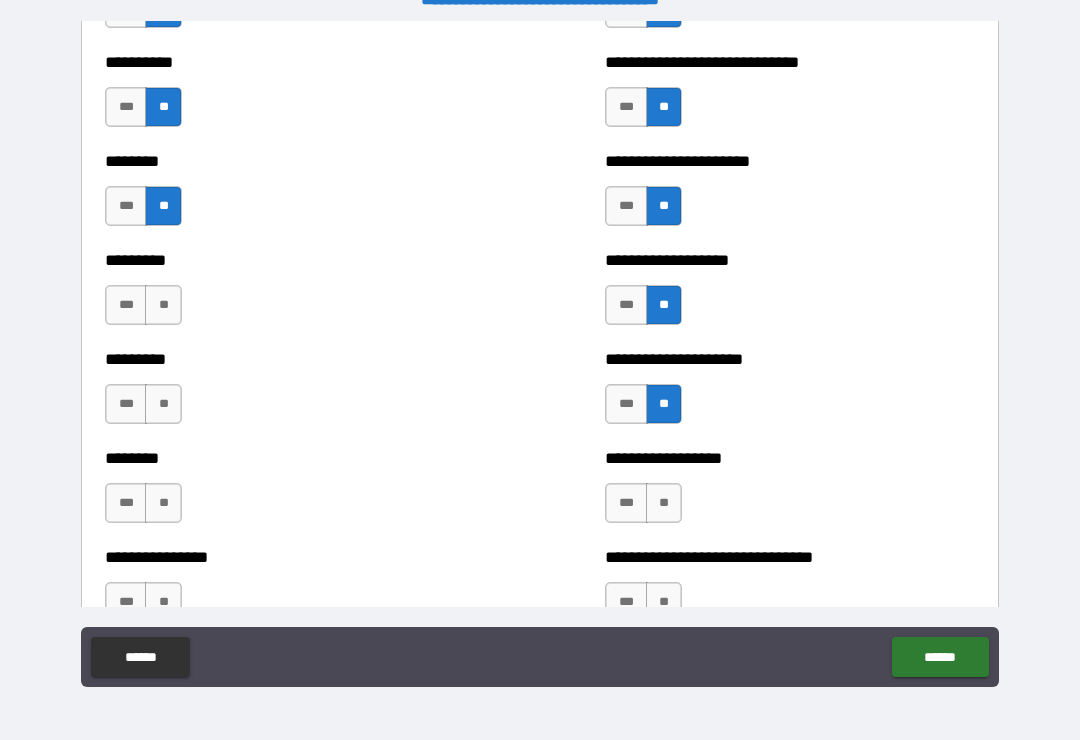 click on "**" at bounding box center [664, 503] 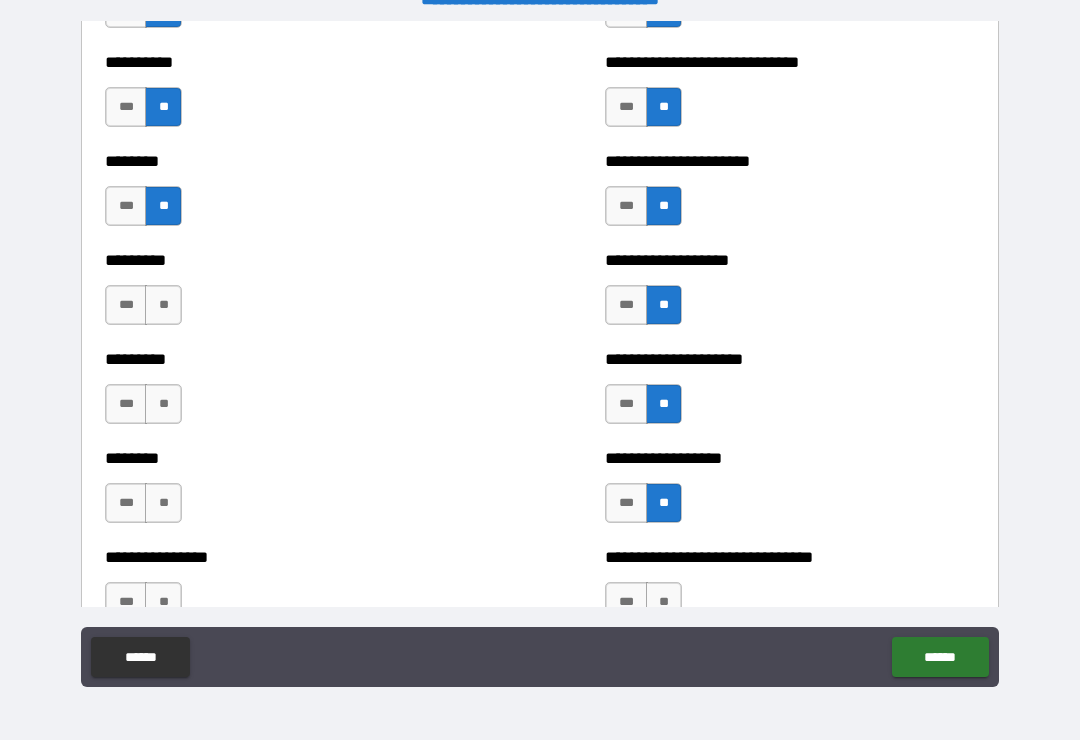 click on "**" at bounding box center [163, 305] 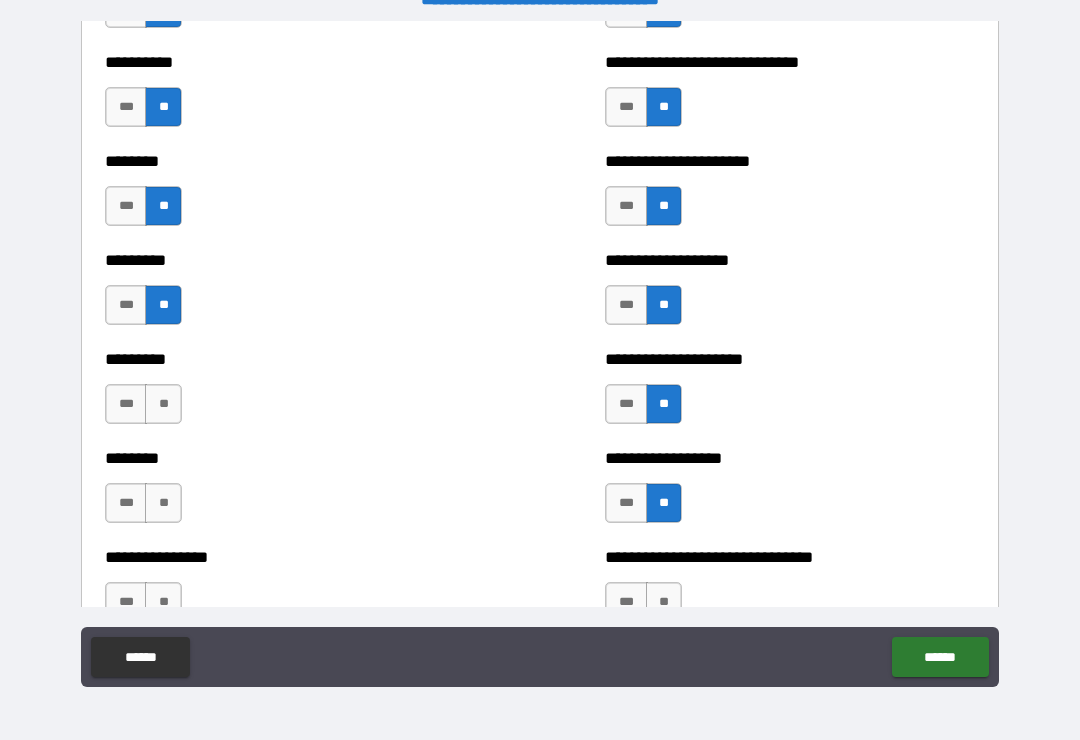 click on "**" at bounding box center (163, 404) 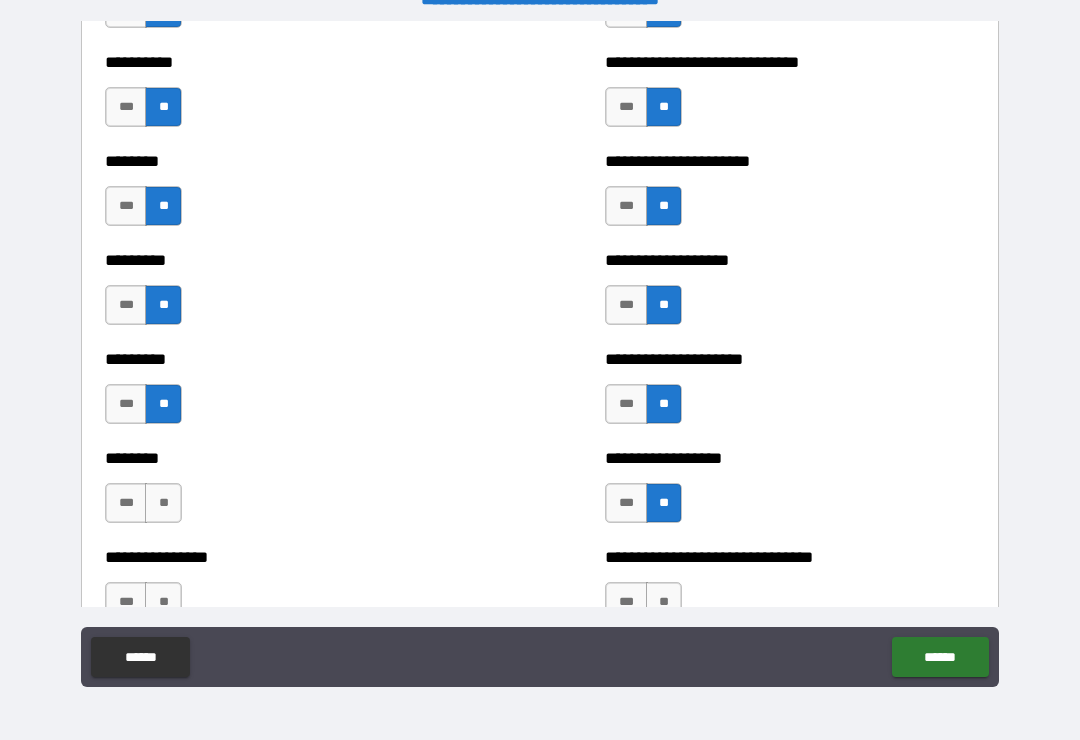 click on "**" at bounding box center (163, 503) 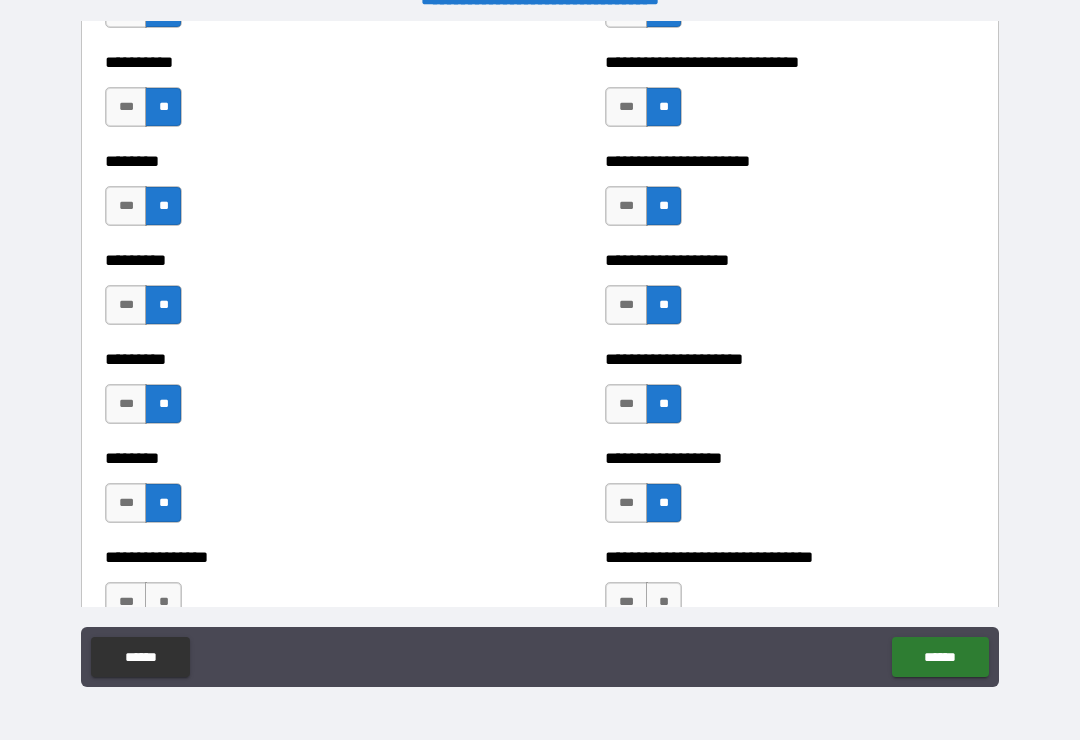 click on "**" at bounding box center [163, 602] 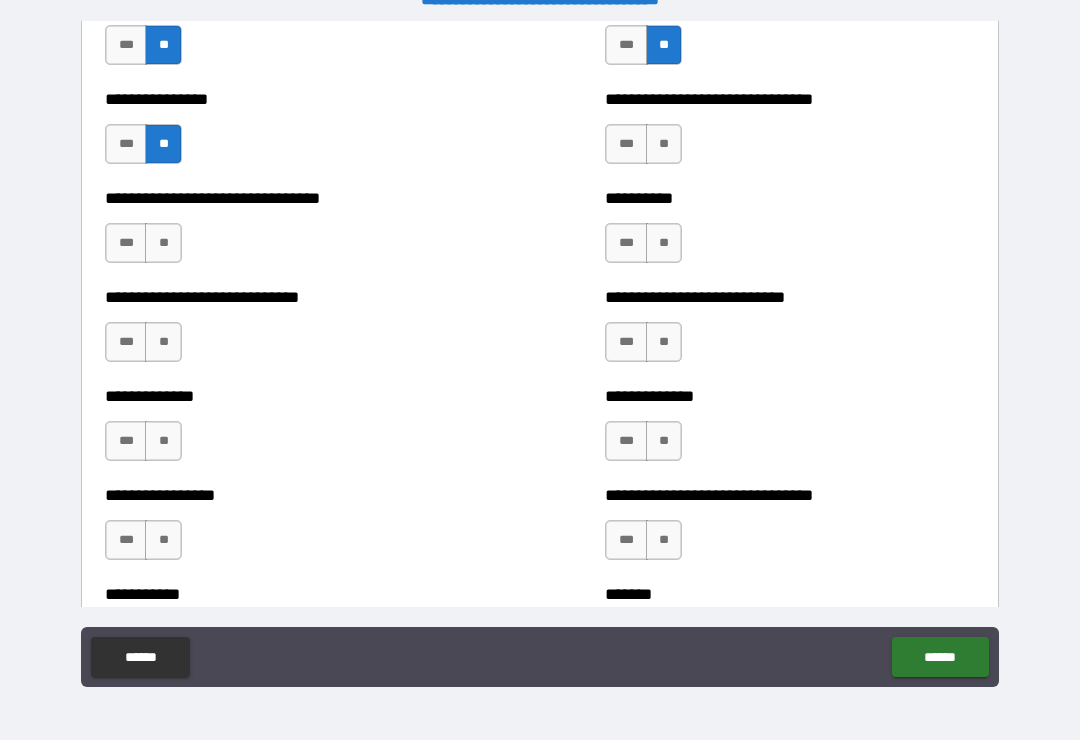 scroll, scrollTop: 7437, scrollLeft: 0, axis: vertical 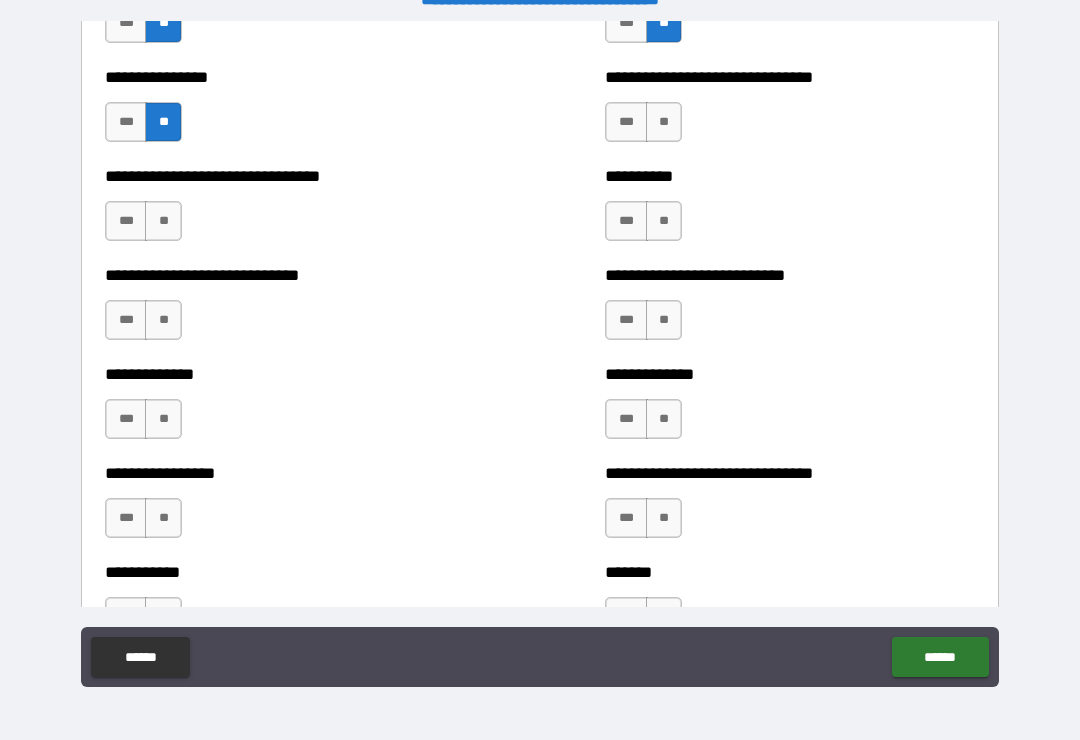 click on "**" at bounding box center [163, 221] 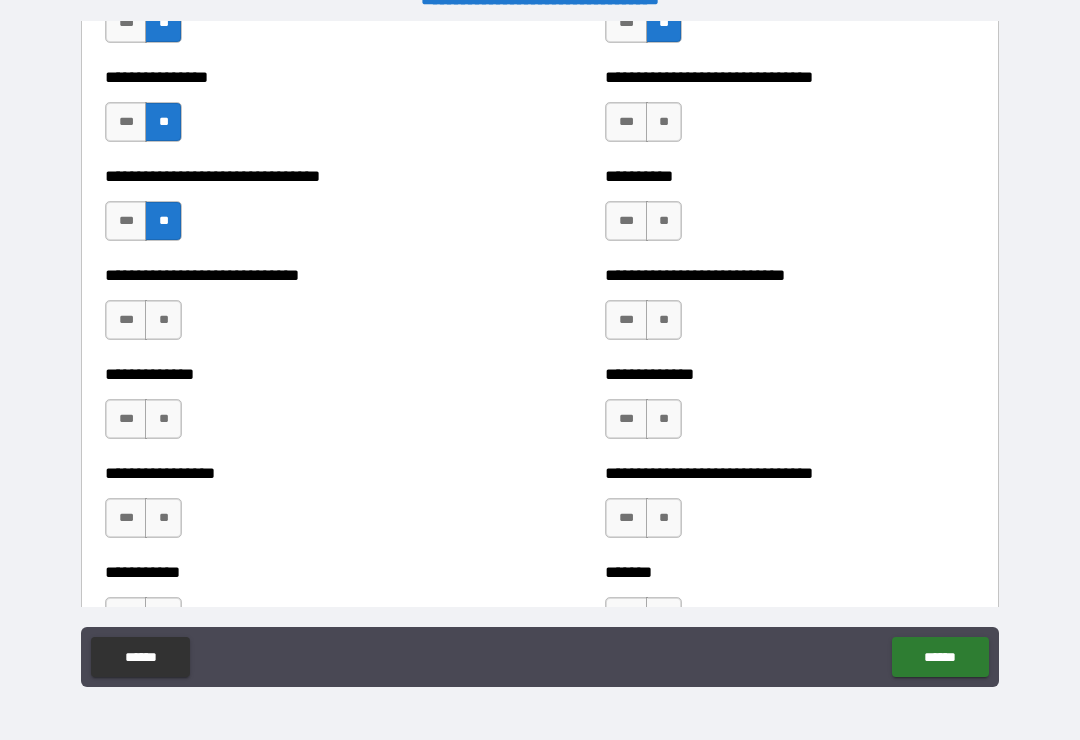 click on "**" at bounding box center (163, 320) 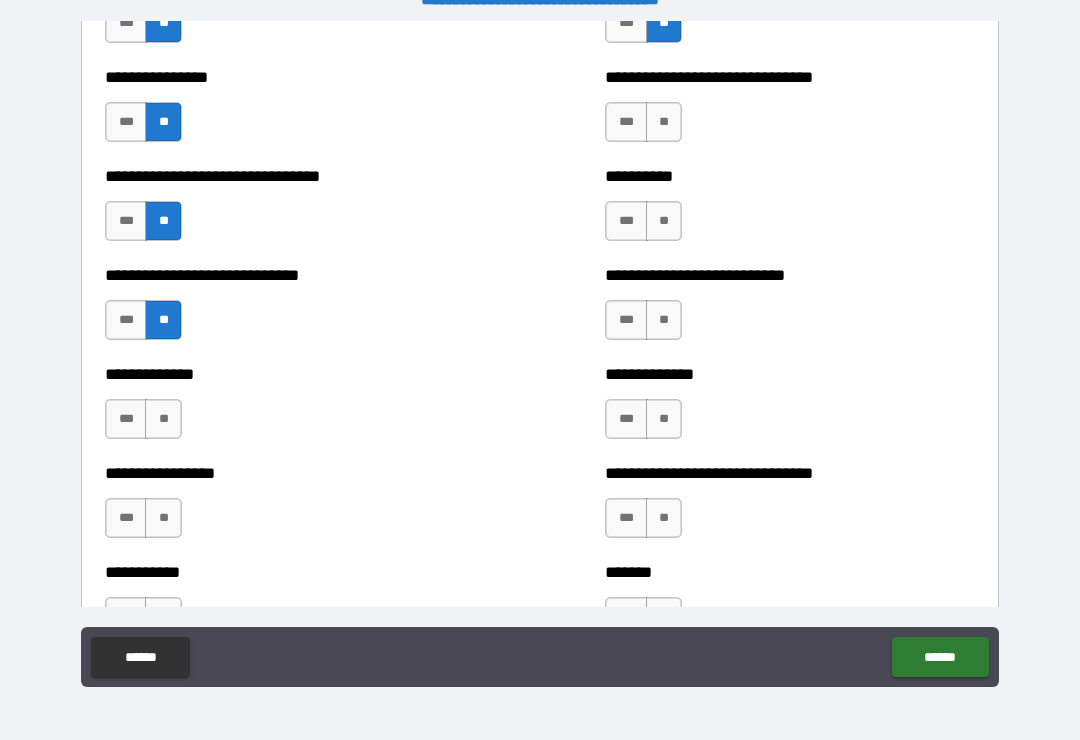 click on "**" at bounding box center (163, 419) 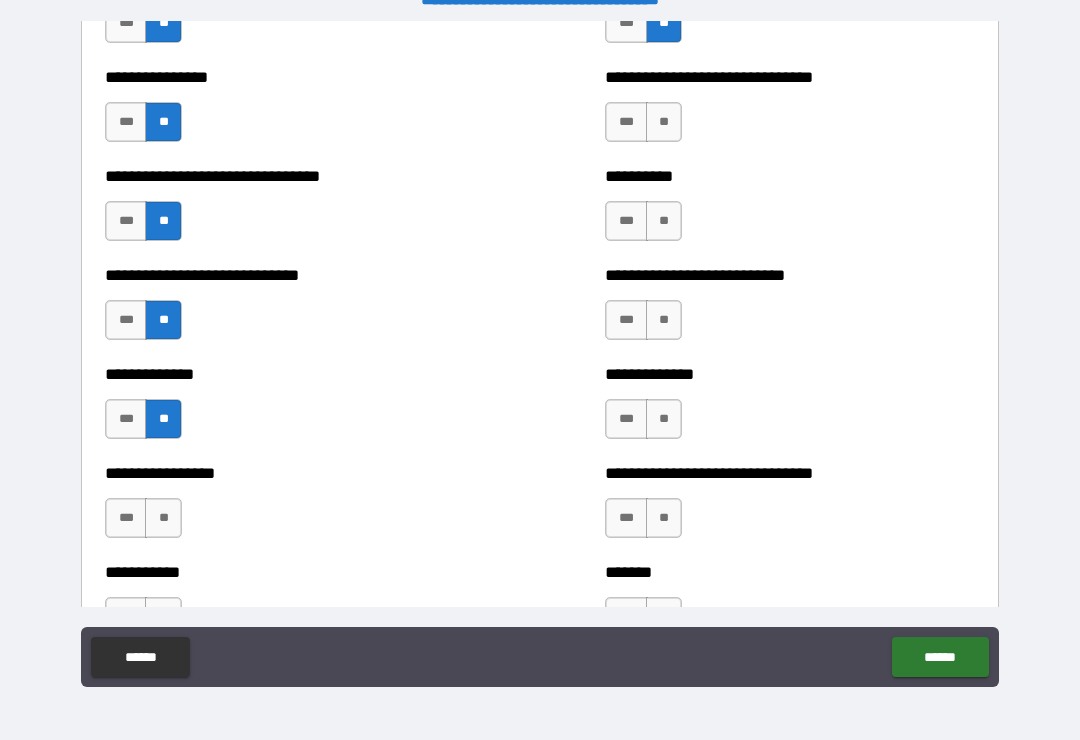 click on "**" at bounding box center (664, 221) 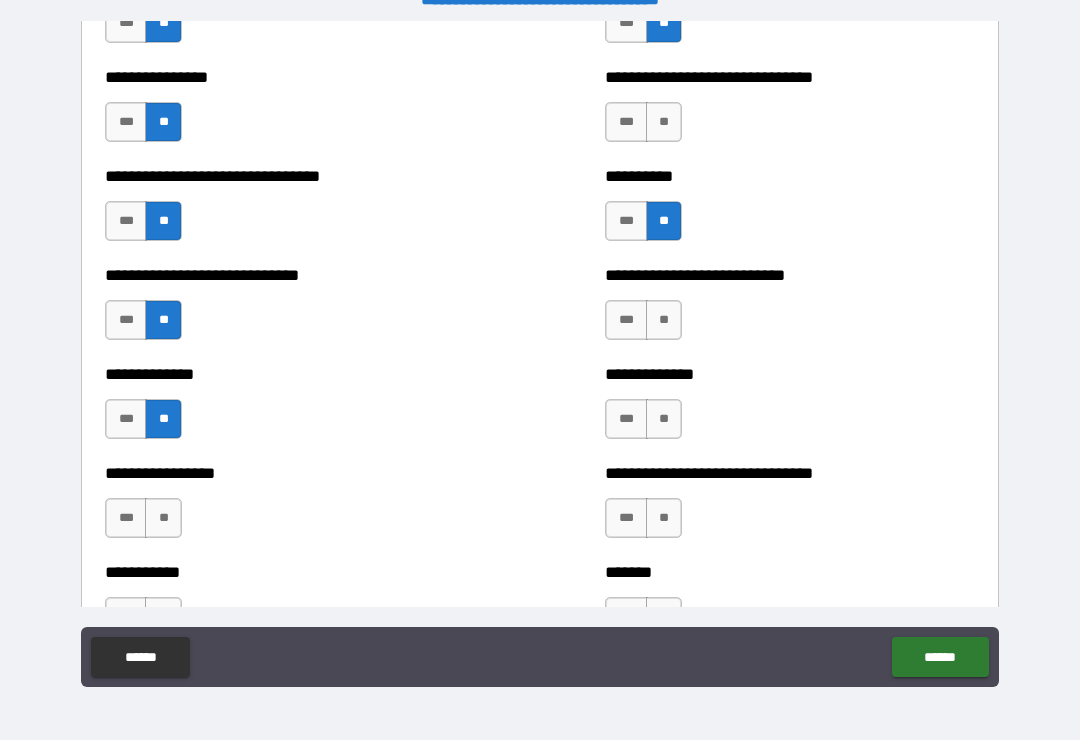 click on "**" at bounding box center (664, 122) 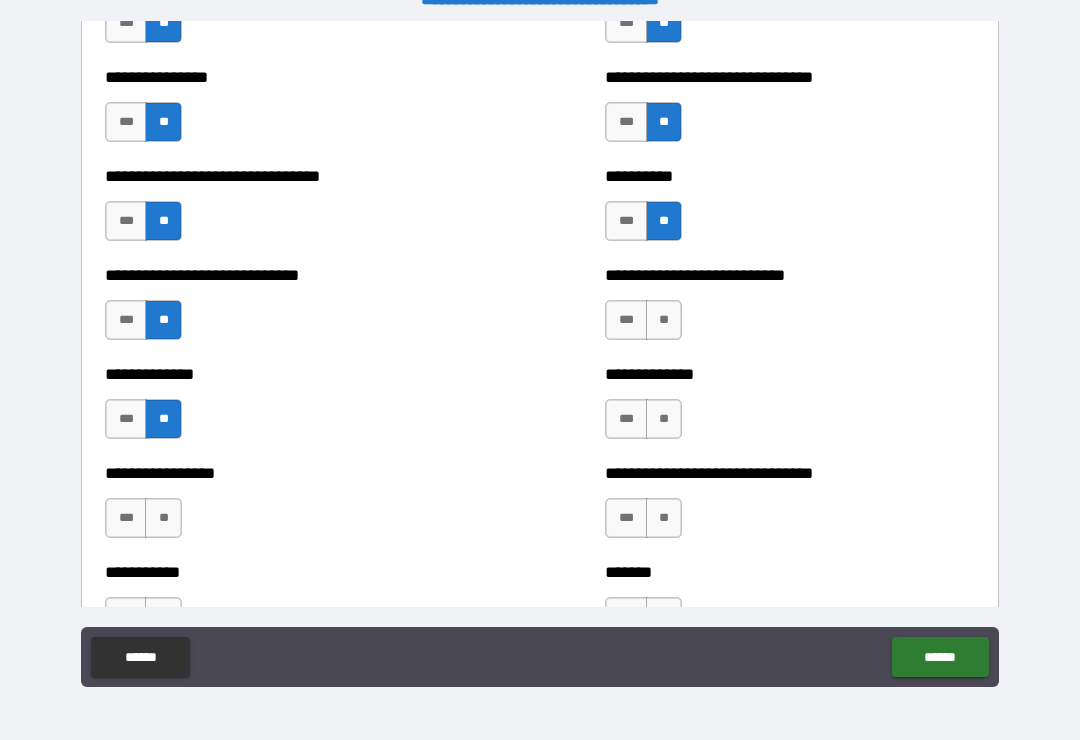 click on "**" at bounding box center (664, 320) 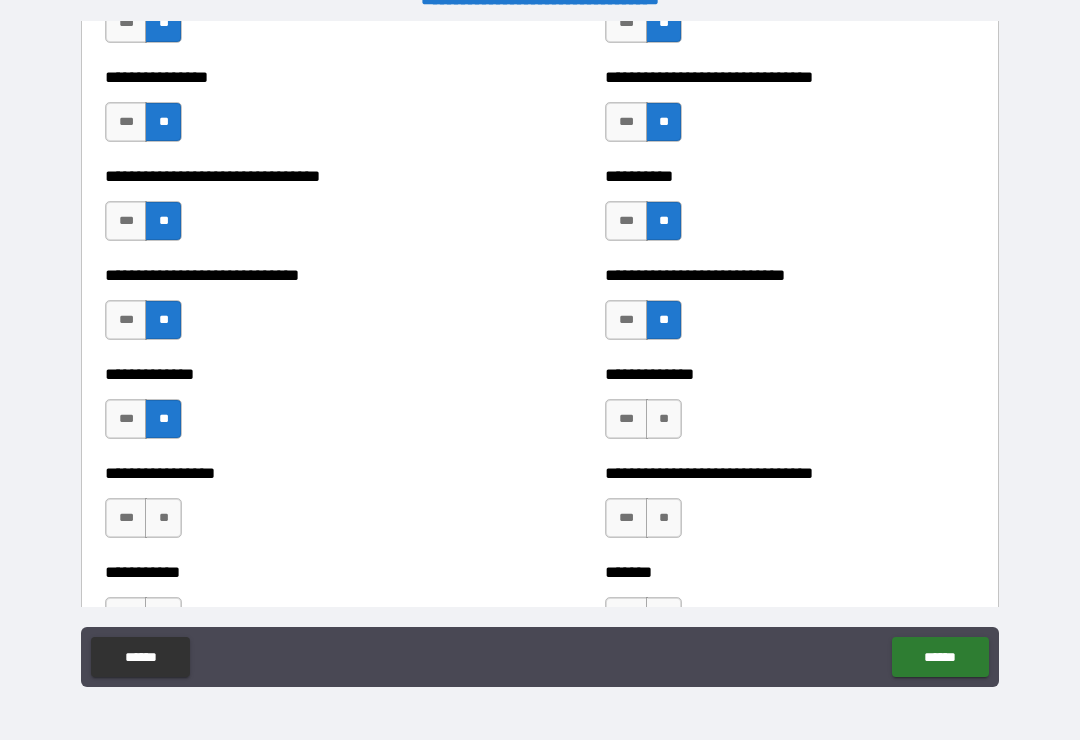 click on "**" at bounding box center (664, 419) 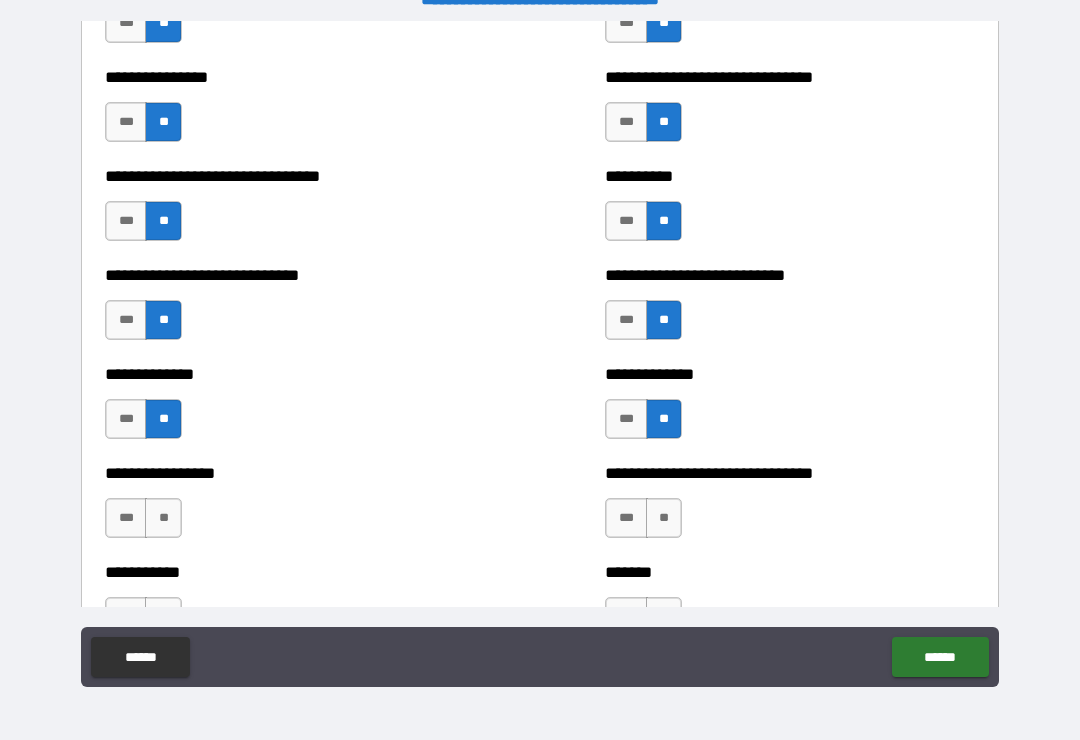 click on "**" at bounding box center [664, 518] 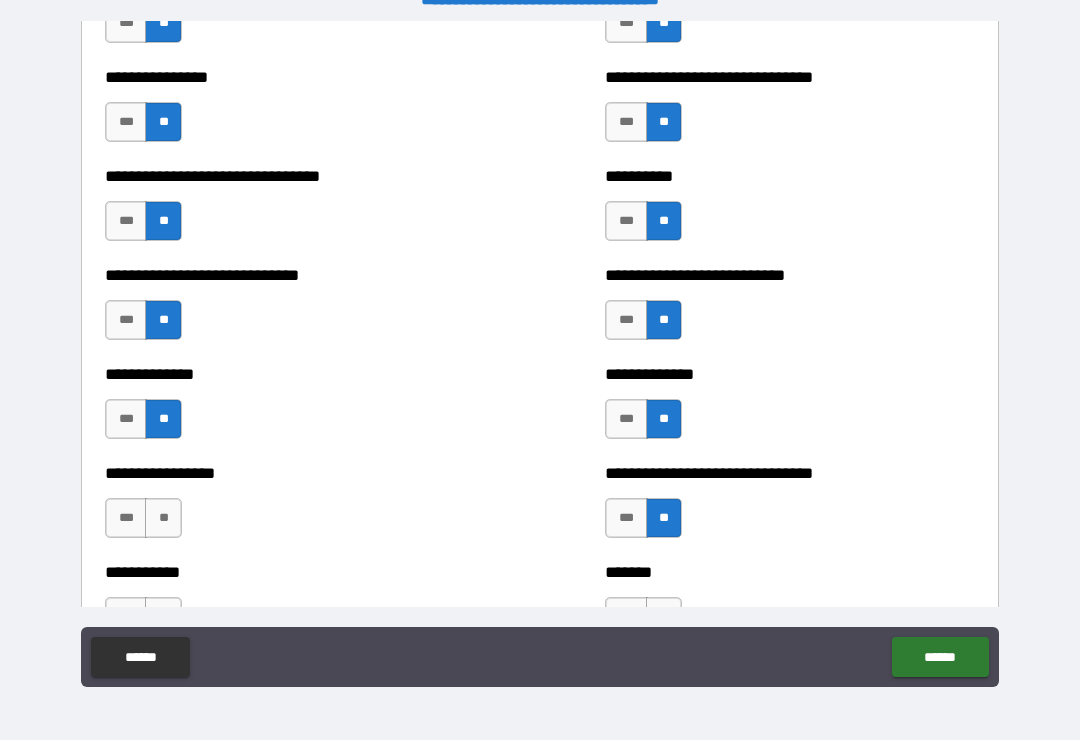 click on "**" at bounding box center [163, 518] 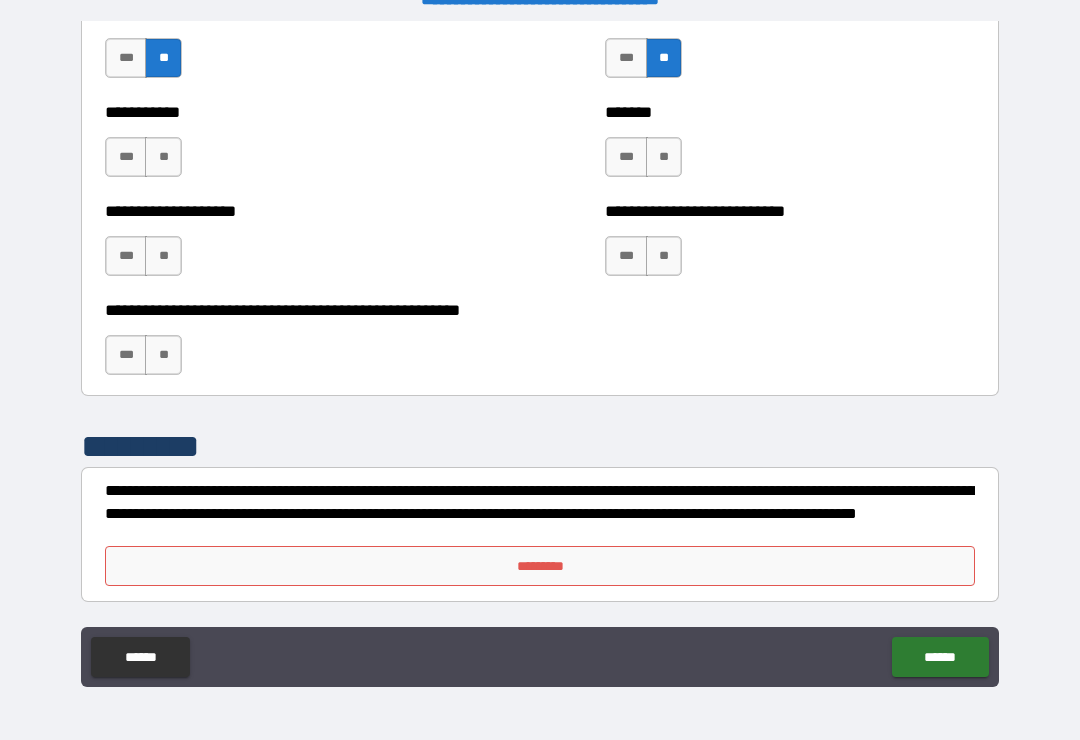scroll, scrollTop: 7897, scrollLeft: 0, axis: vertical 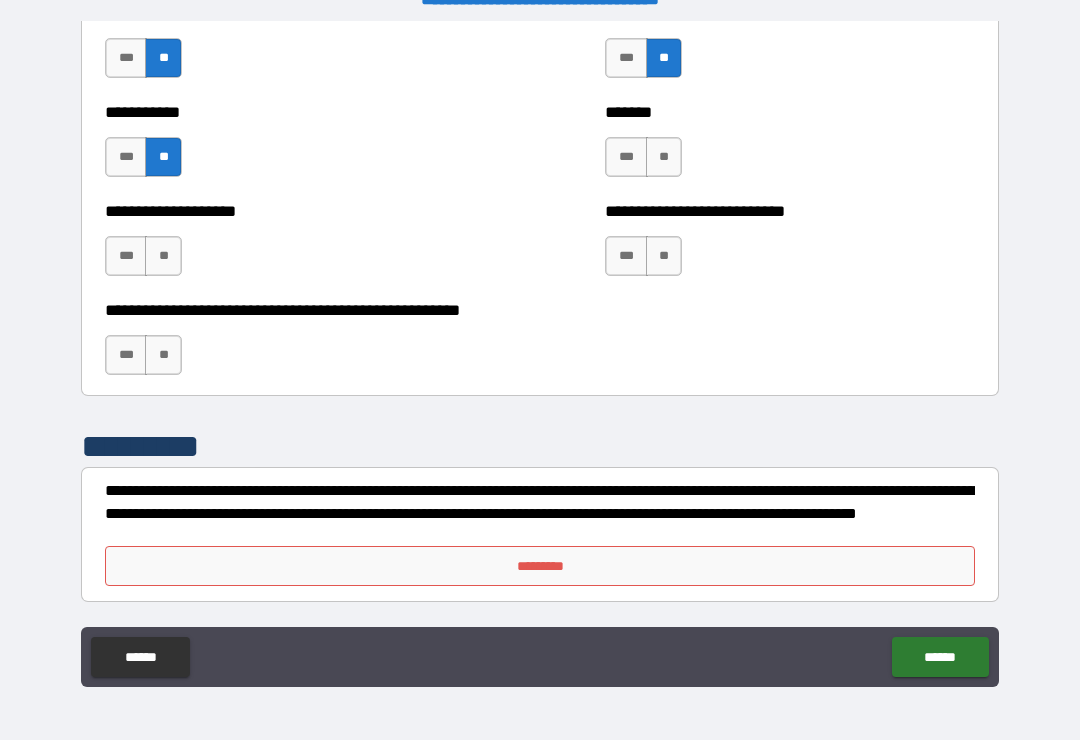 click on "**" at bounding box center (163, 256) 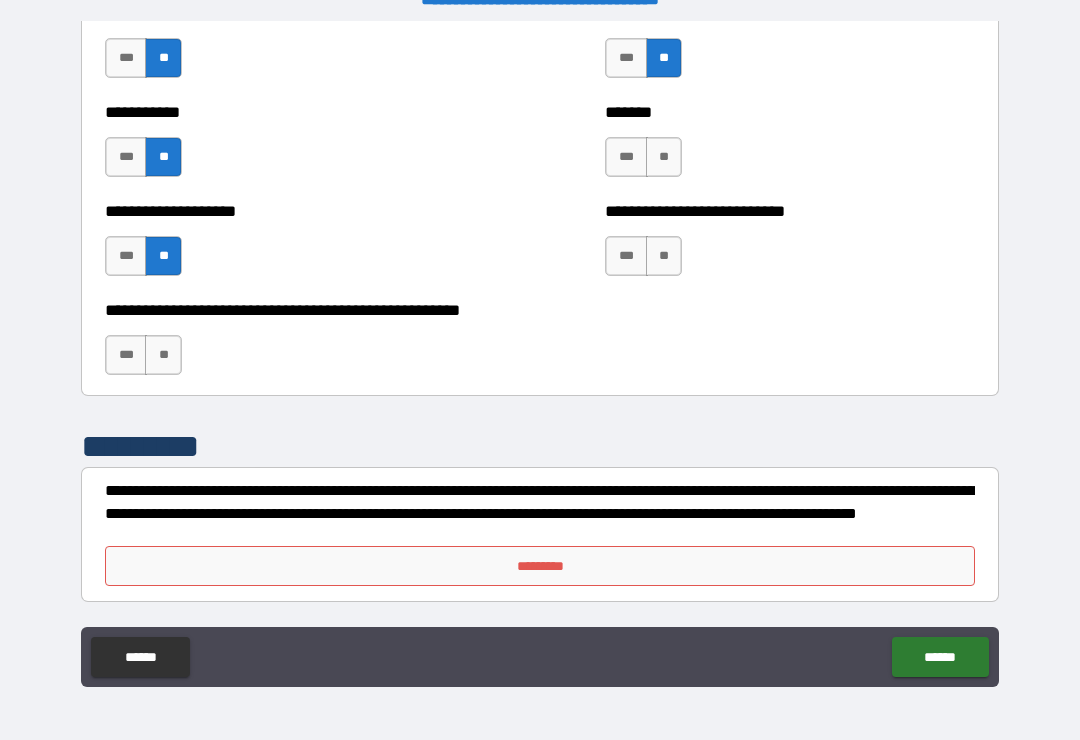 click on "**" at bounding box center [163, 355] 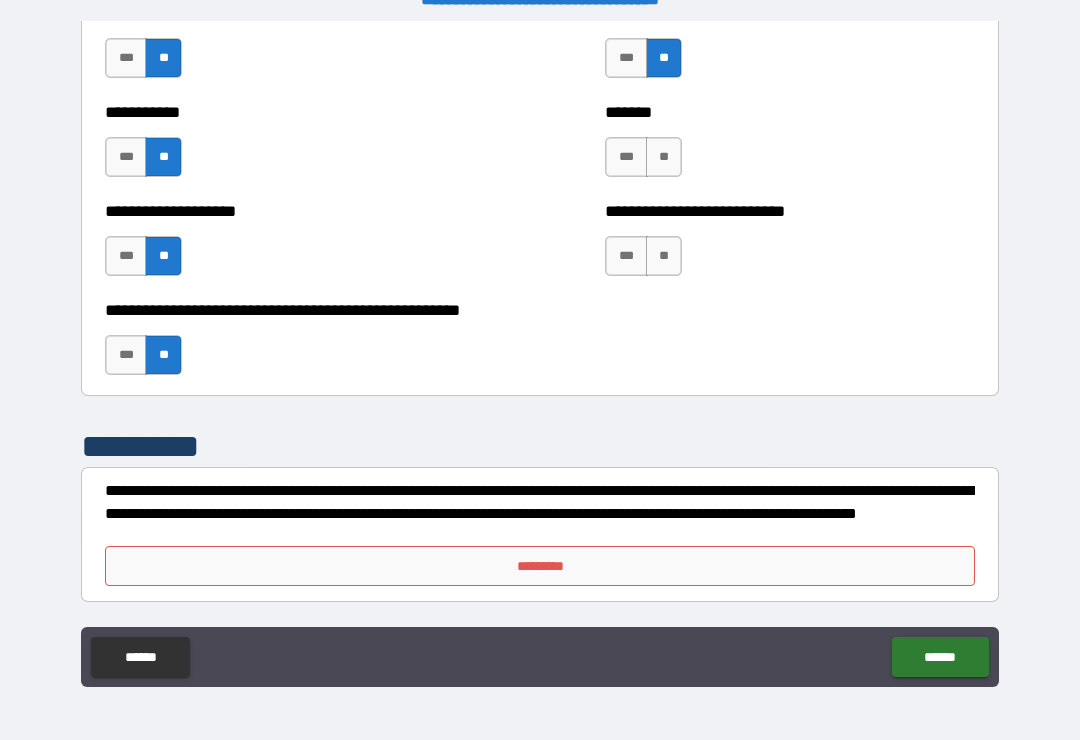 click on "**" at bounding box center (664, 157) 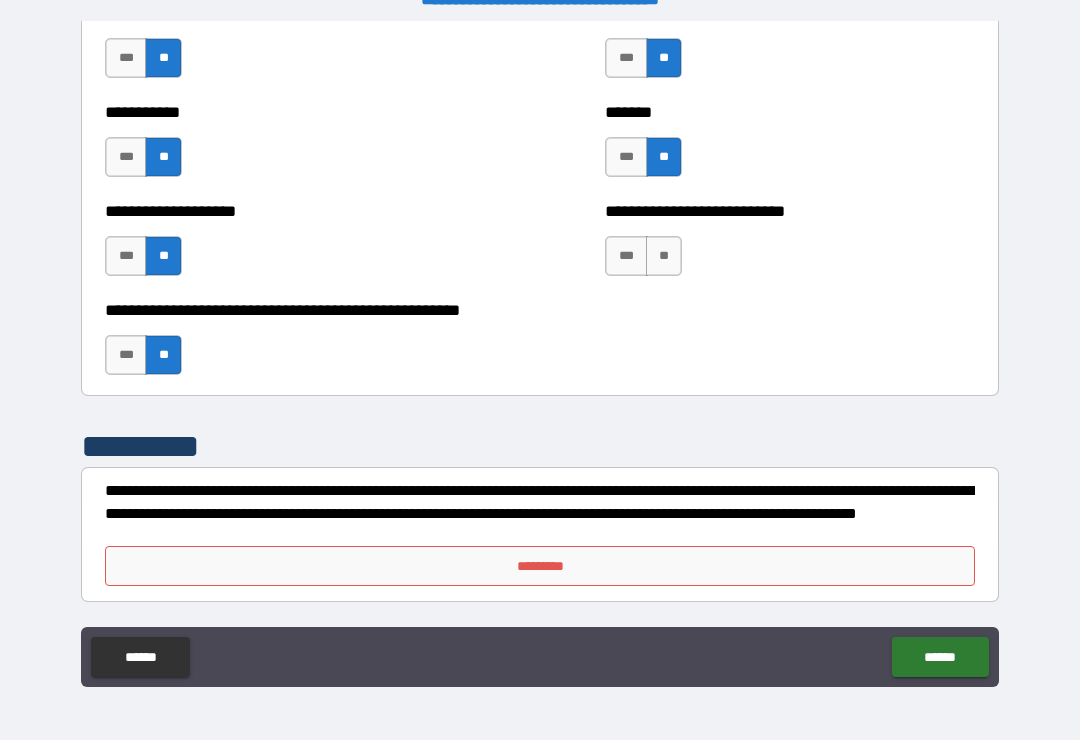 click on "**" at bounding box center (664, 256) 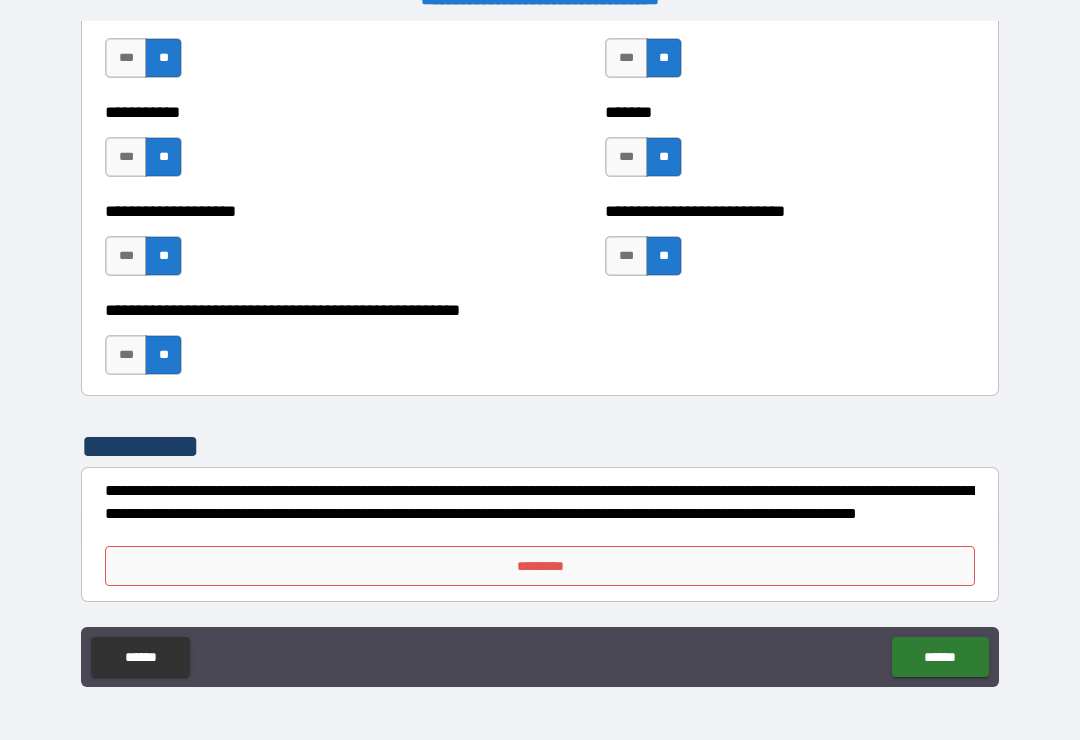 click on "*********" at bounding box center (540, 566) 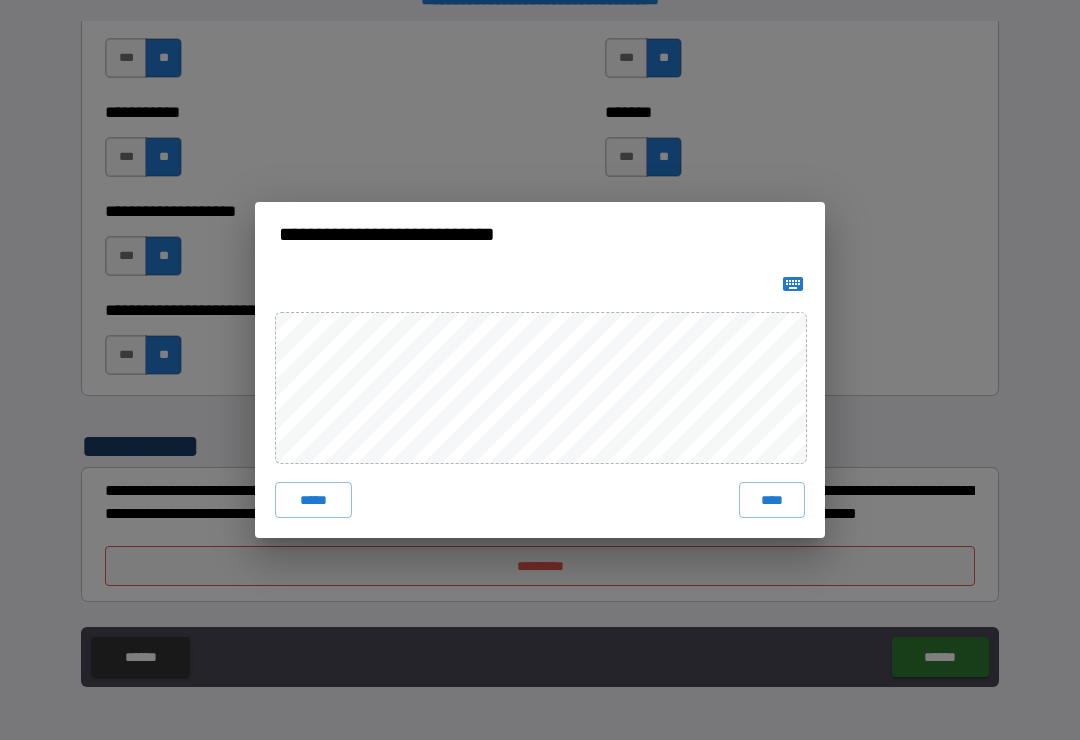 click on "****" at bounding box center [772, 500] 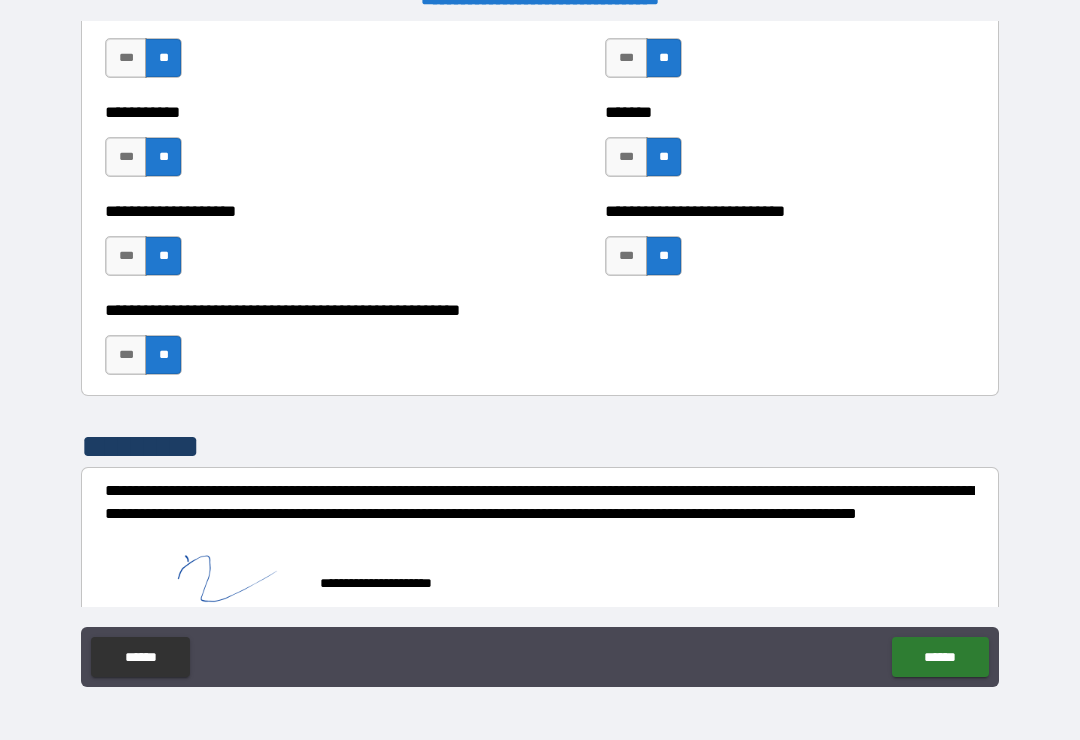 scroll, scrollTop: 7887, scrollLeft: 0, axis: vertical 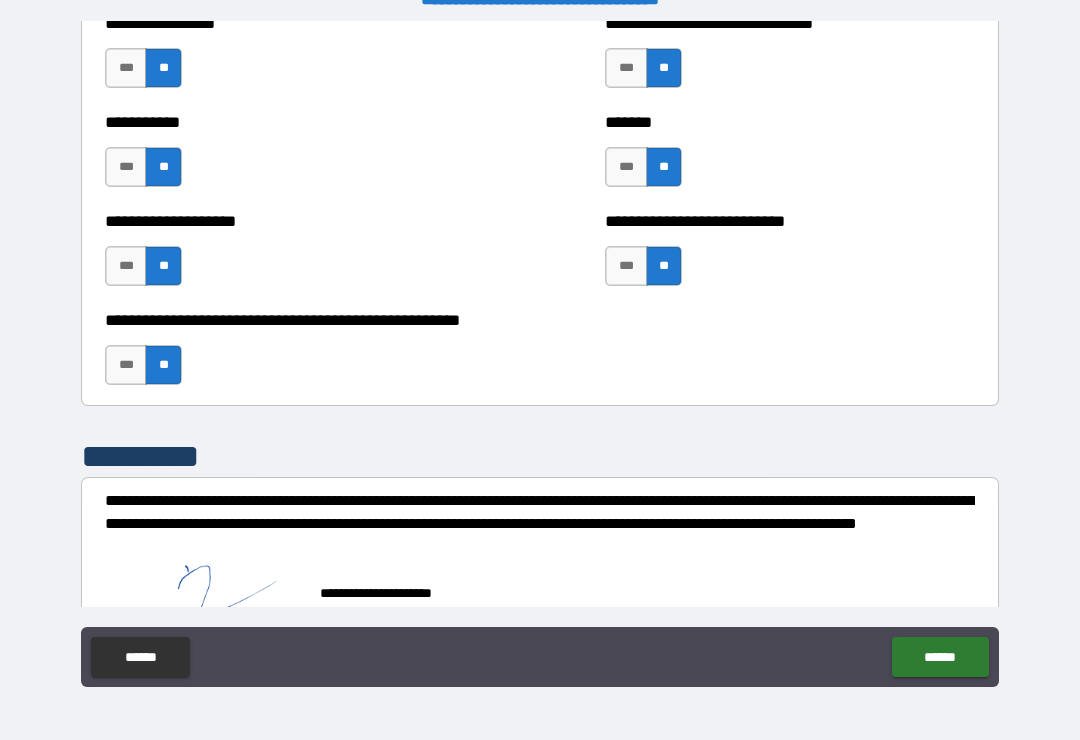 click on "******" at bounding box center [940, 657] 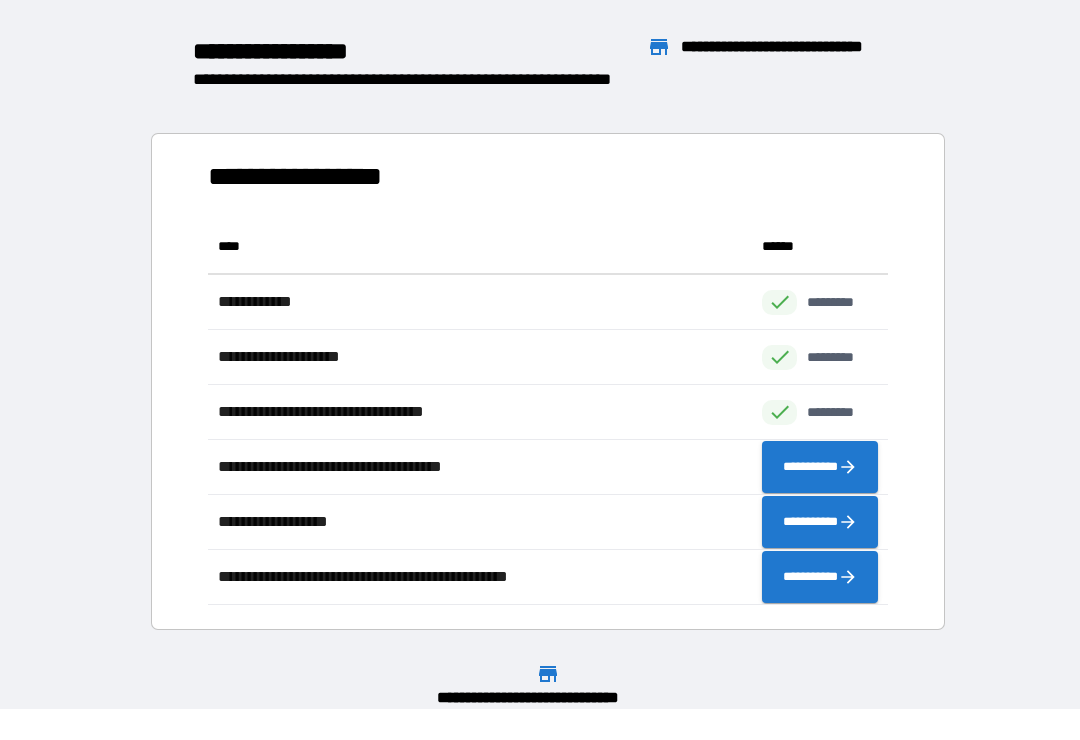 scroll, scrollTop: 1, scrollLeft: 1, axis: both 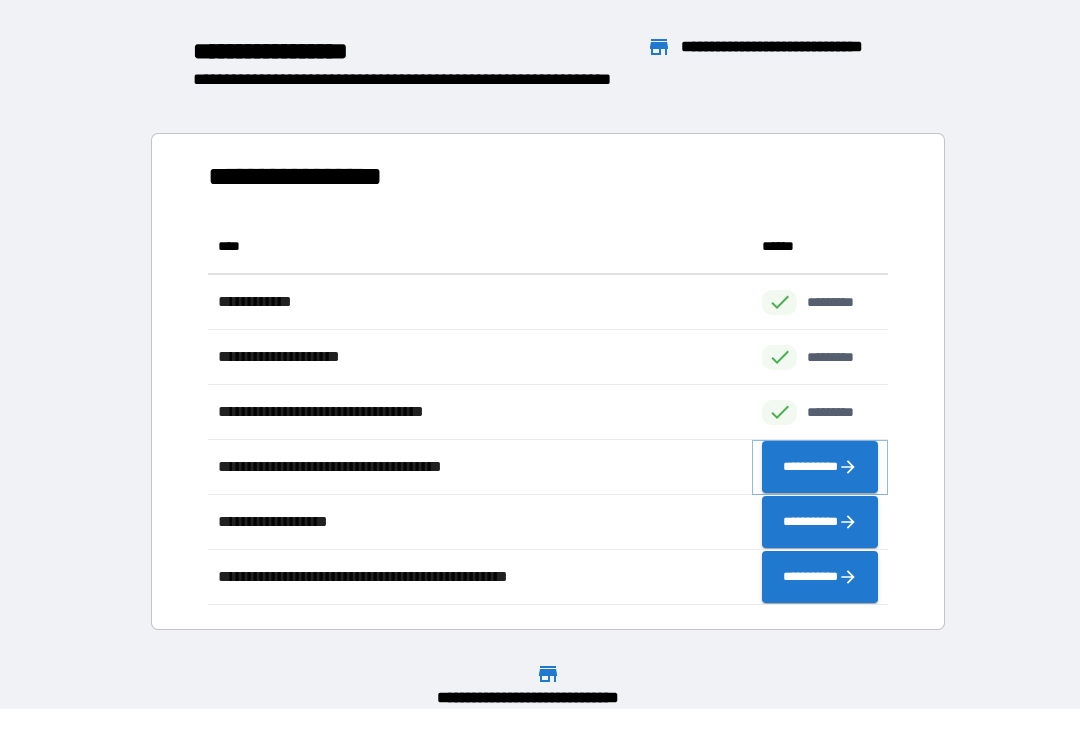 click on "**********" at bounding box center [820, 467] 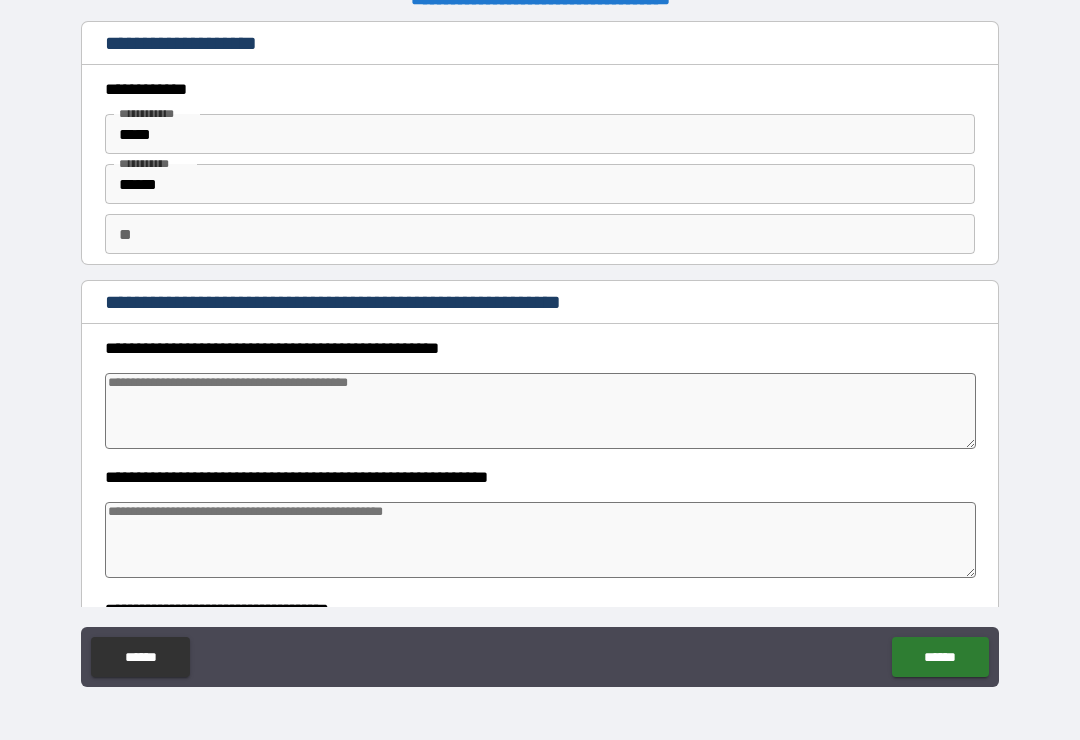 click at bounding box center (540, 411) 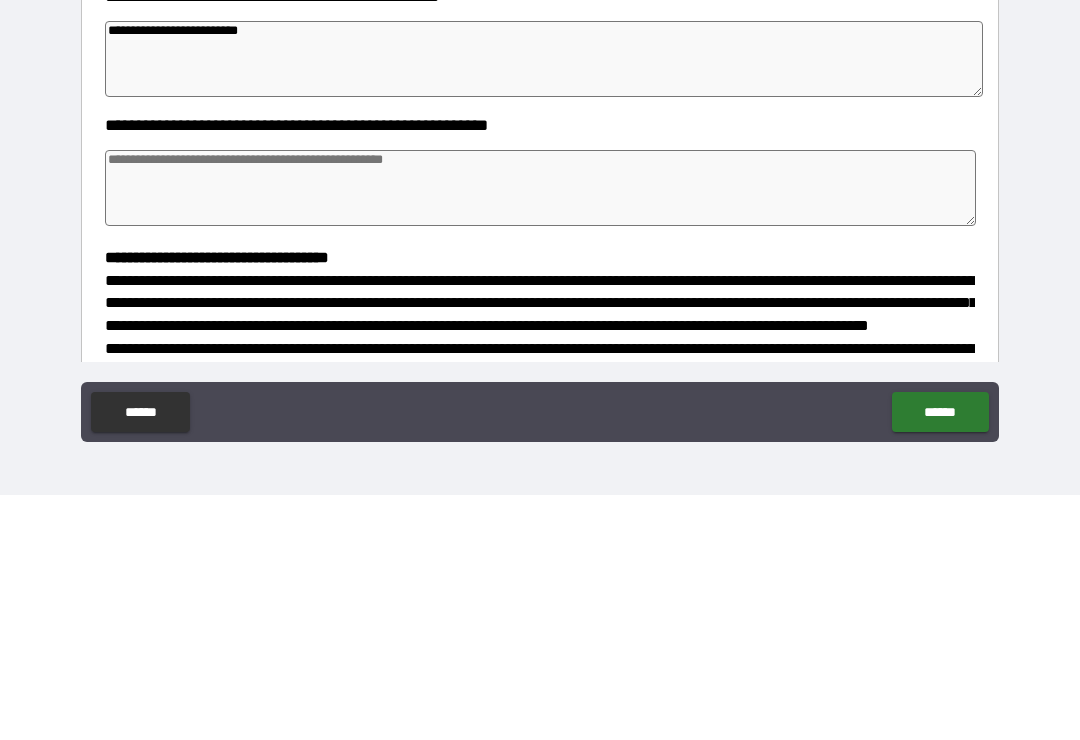 scroll, scrollTop: 121, scrollLeft: 0, axis: vertical 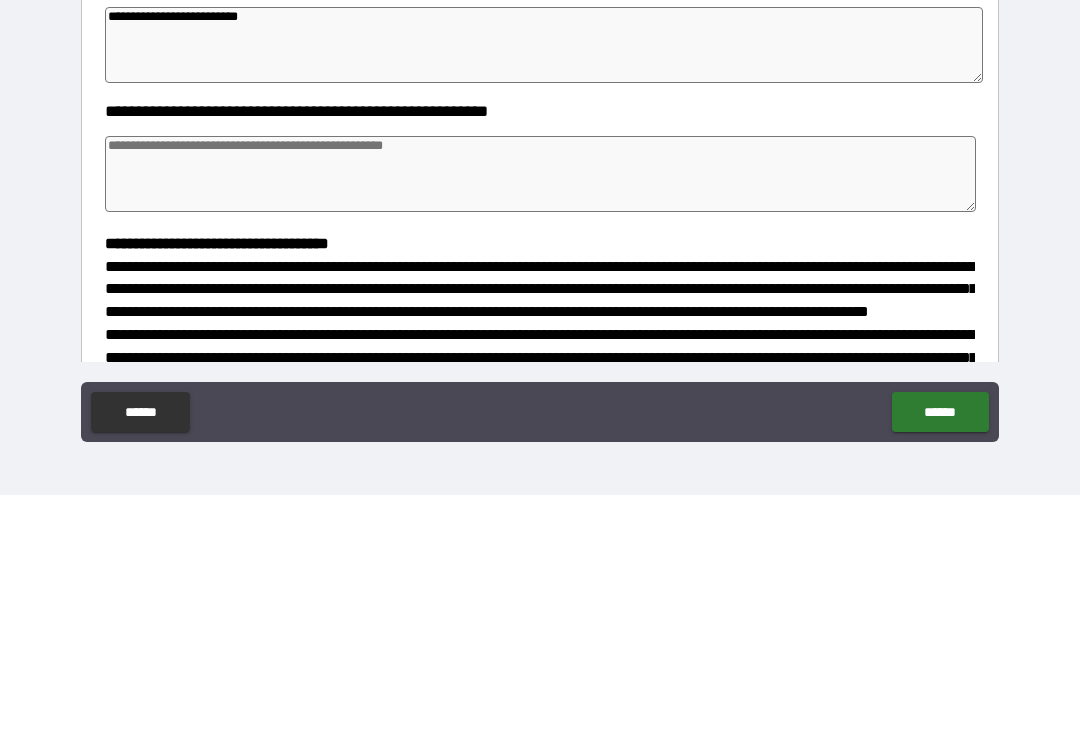 click at bounding box center [540, 419] 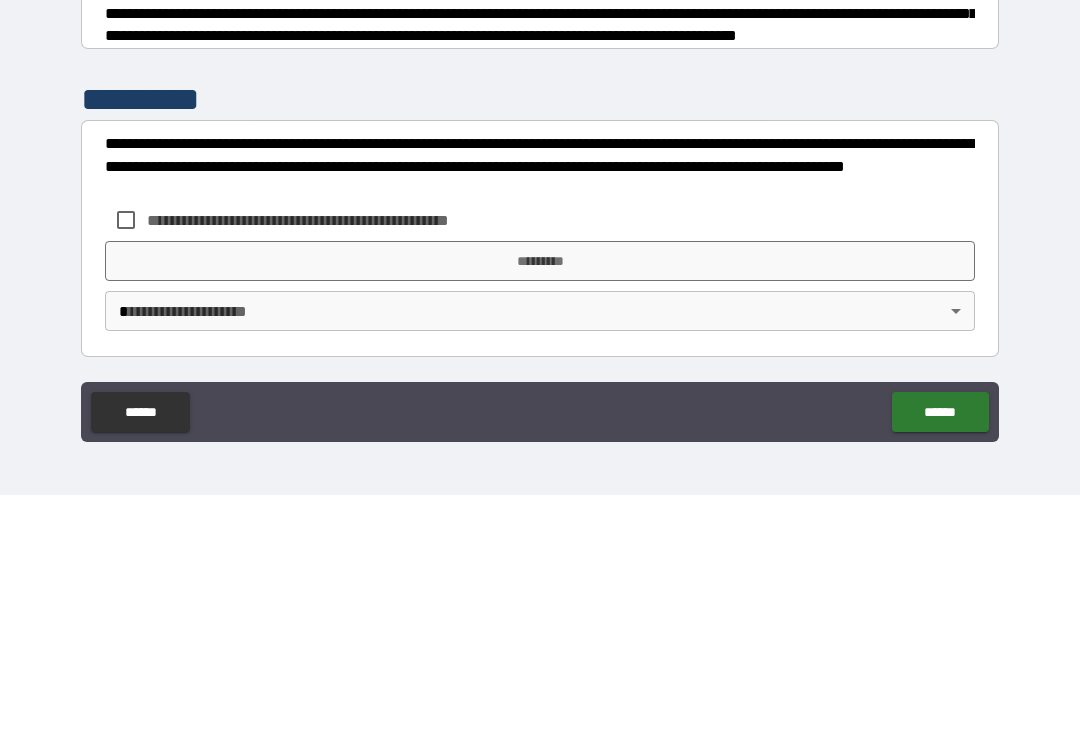 scroll, scrollTop: 504, scrollLeft: 0, axis: vertical 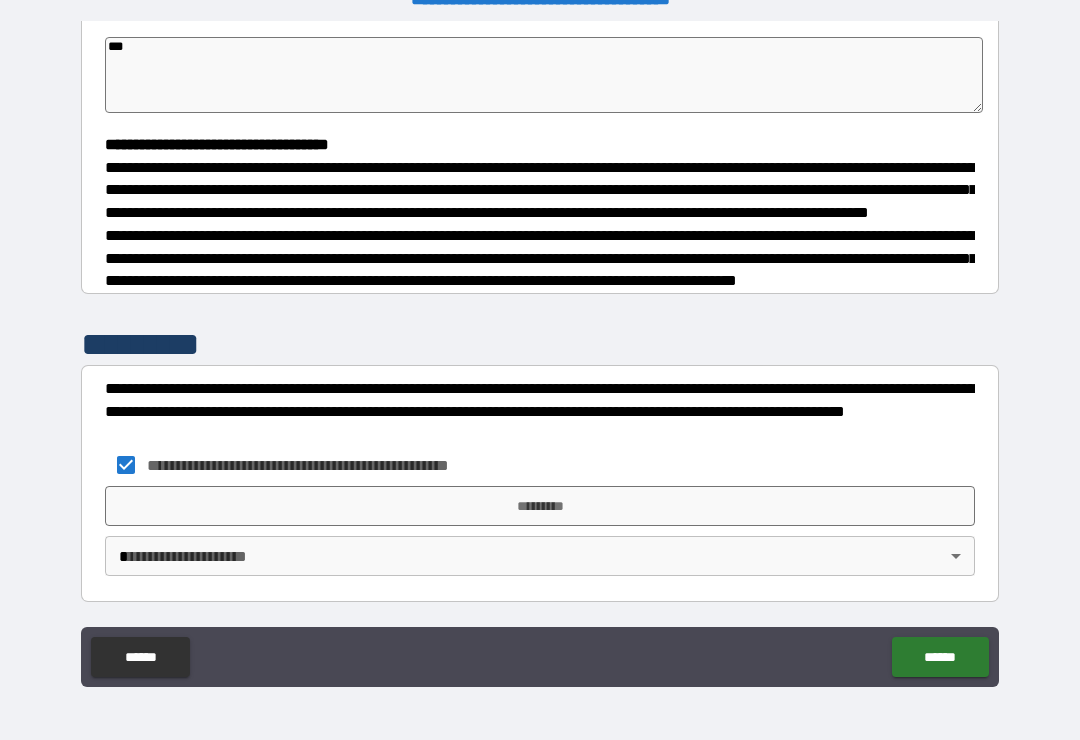 click on "*********" at bounding box center (540, 506) 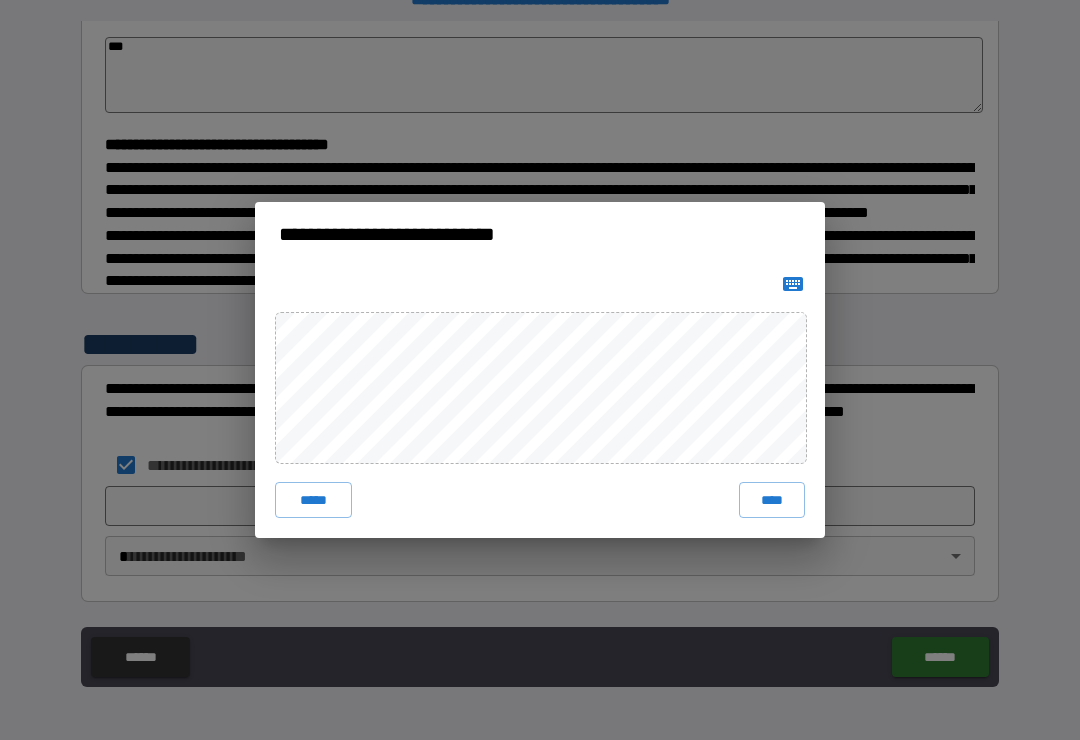 click on "****" at bounding box center (772, 500) 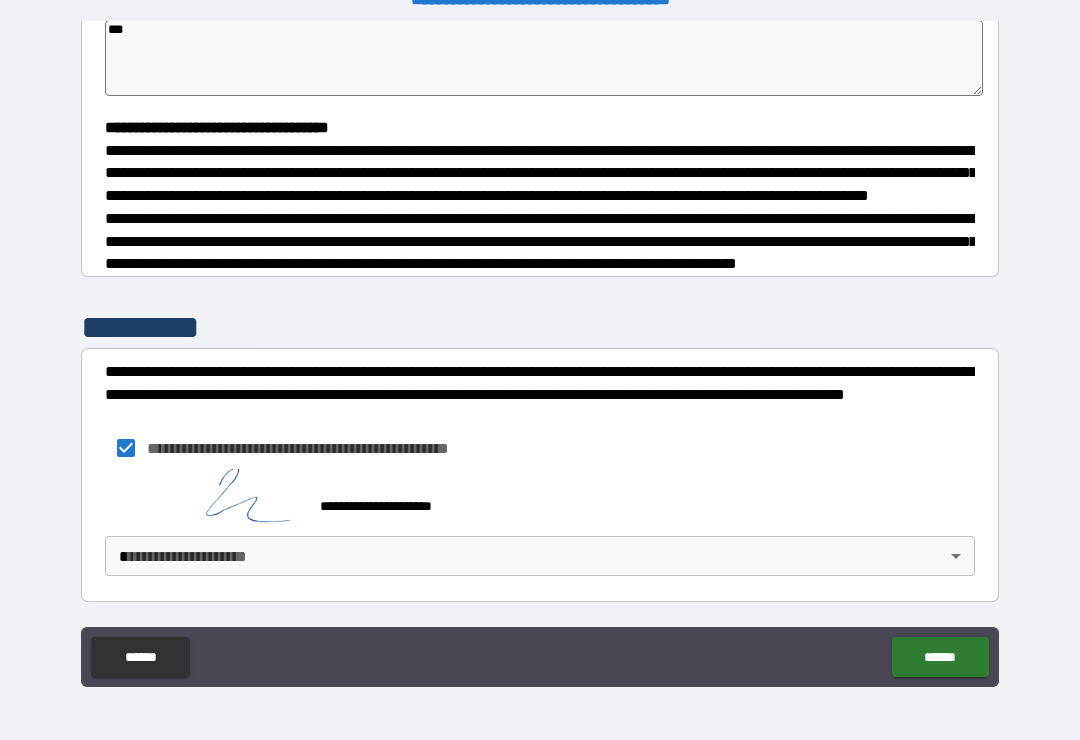 scroll, scrollTop: 521, scrollLeft: 0, axis: vertical 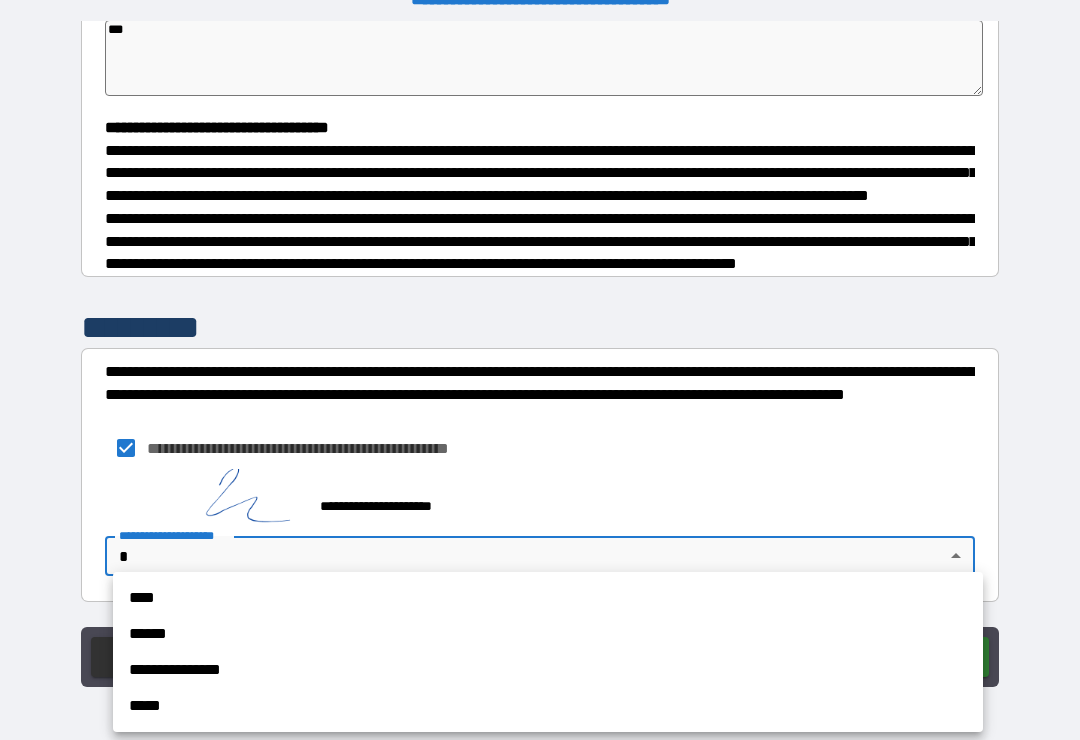 click on "****" at bounding box center [548, 598] 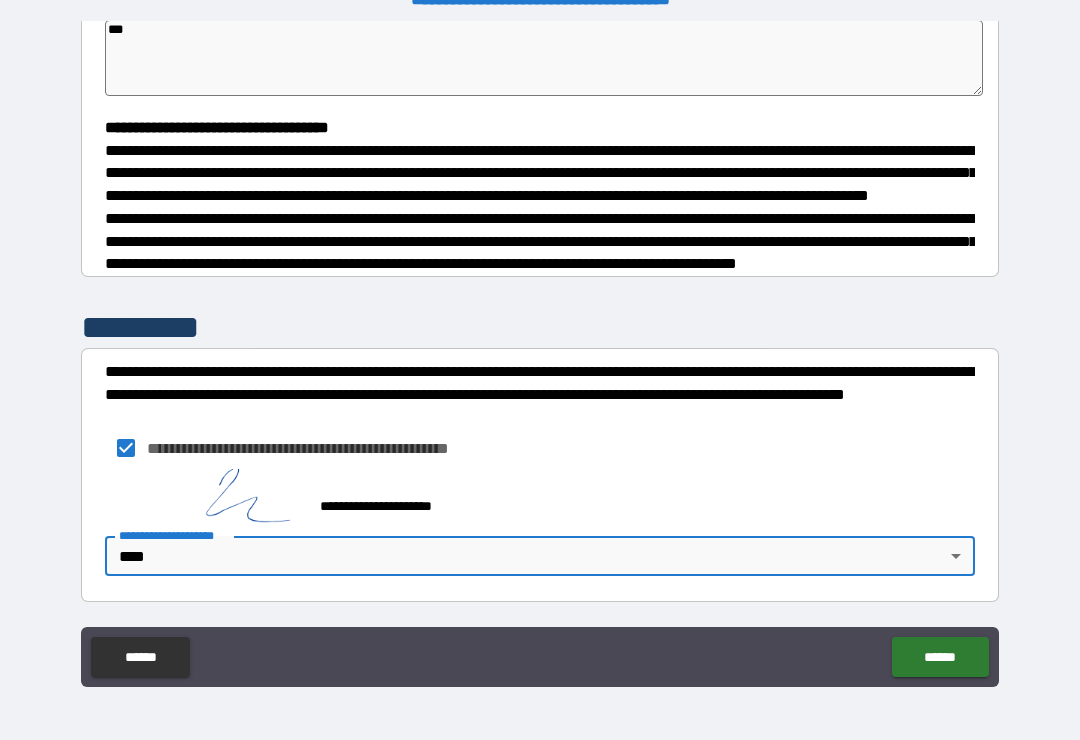 click on "******" at bounding box center (940, 657) 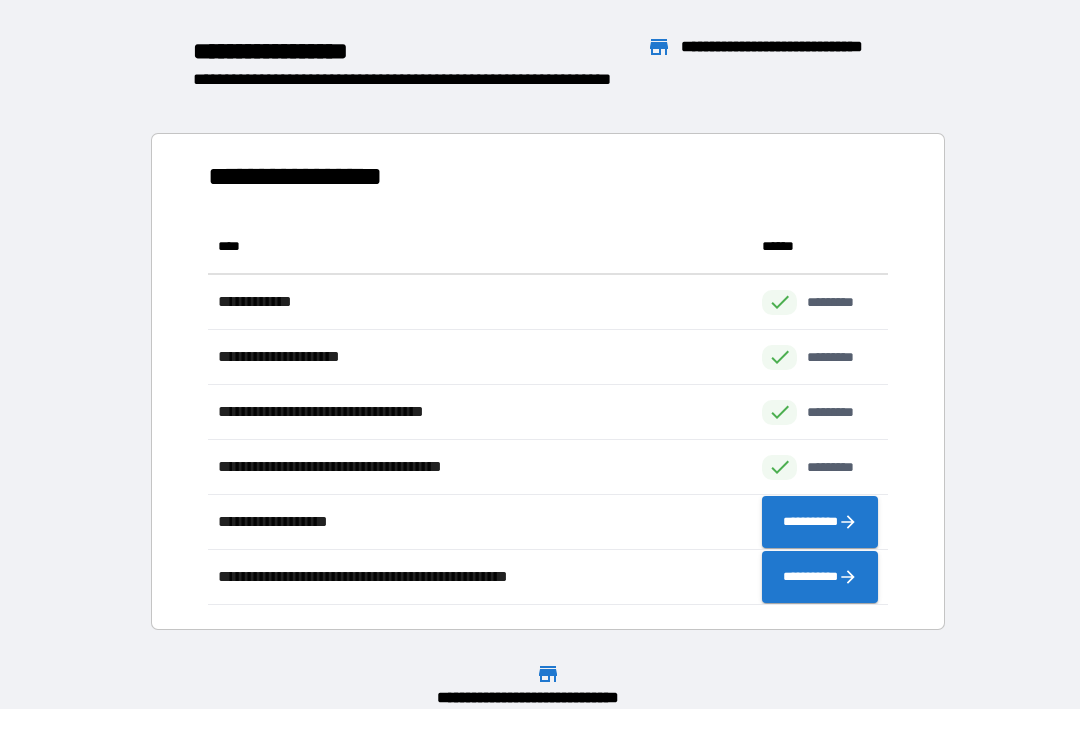 scroll, scrollTop: 1, scrollLeft: 1, axis: both 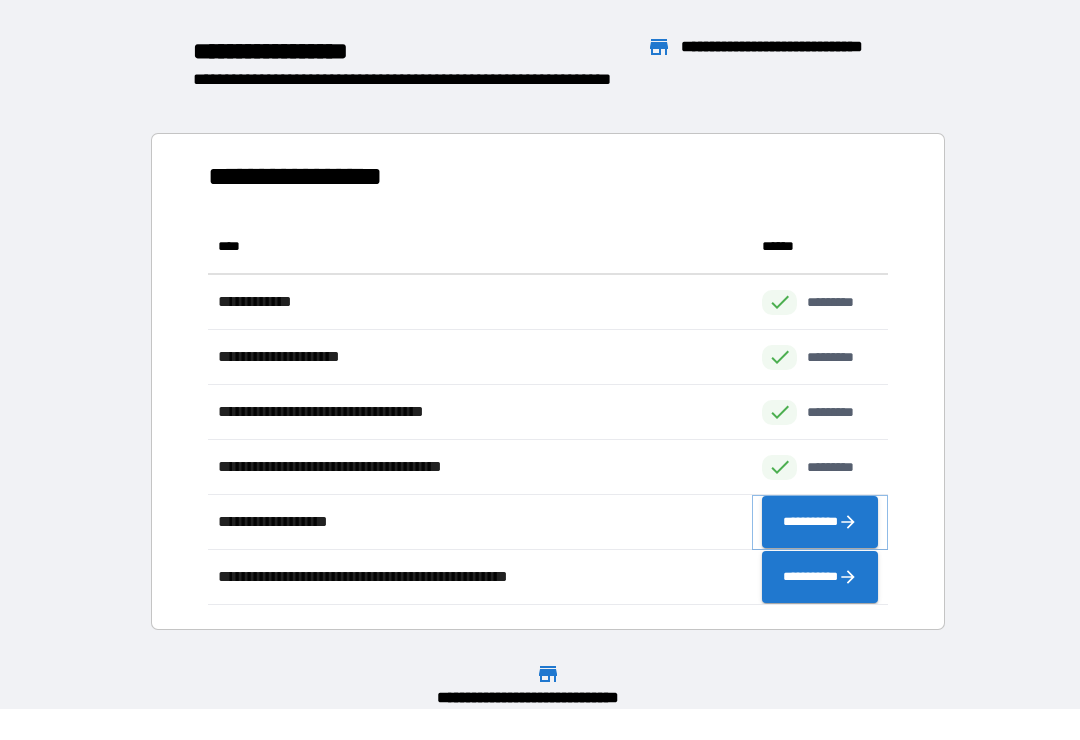 click on "**********" at bounding box center (820, 522) 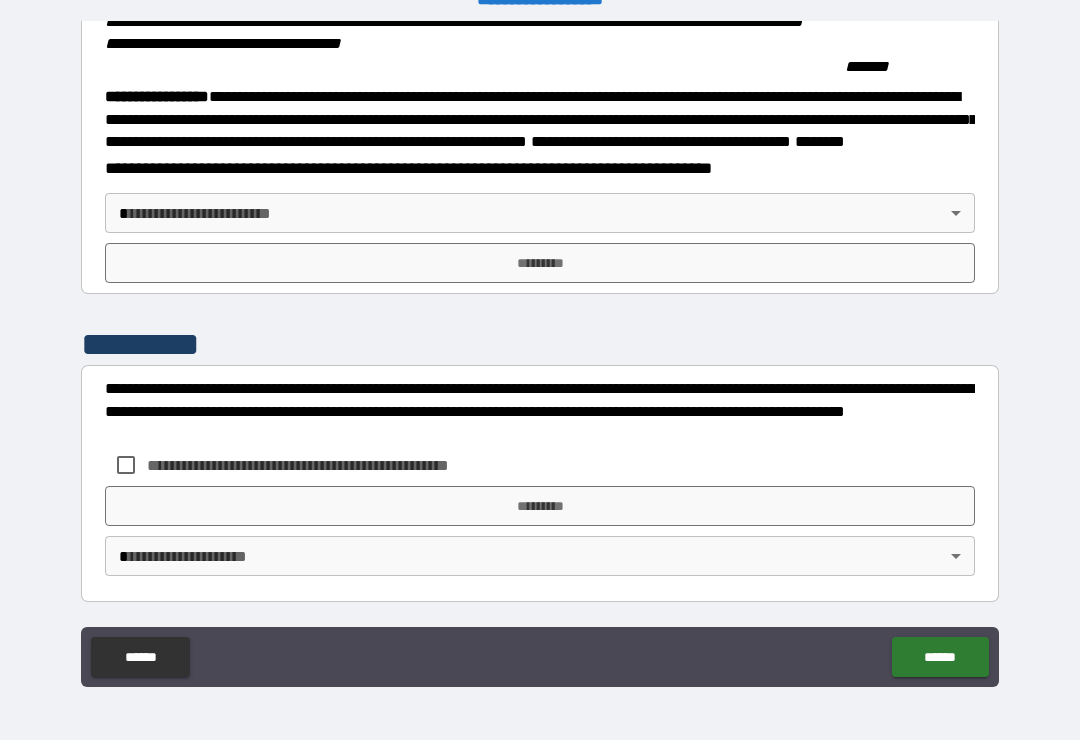 scroll, scrollTop: 2259, scrollLeft: 0, axis: vertical 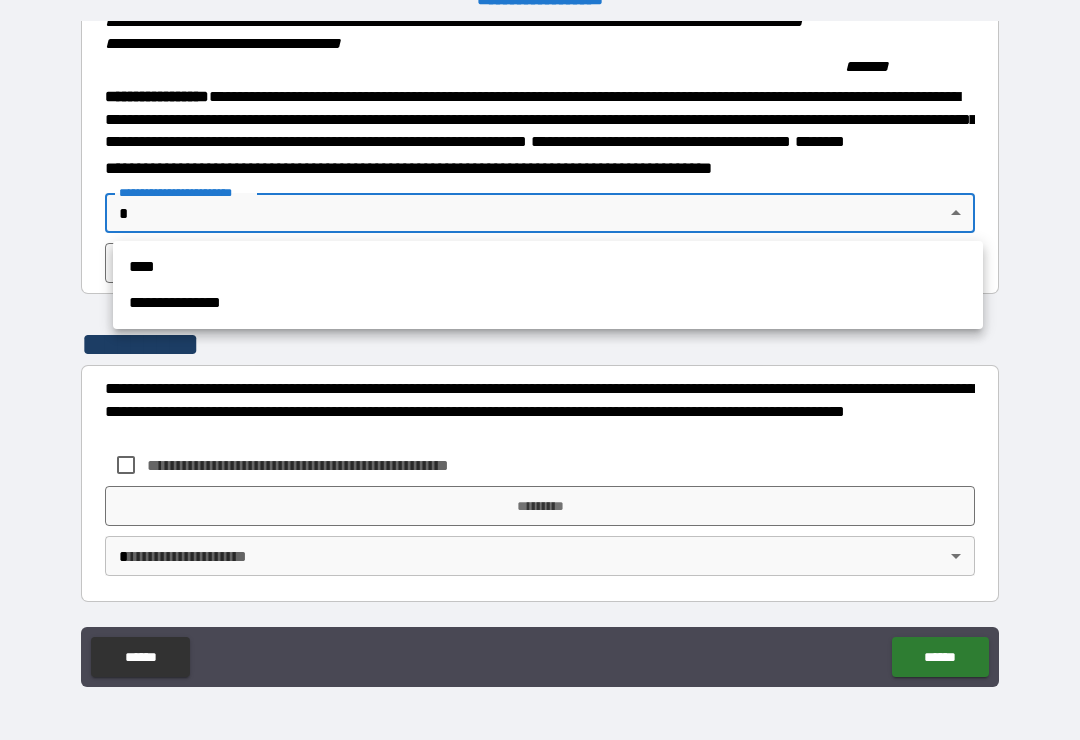 click on "****" at bounding box center (548, 267) 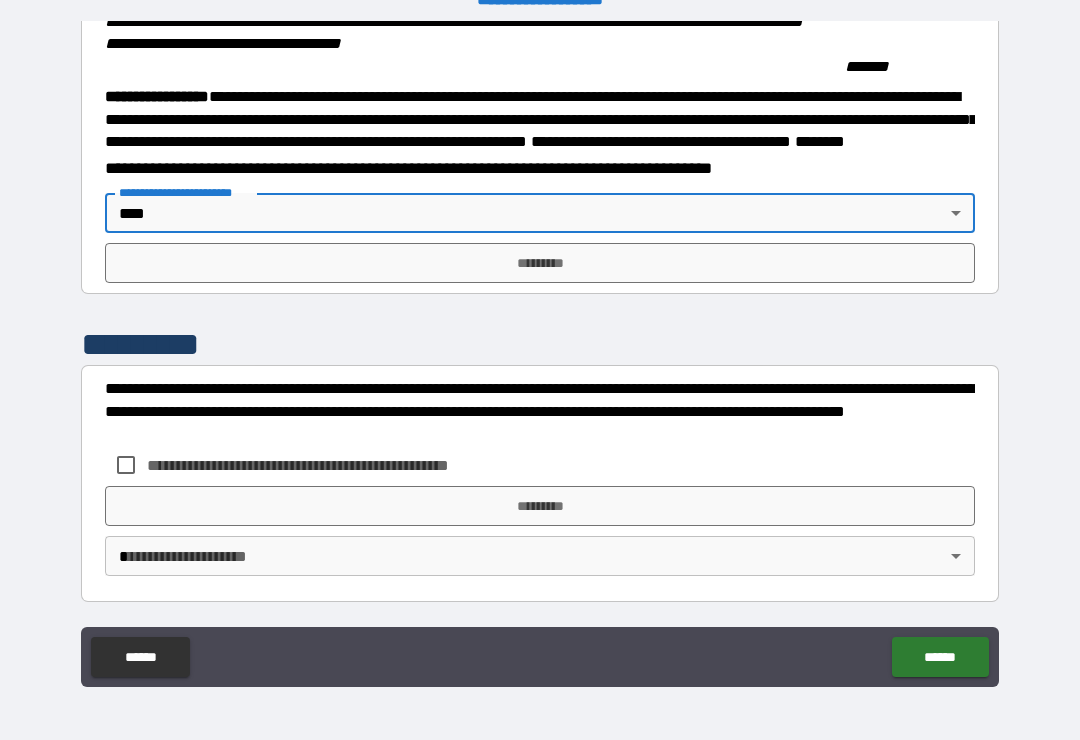 click on "*********" at bounding box center [540, 263] 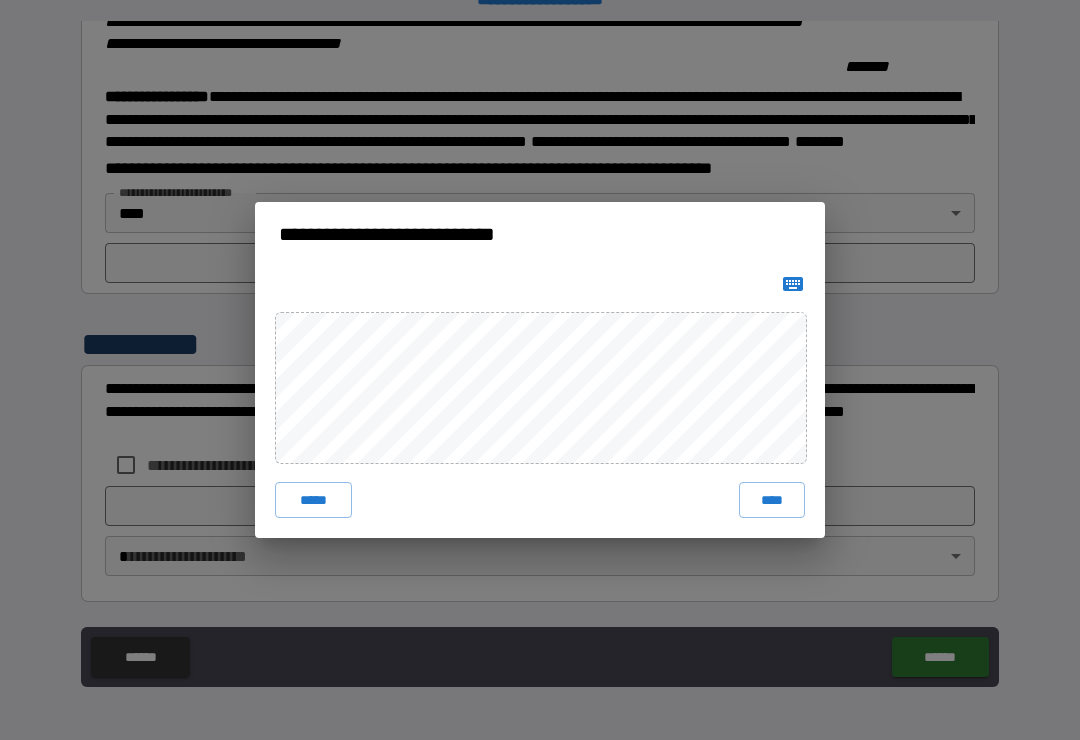 click on "****" at bounding box center (772, 500) 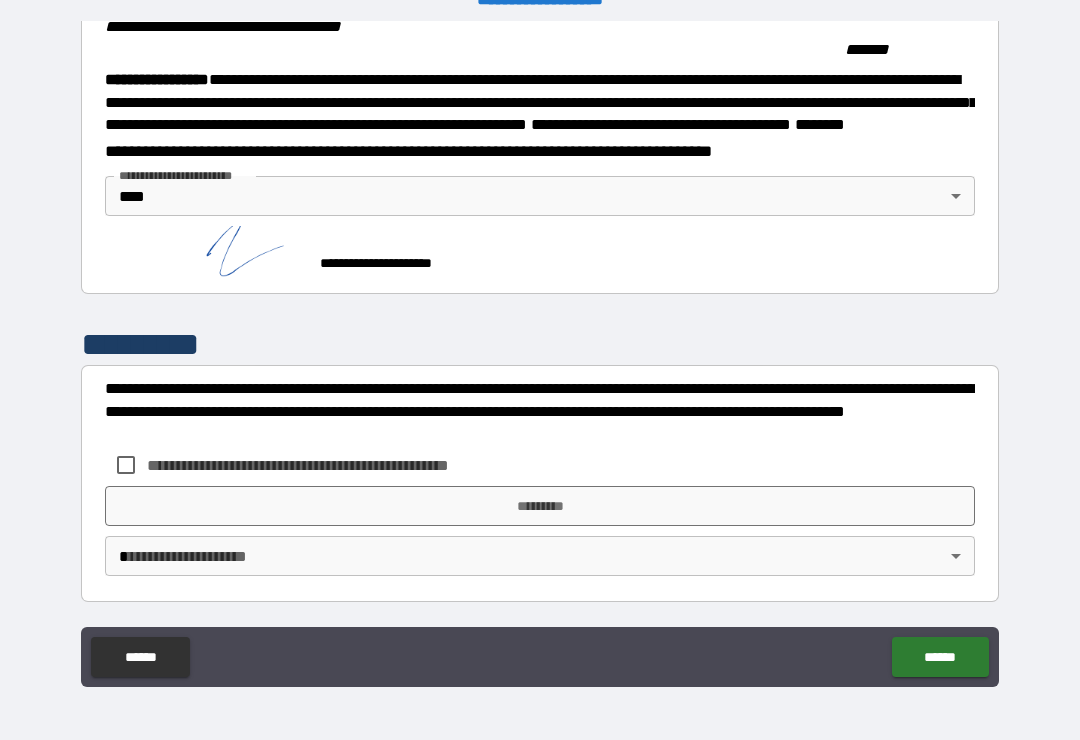 click on "*********" at bounding box center (540, 506) 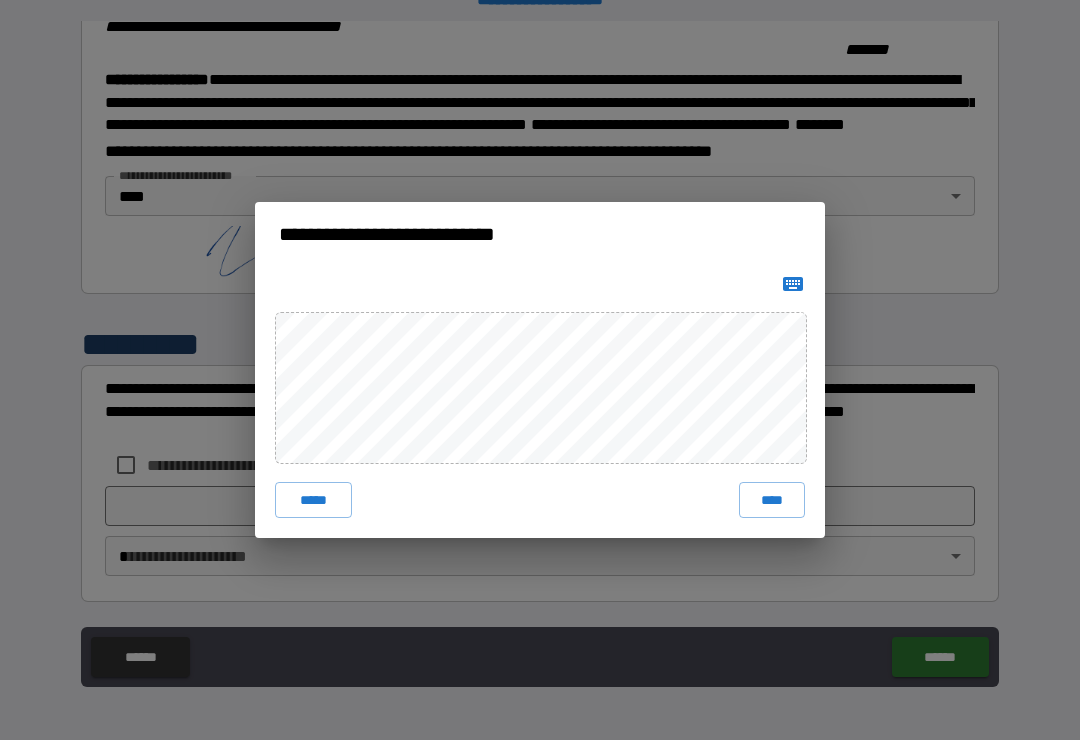 click on "****" at bounding box center [772, 500] 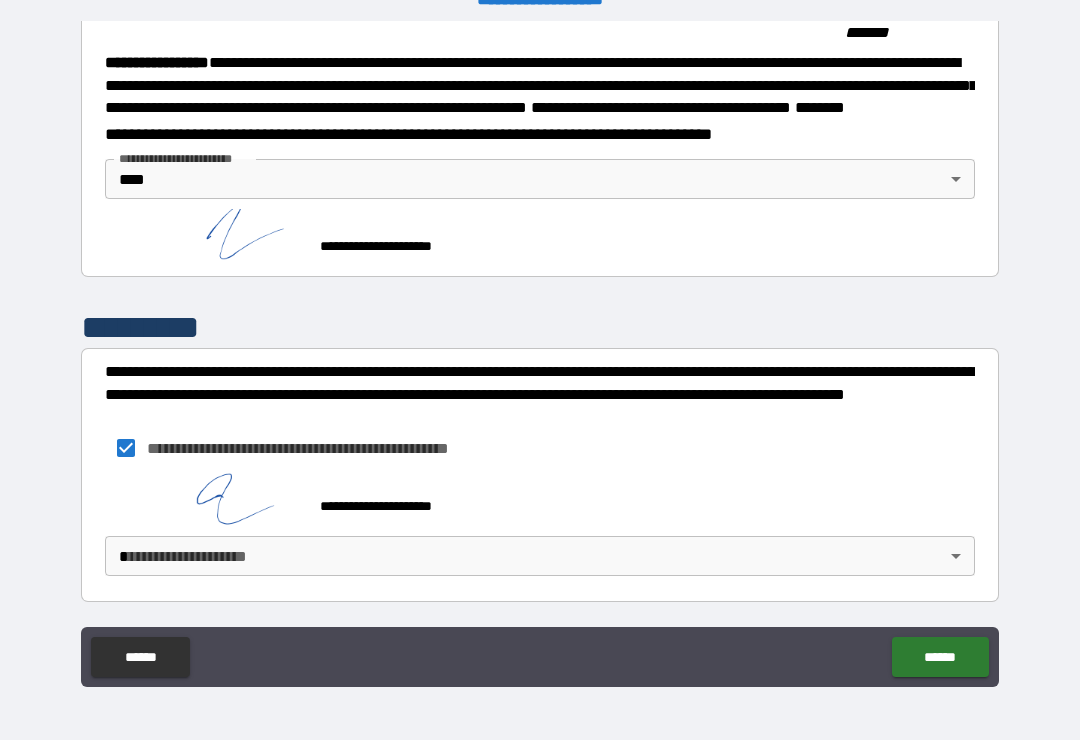scroll, scrollTop: 2293, scrollLeft: 0, axis: vertical 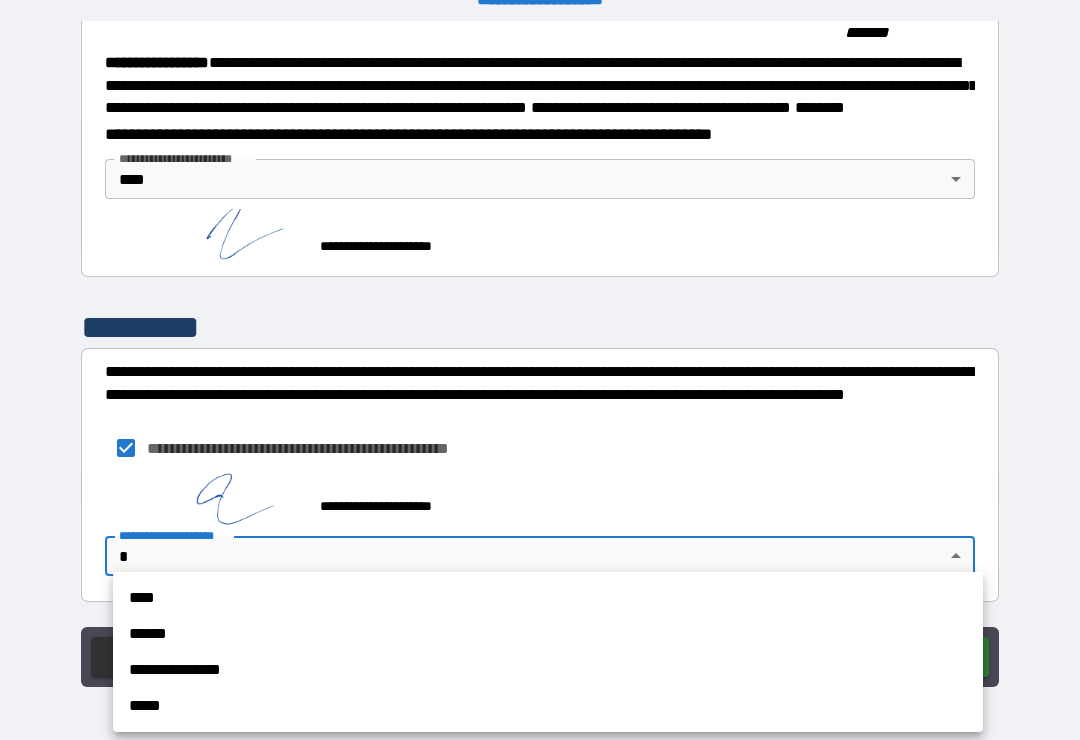 click on "****" at bounding box center (548, 598) 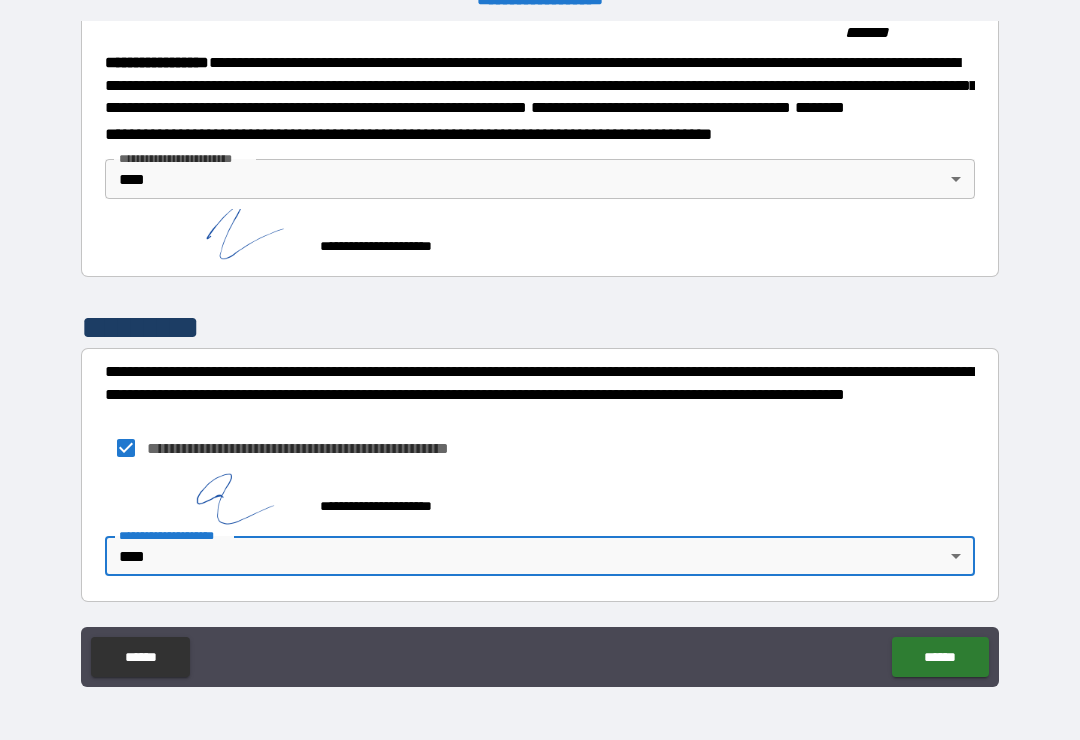 click on "**********" at bounding box center [540, 535] 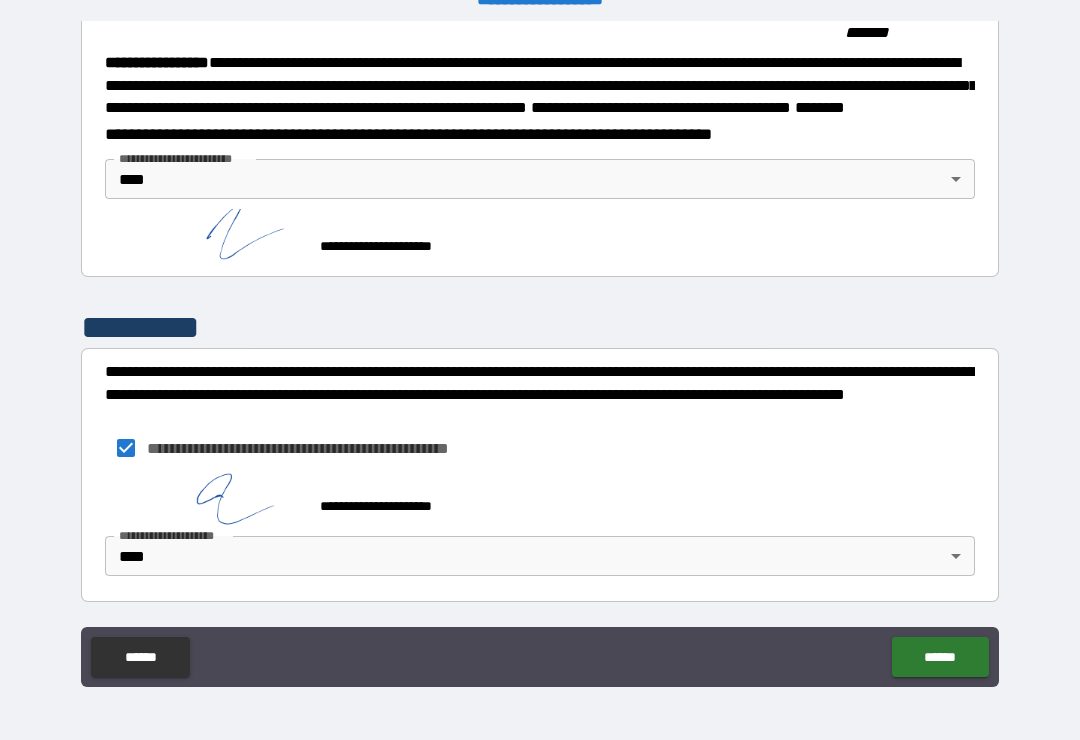 click on "******" at bounding box center [940, 657] 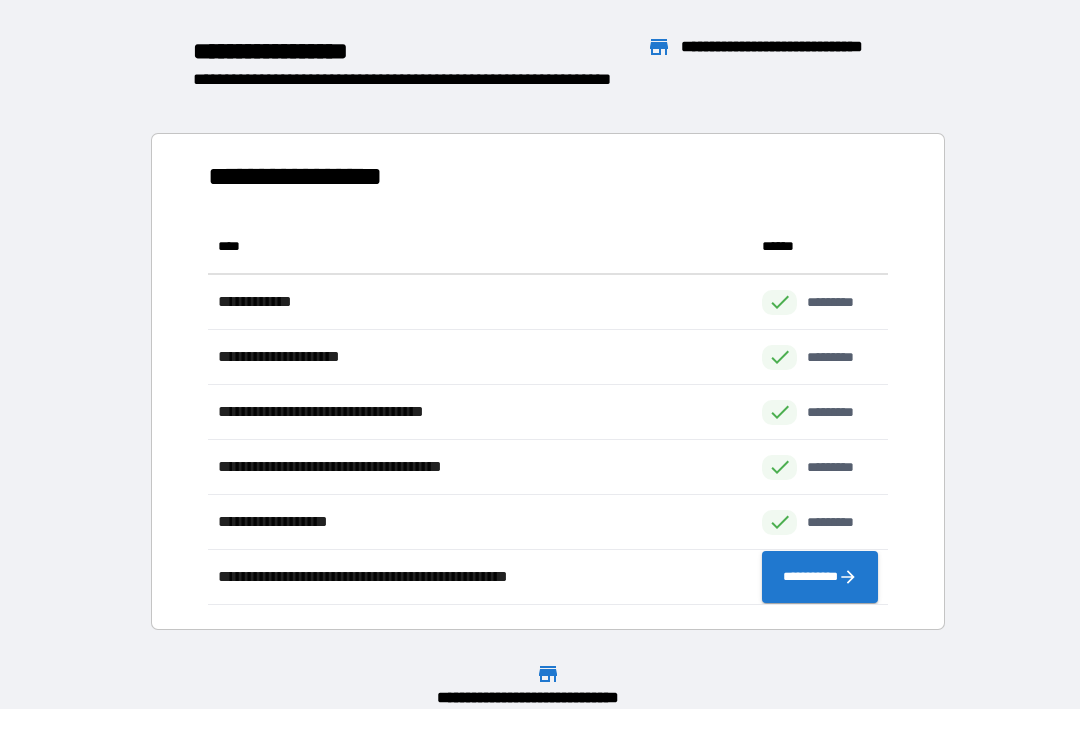 scroll, scrollTop: 1, scrollLeft: 1, axis: both 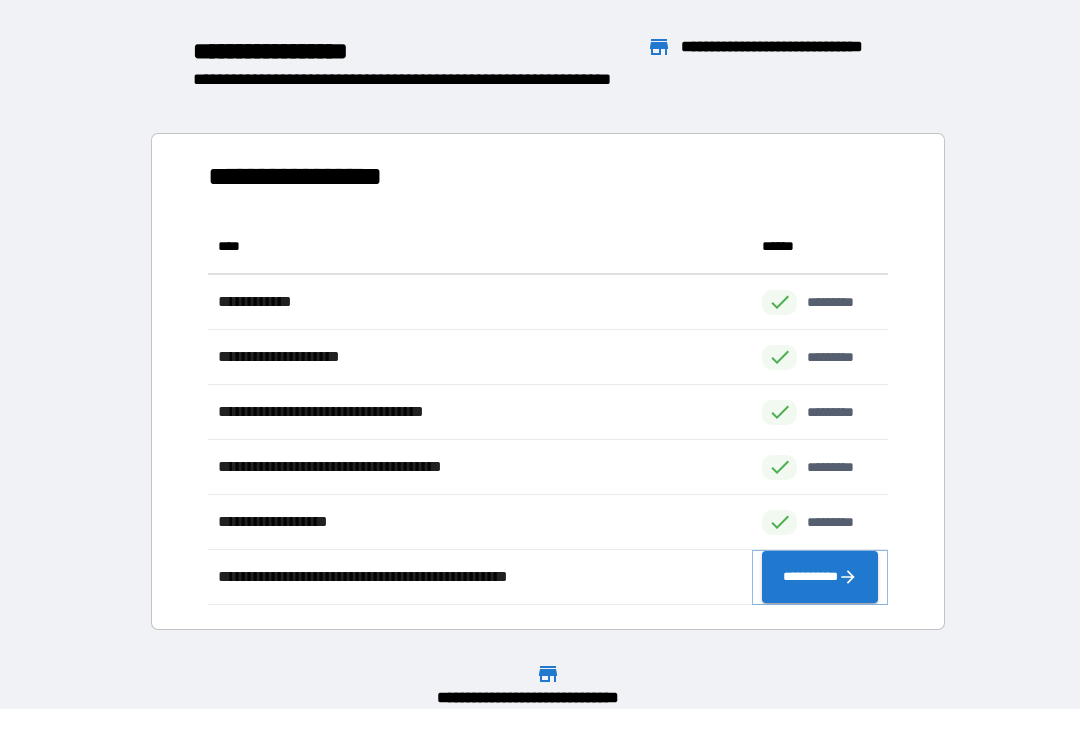 click on "**********" at bounding box center [820, 577] 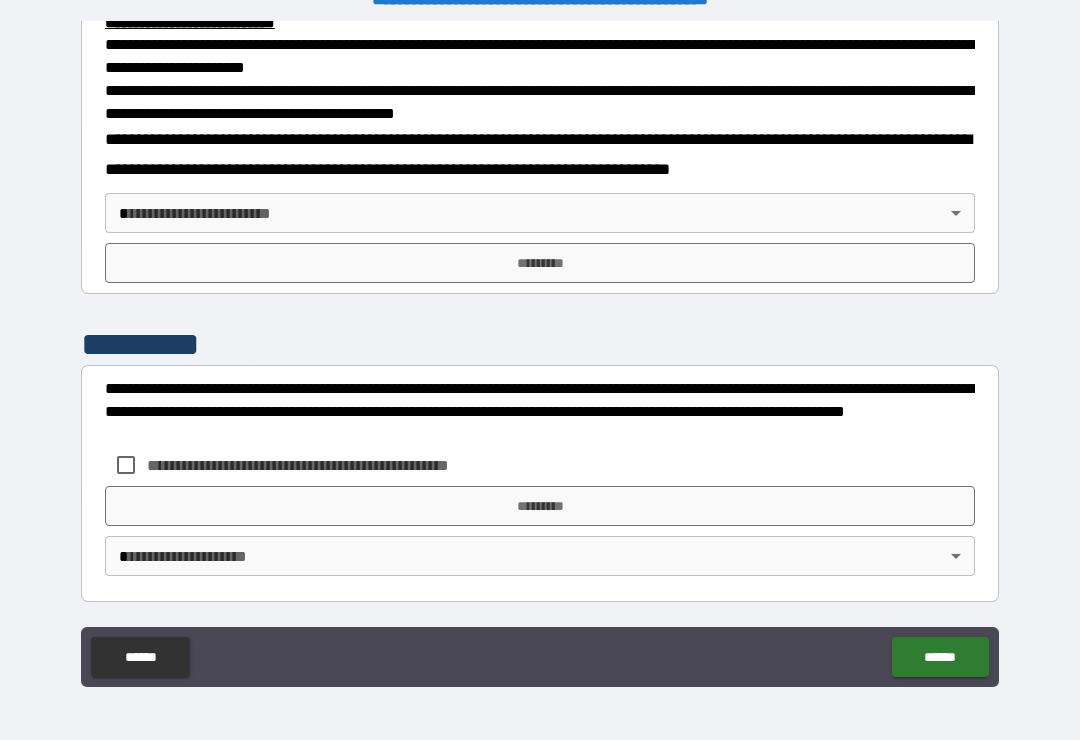 scroll, scrollTop: 677, scrollLeft: 0, axis: vertical 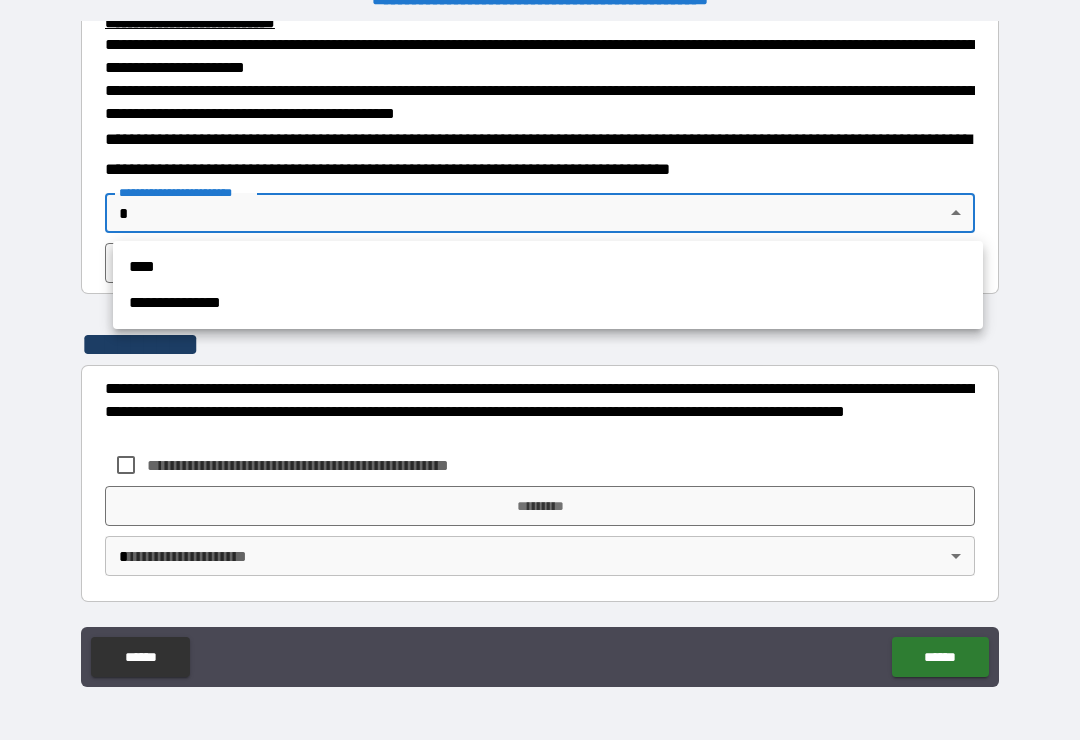 click on "****" at bounding box center [548, 267] 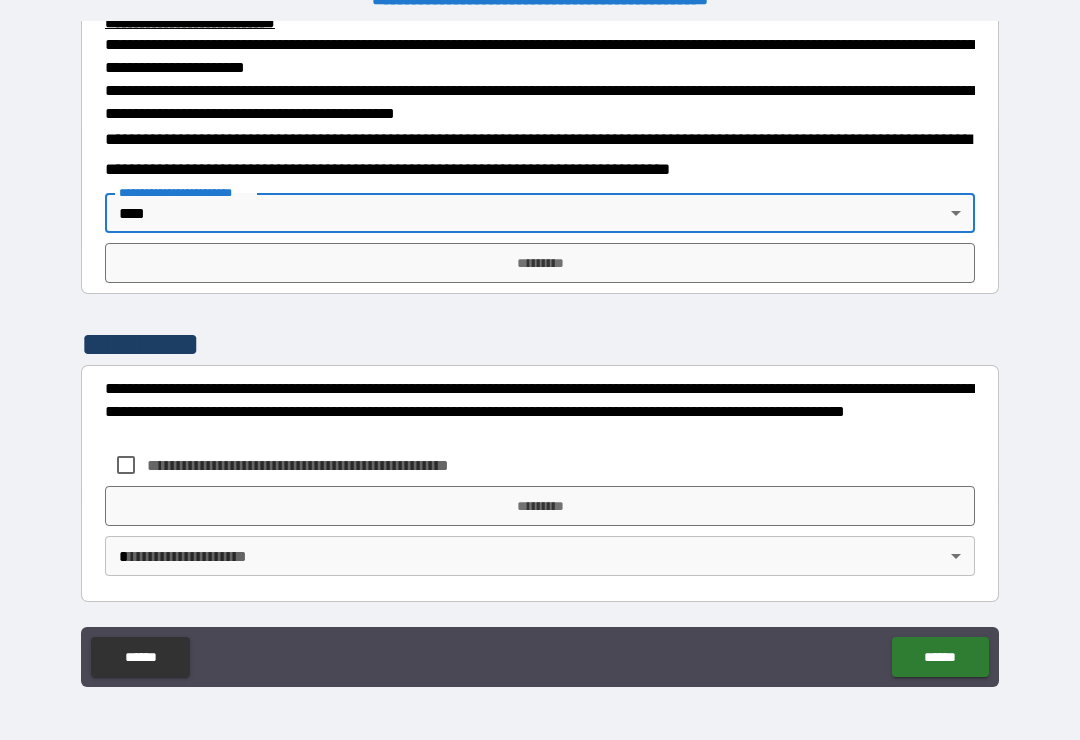 click on "*********" at bounding box center [540, 506] 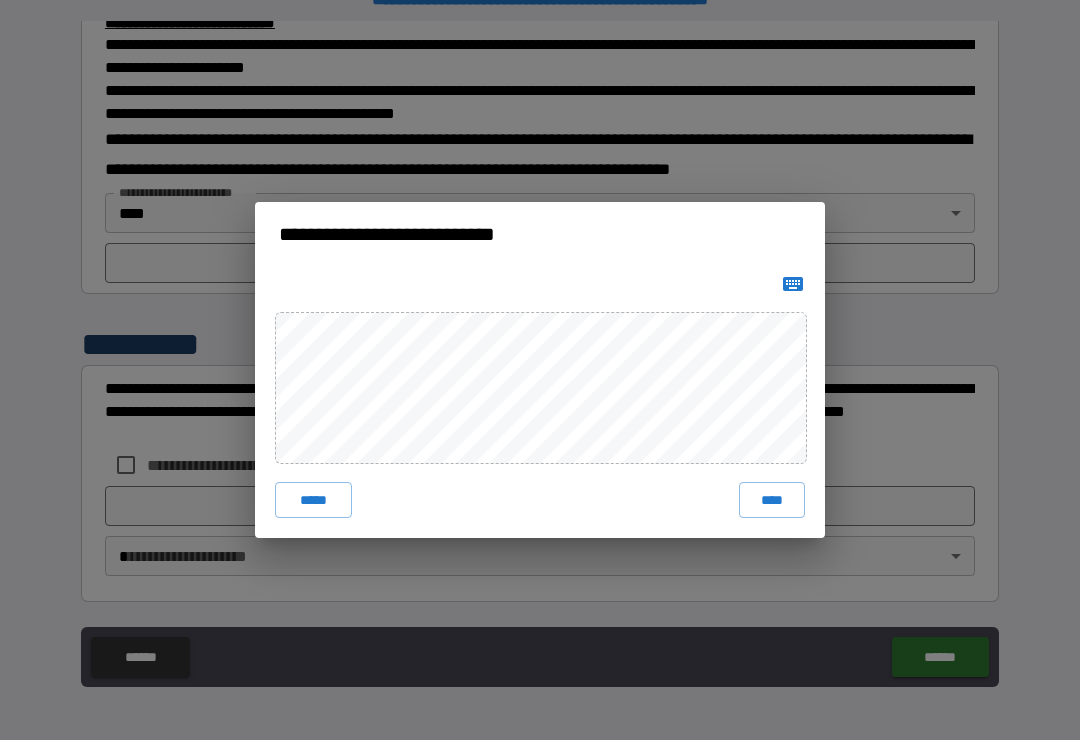 click on "****" at bounding box center (772, 500) 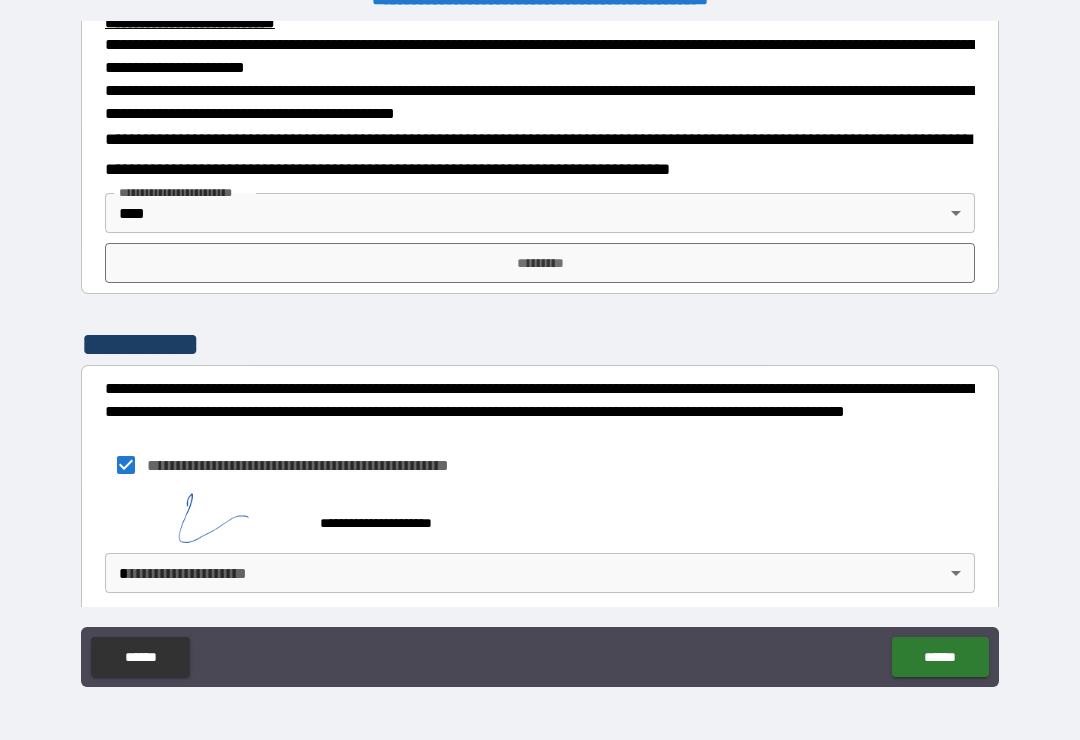 click on "*********" at bounding box center (540, 263) 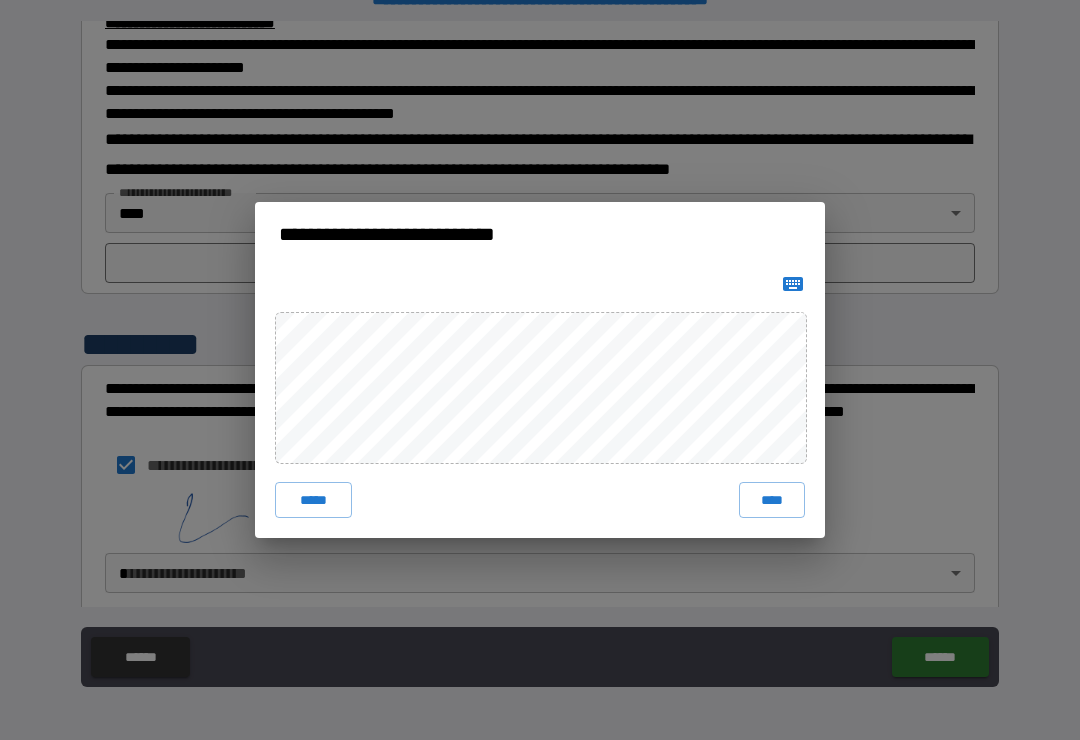 click on "****" at bounding box center (772, 500) 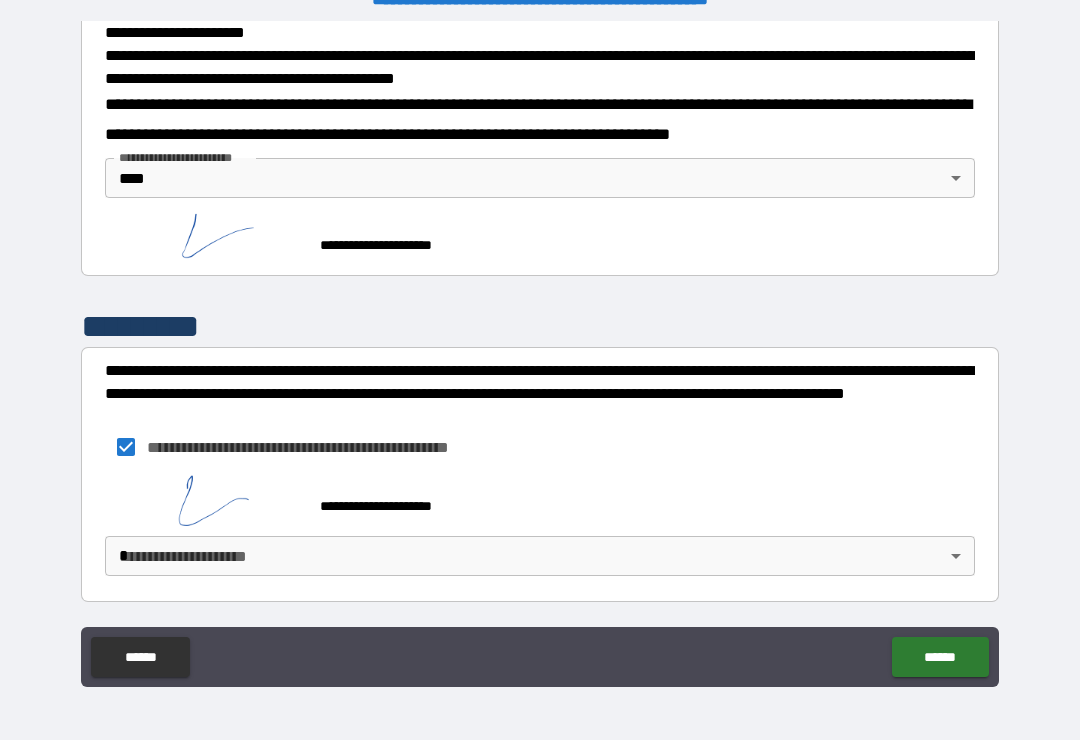 scroll, scrollTop: 711, scrollLeft: 0, axis: vertical 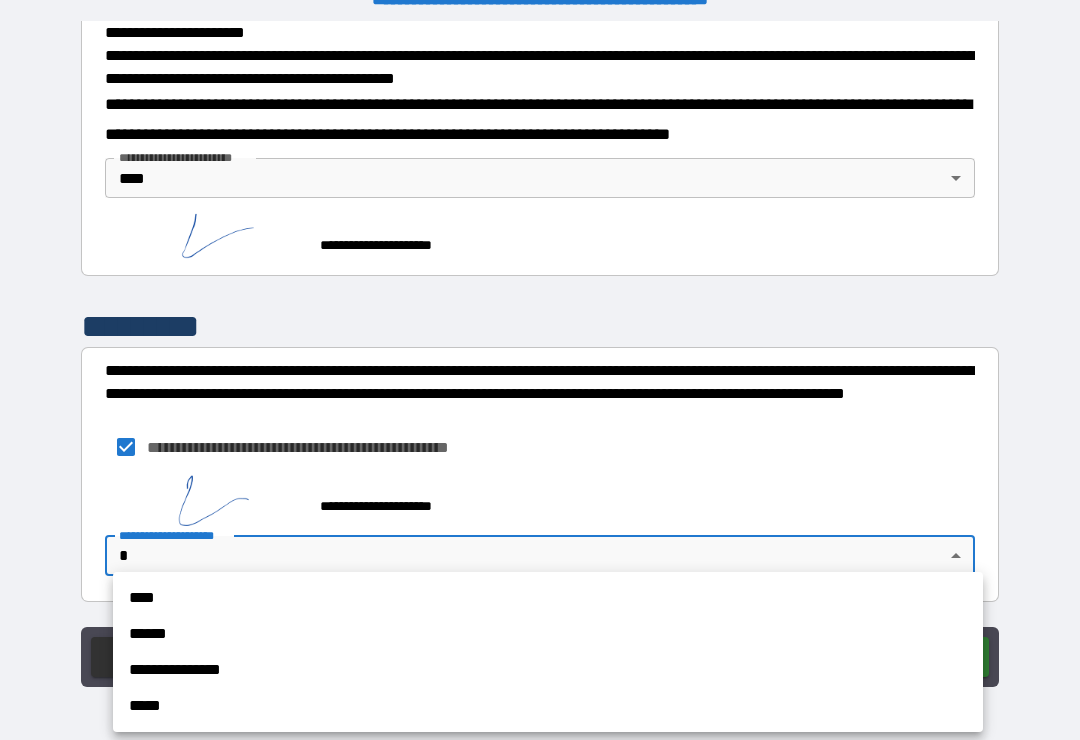 click on "****" at bounding box center [548, 598] 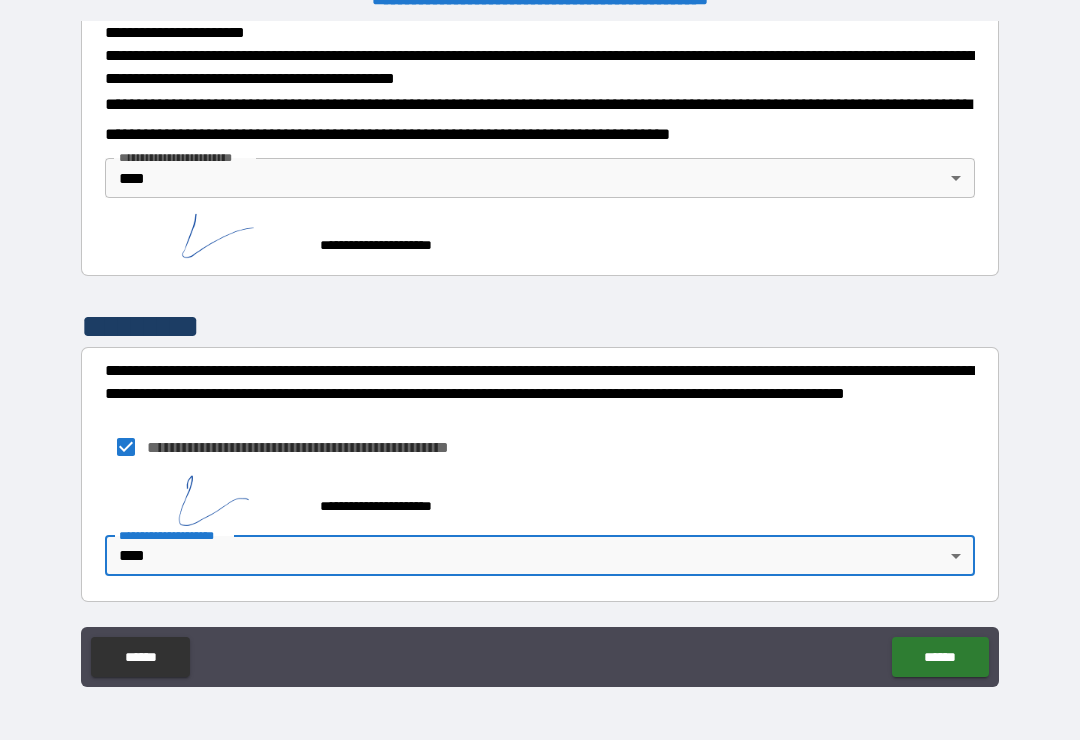 click on "******" at bounding box center (940, 657) 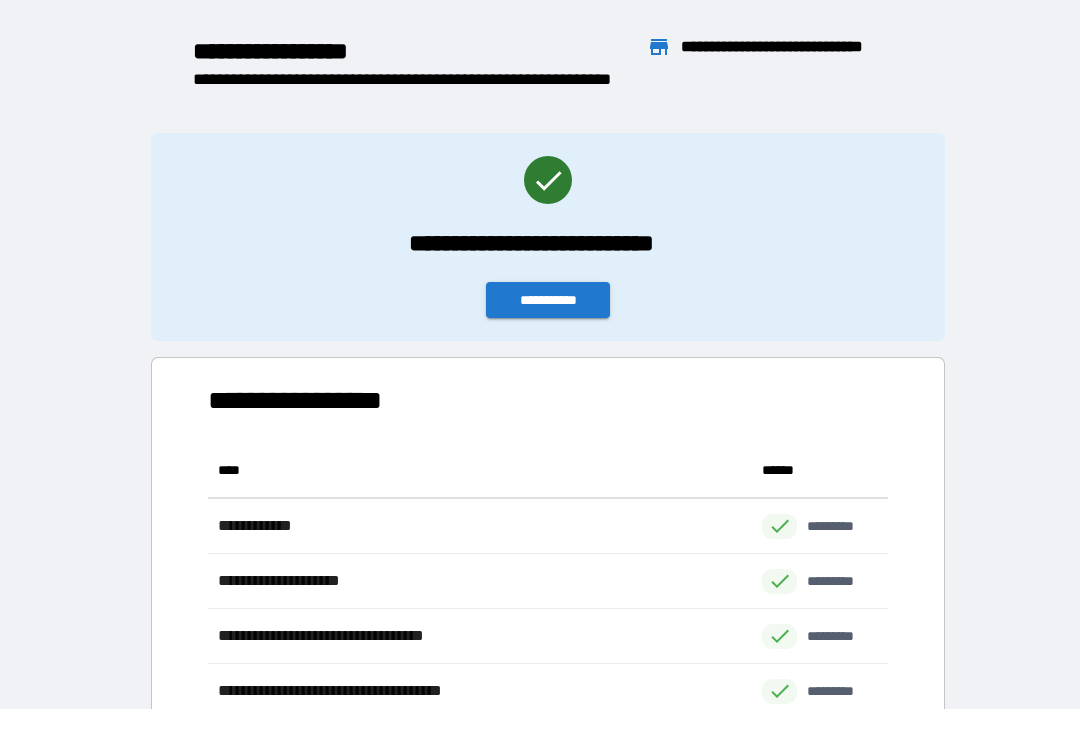 scroll, scrollTop: 386, scrollLeft: 680, axis: both 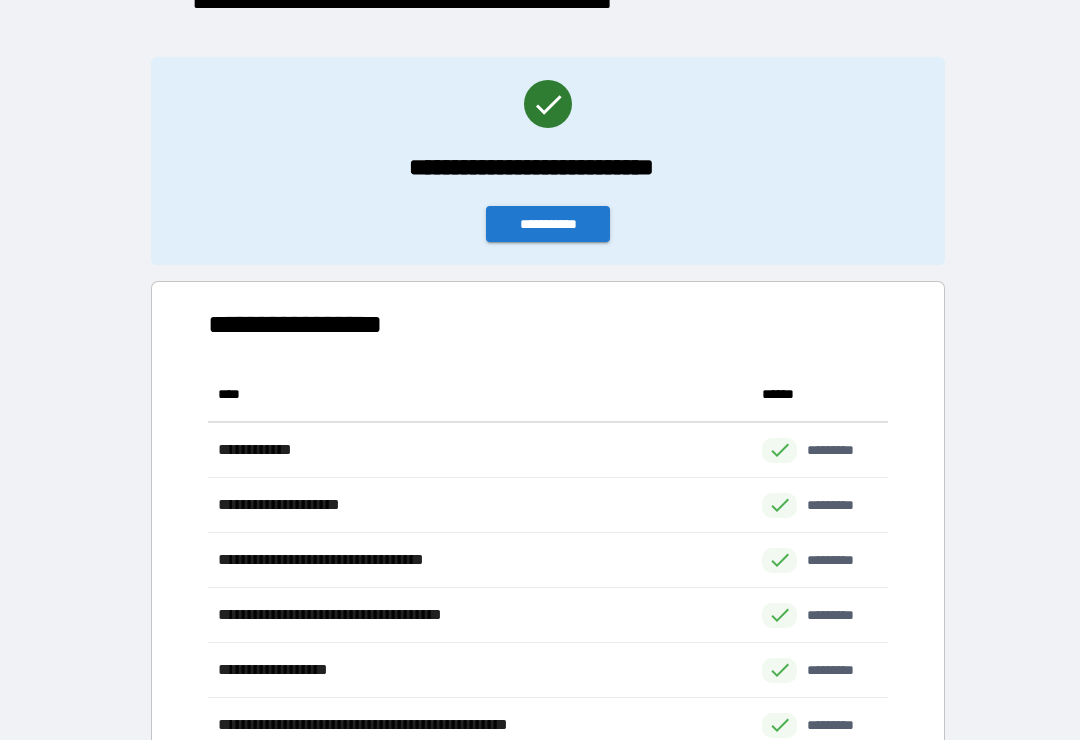 click on "**********" at bounding box center (548, 224) 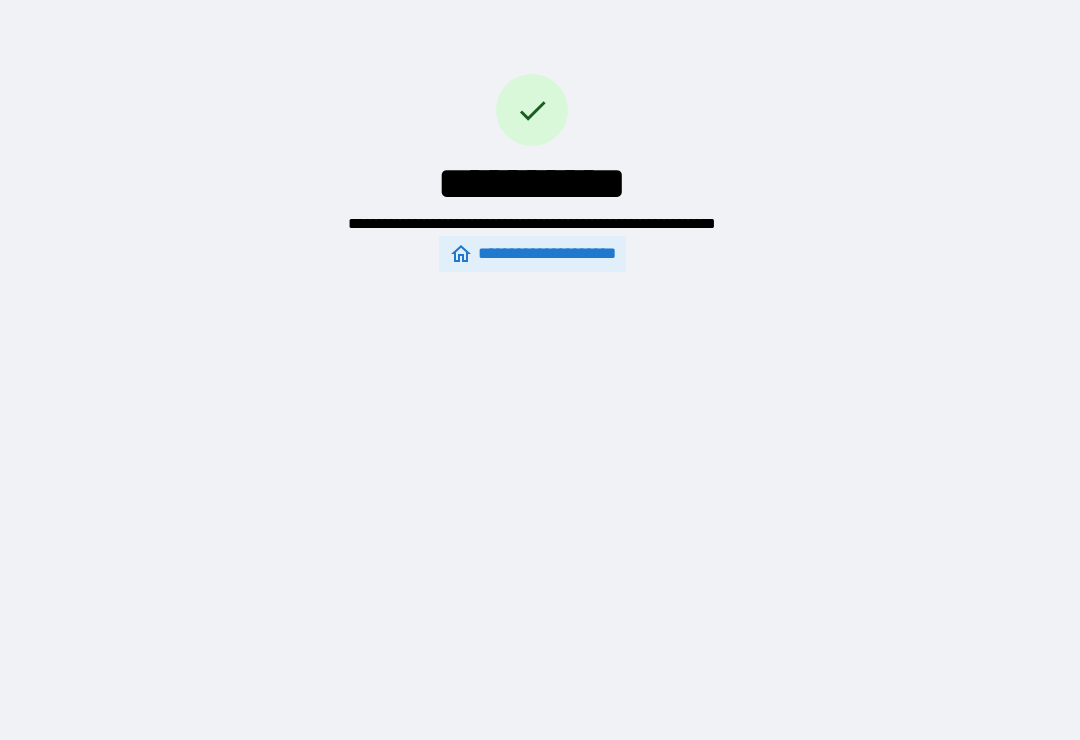 scroll, scrollTop: 0, scrollLeft: 0, axis: both 